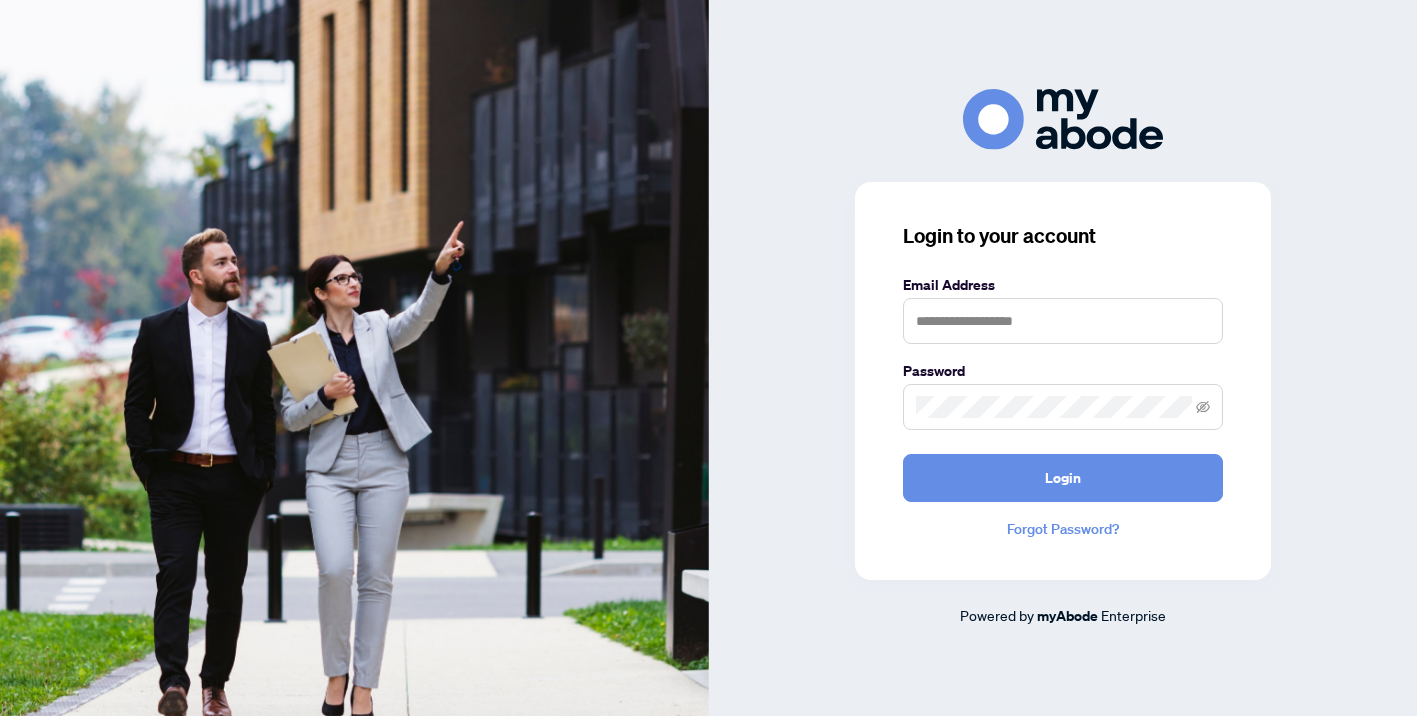 scroll, scrollTop: 0, scrollLeft: 0, axis: both 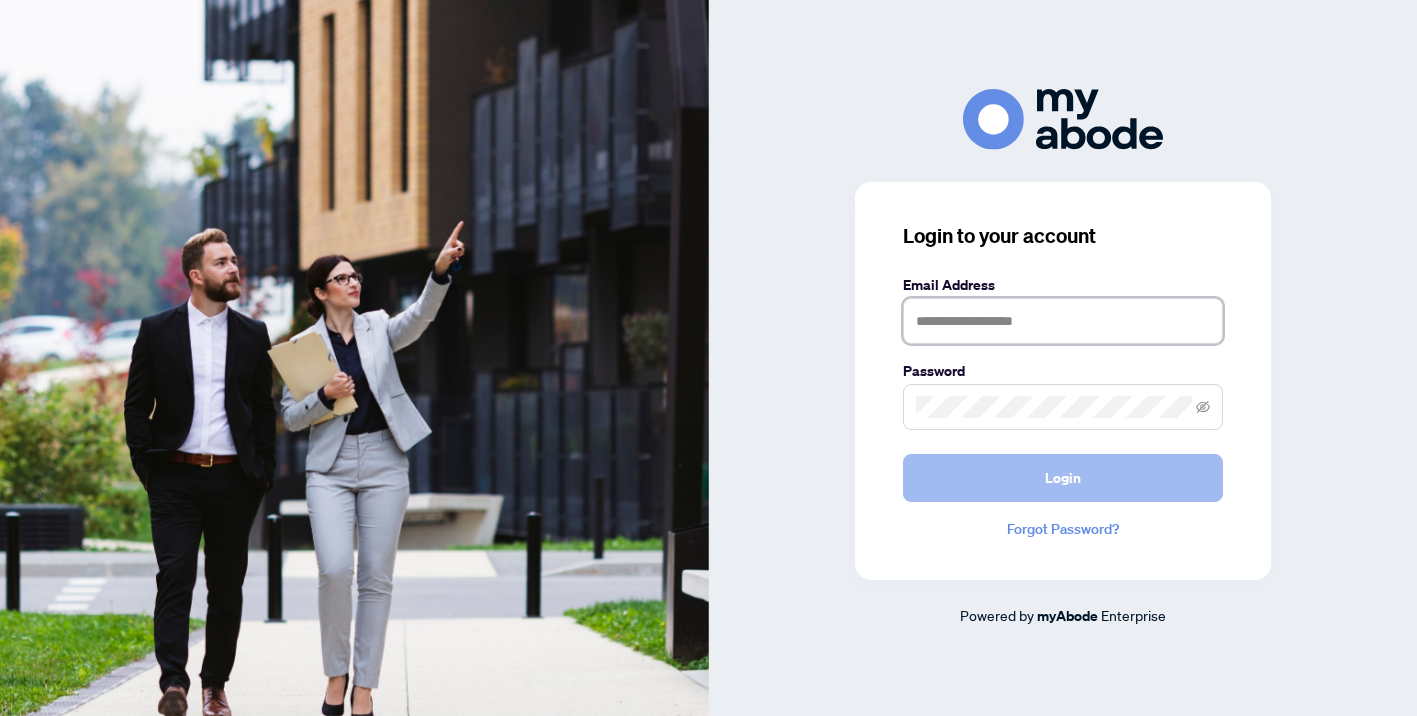 type on "**********" 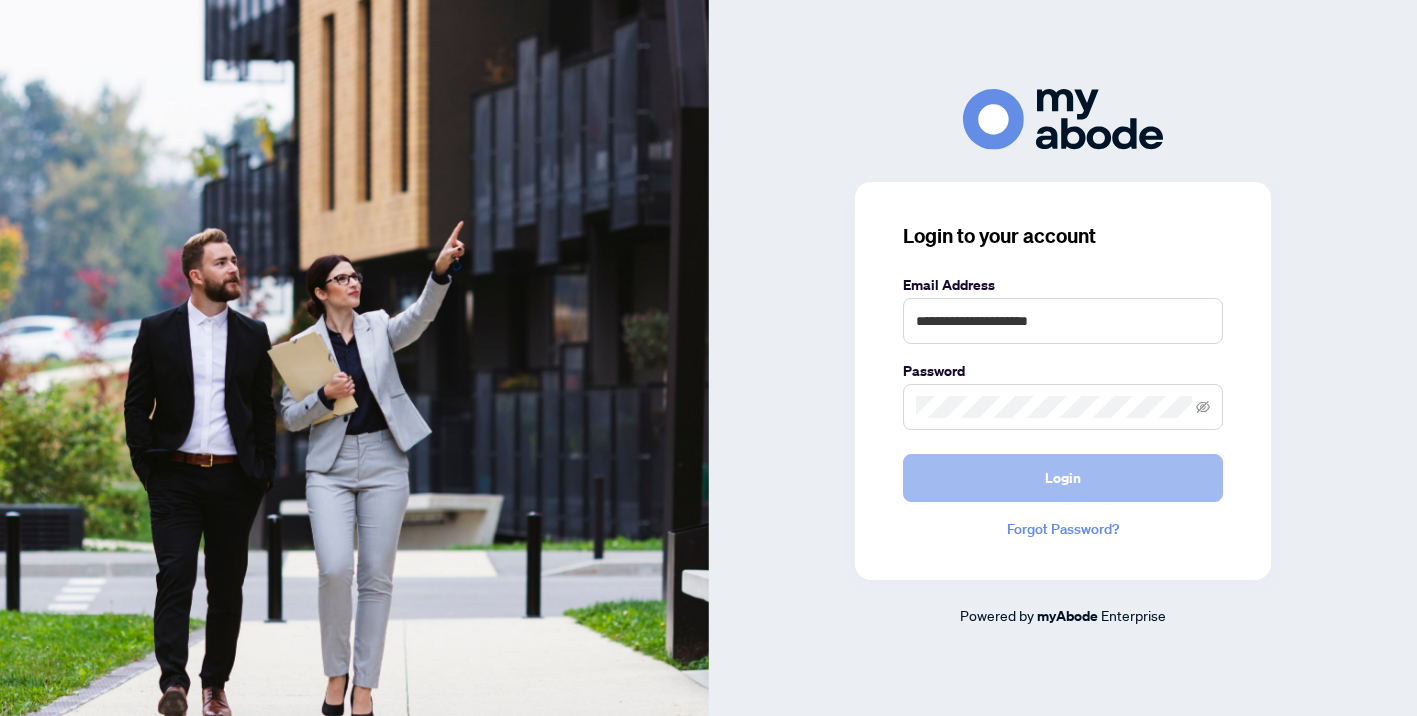 click on "Login" at bounding box center (1063, 478) 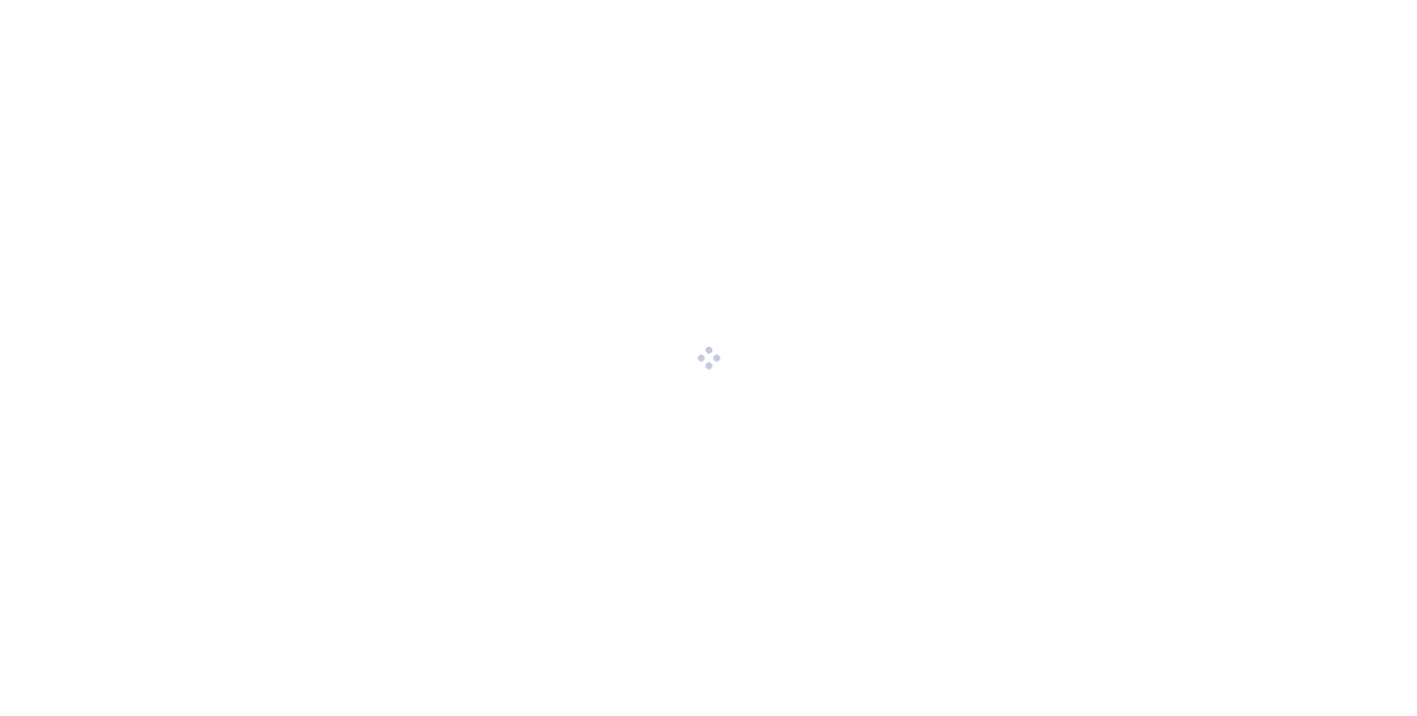 scroll, scrollTop: 0, scrollLeft: 0, axis: both 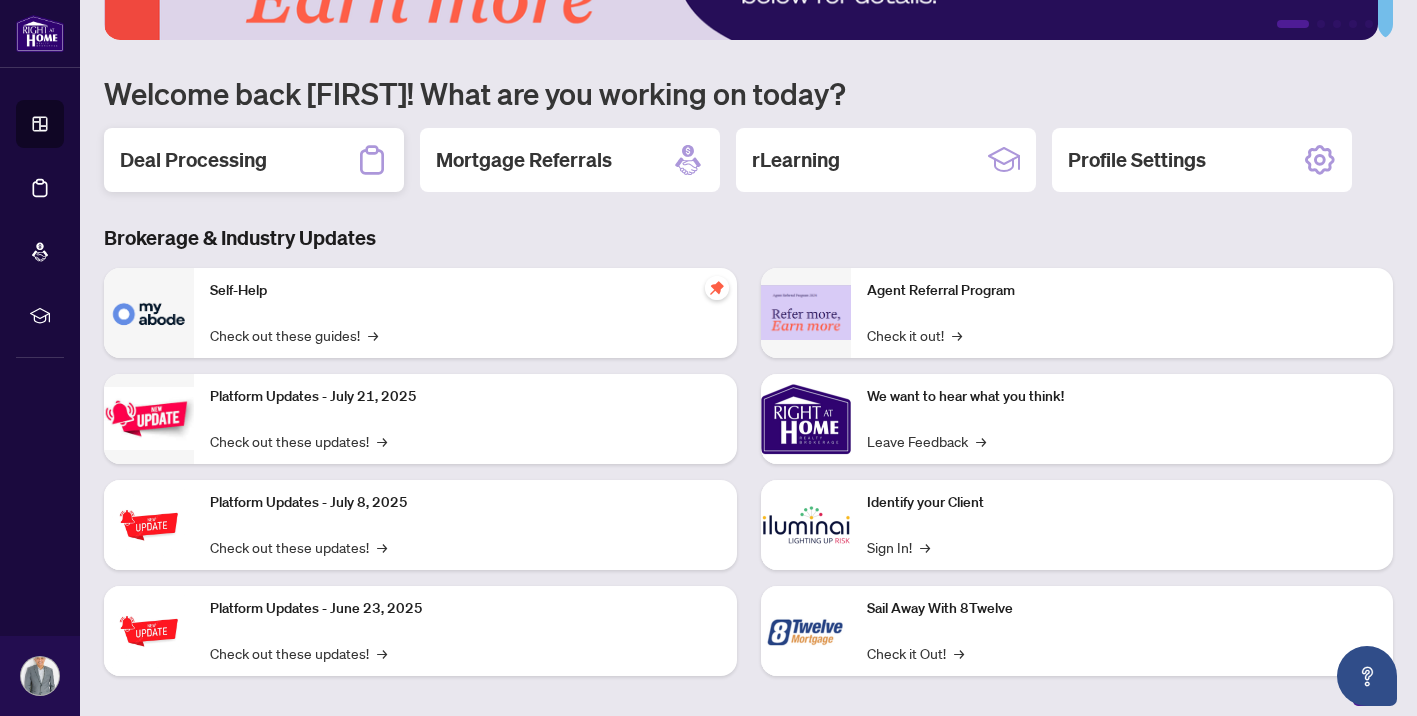 click on "Deal Processing" at bounding box center [193, 160] 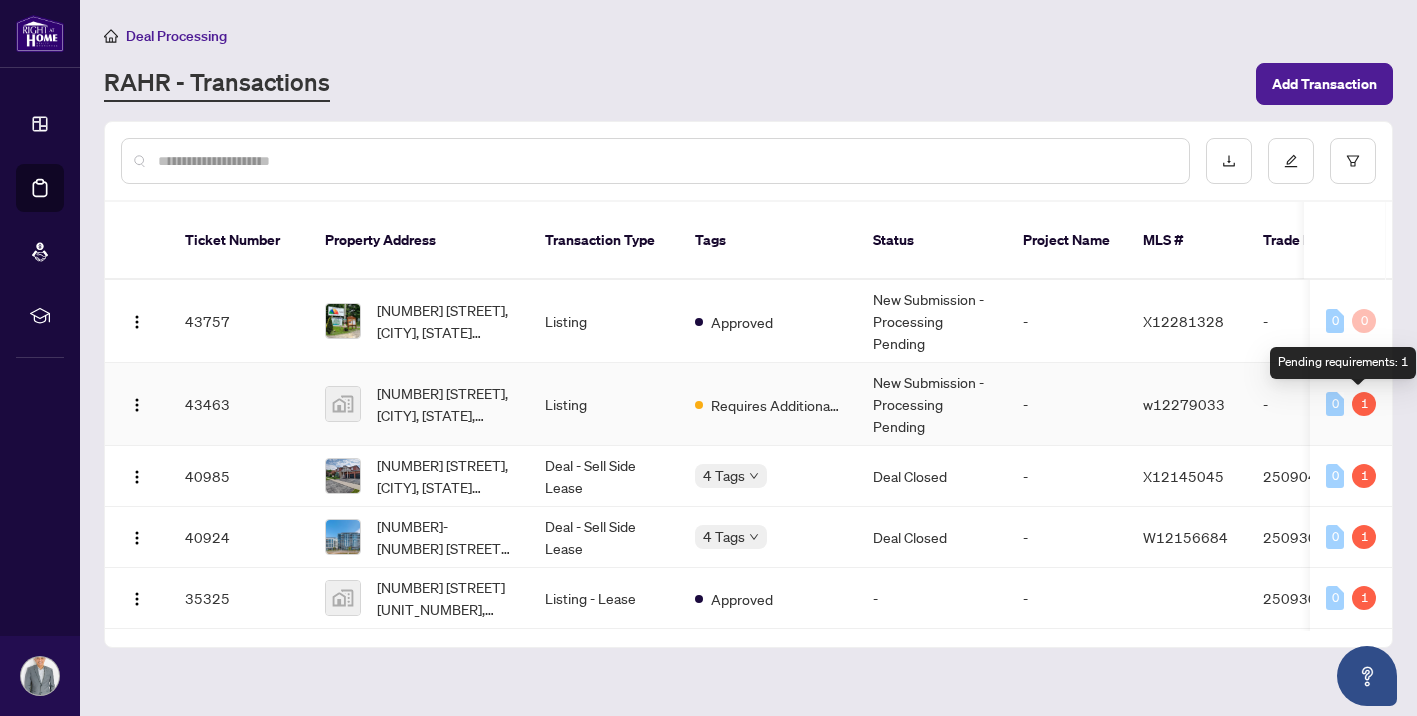 click on "1" at bounding box center (1364, 404) 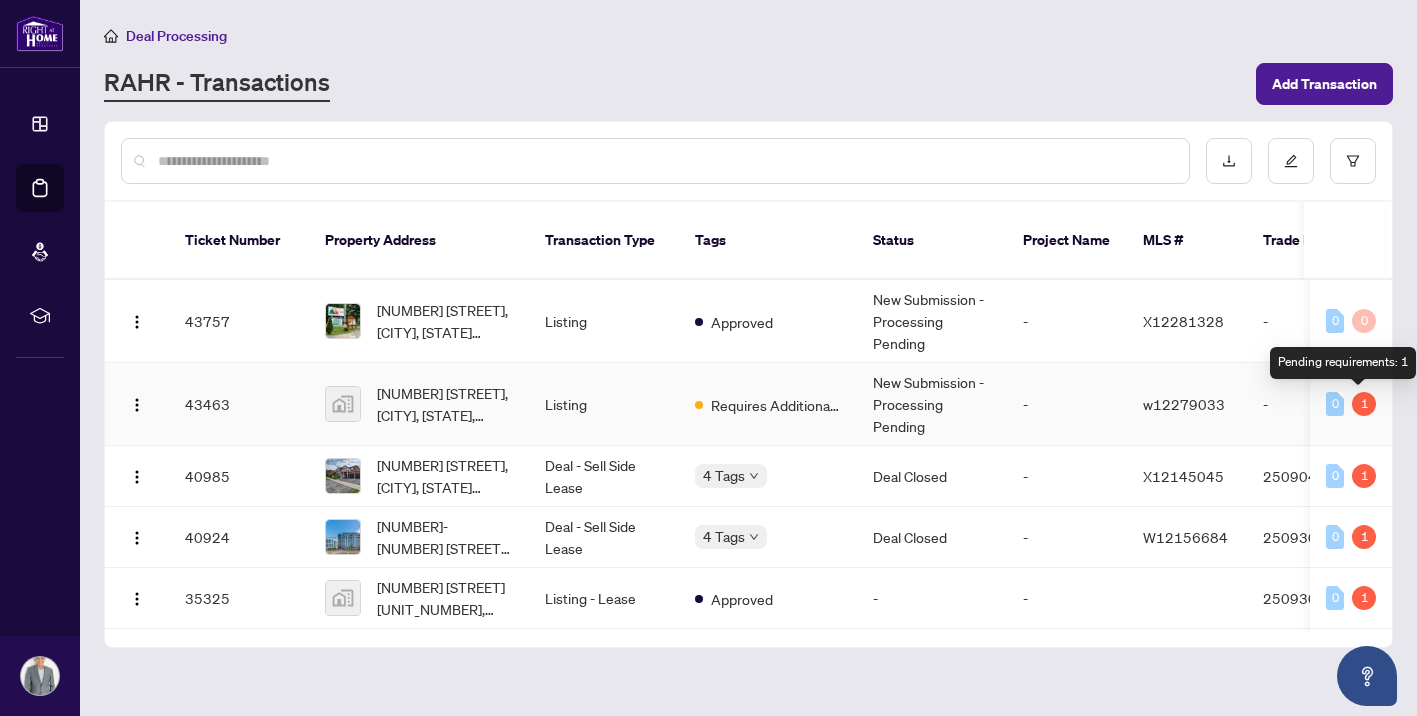 click on "1" at bounding box center (1364, 404) 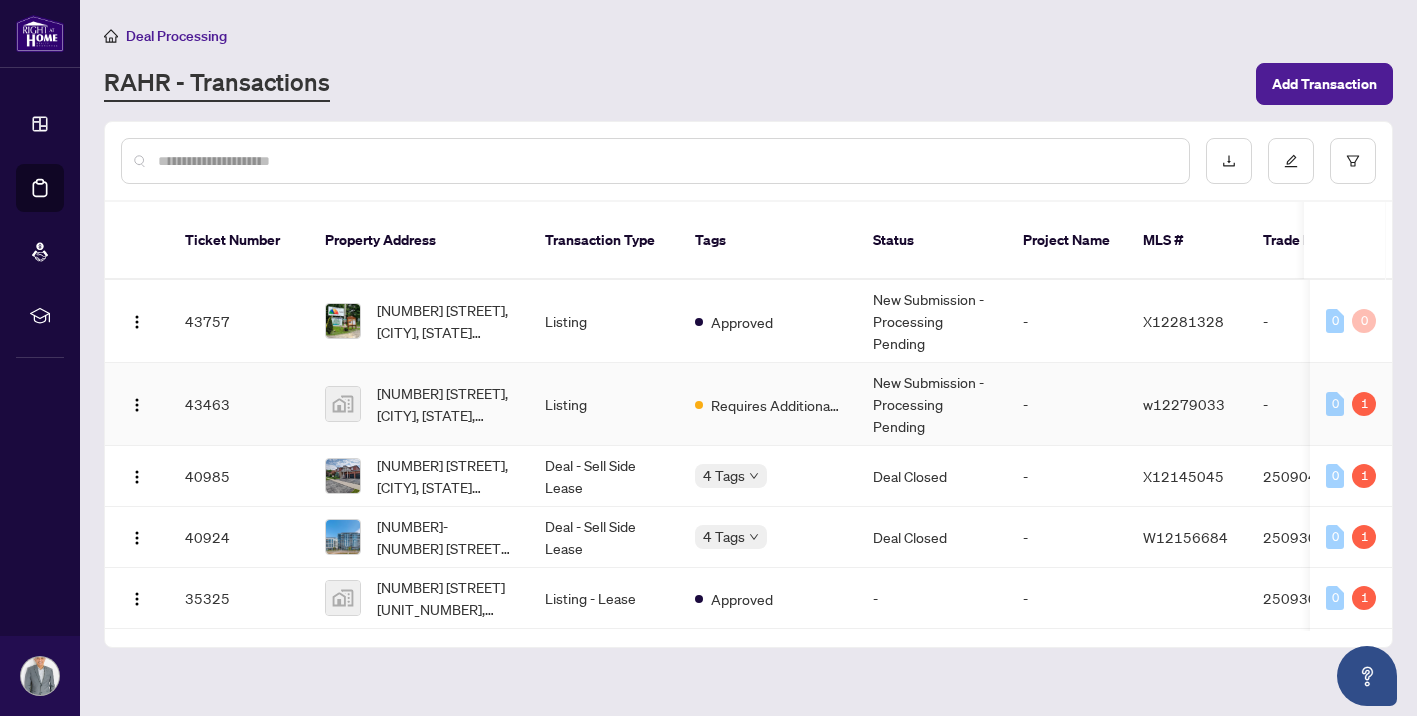 click on "w12279033" at bounding box center (1184, 404) 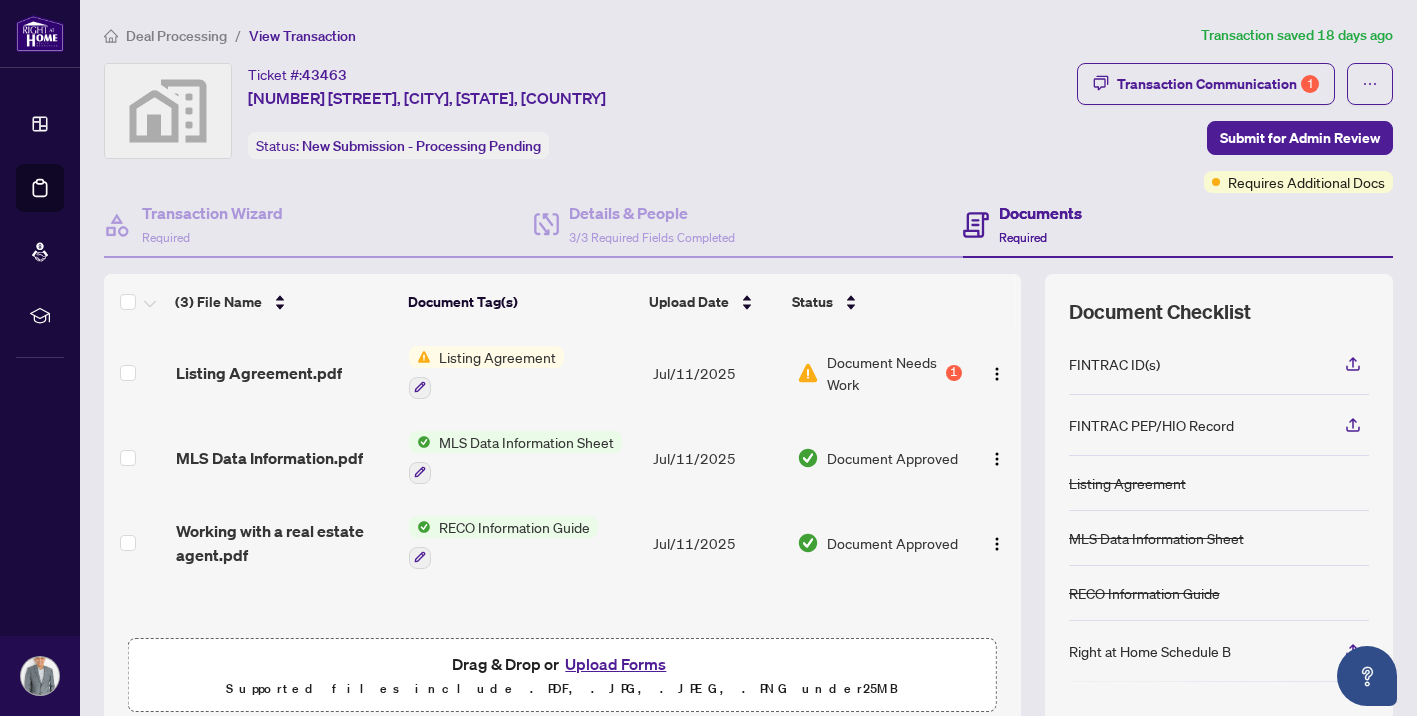 click on "Listing Agreement" at bounding box center [497, 357] 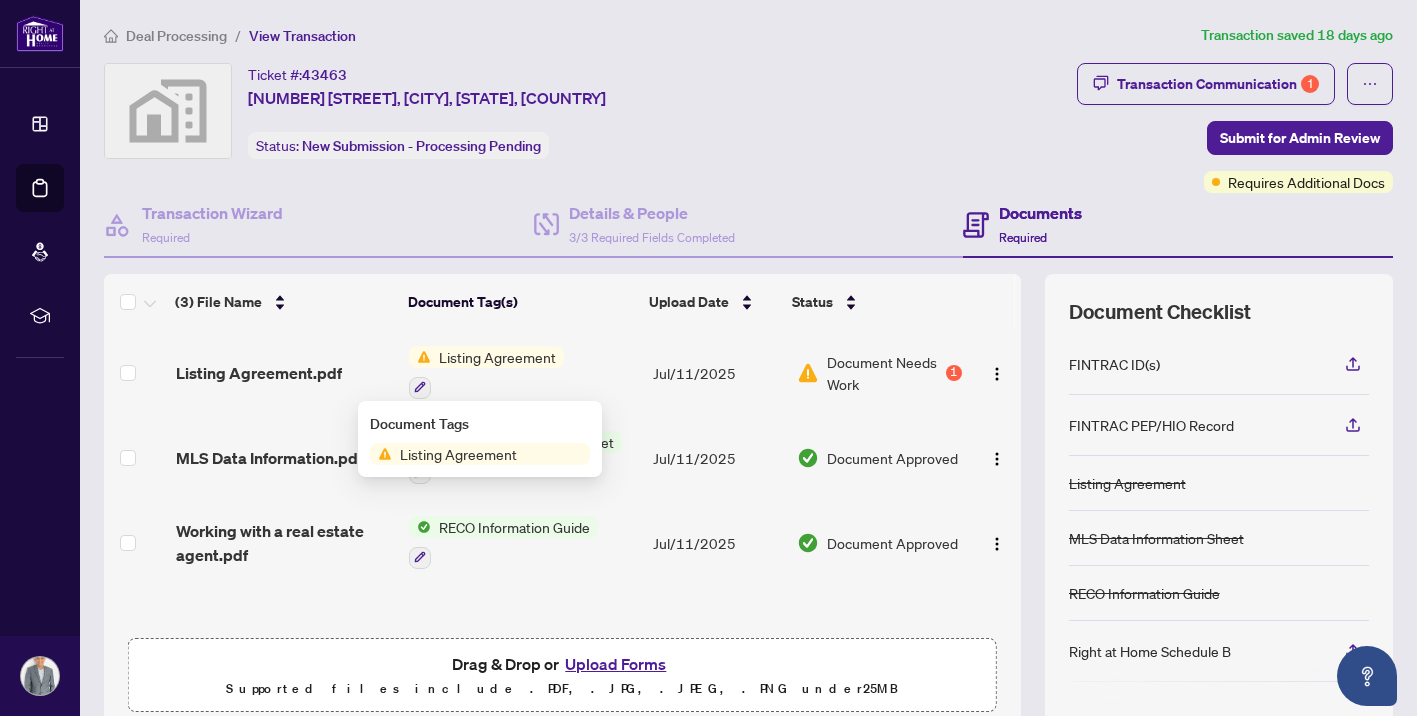 click on "Listing Agreement" at bounding box center [458, 454] 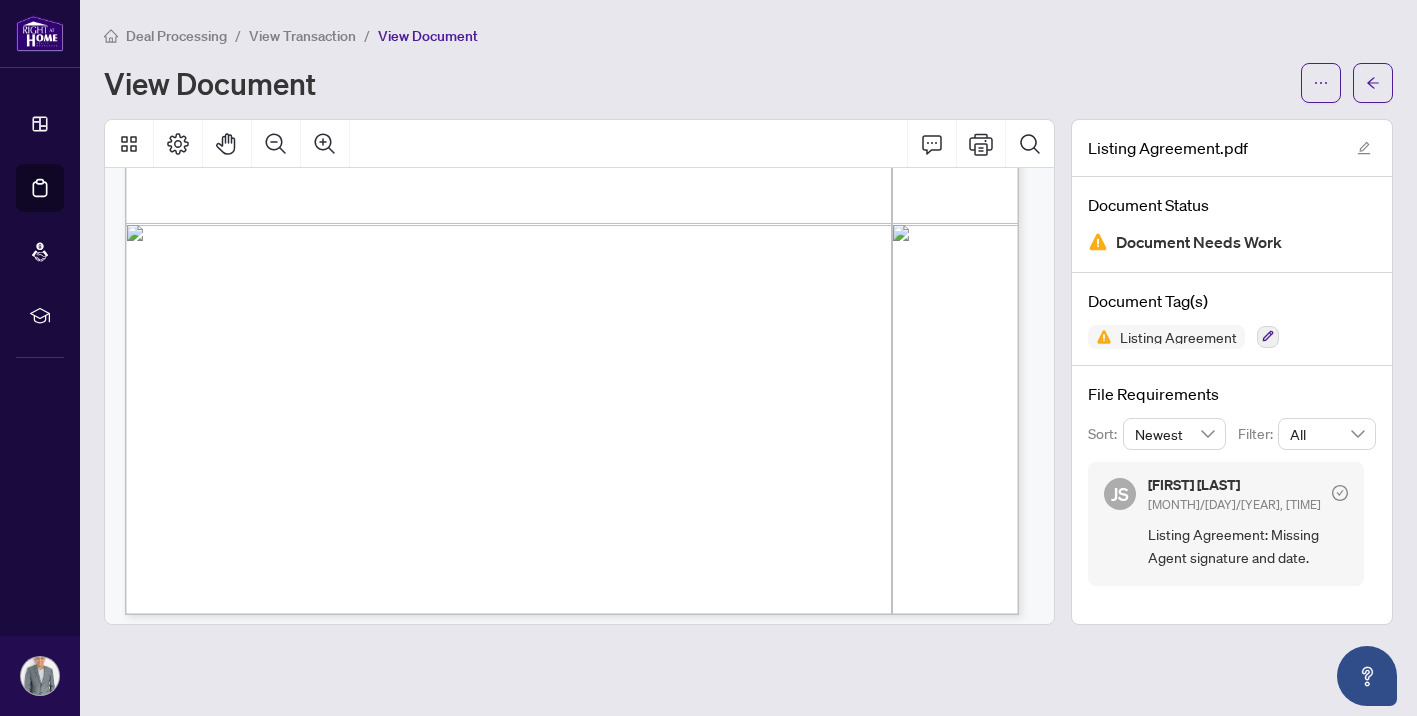 scroll, scrollTop: 5462, scrollLeft: 0, axis: vertical 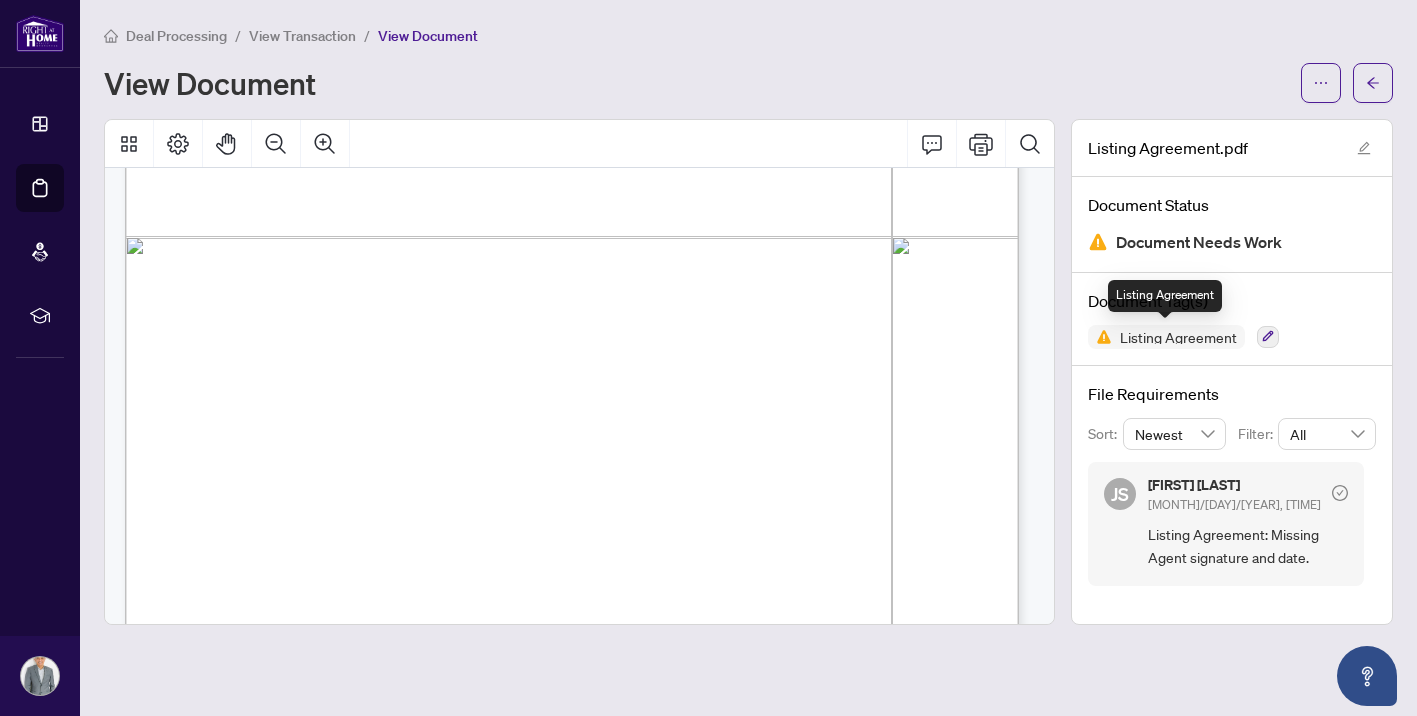 click on "Listing Agreement" at bounding box center [1178, 337] 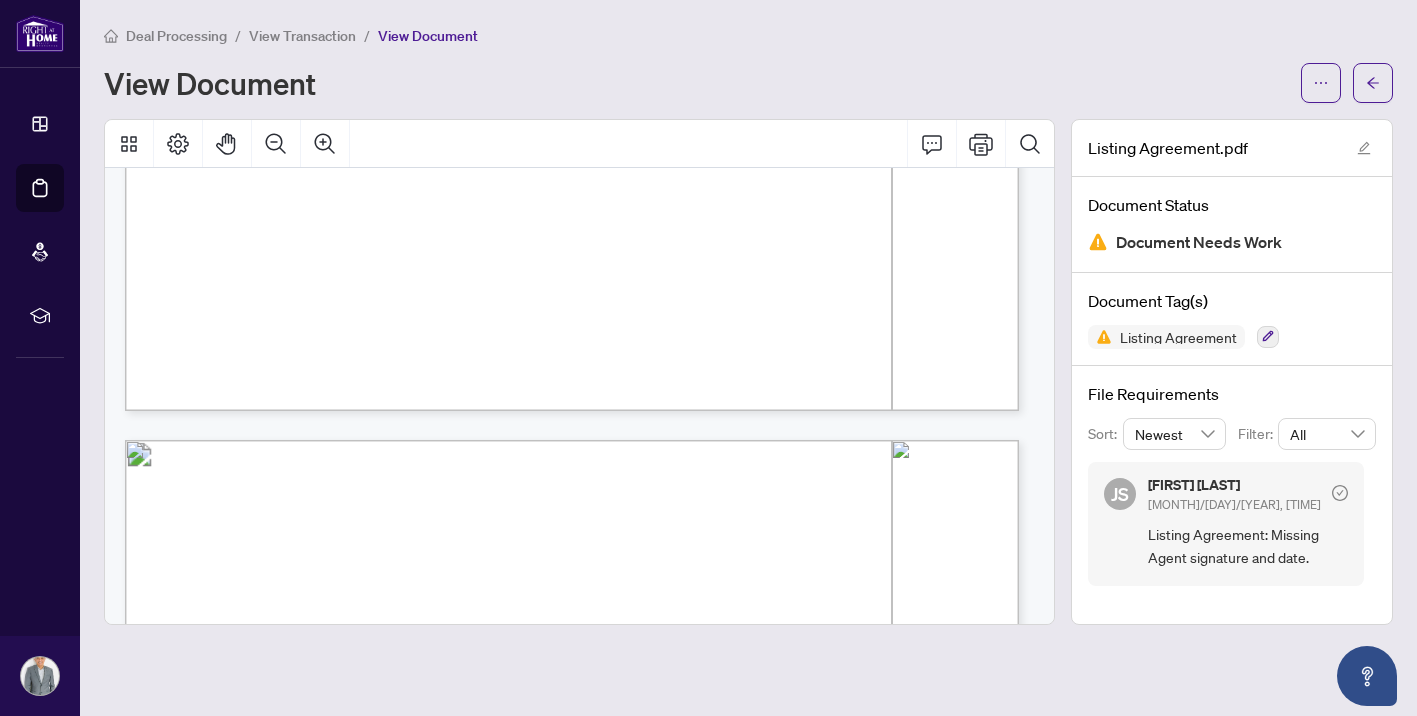 scroll, scrollTop: 3076, scrollLeft: 0, axis: vertical 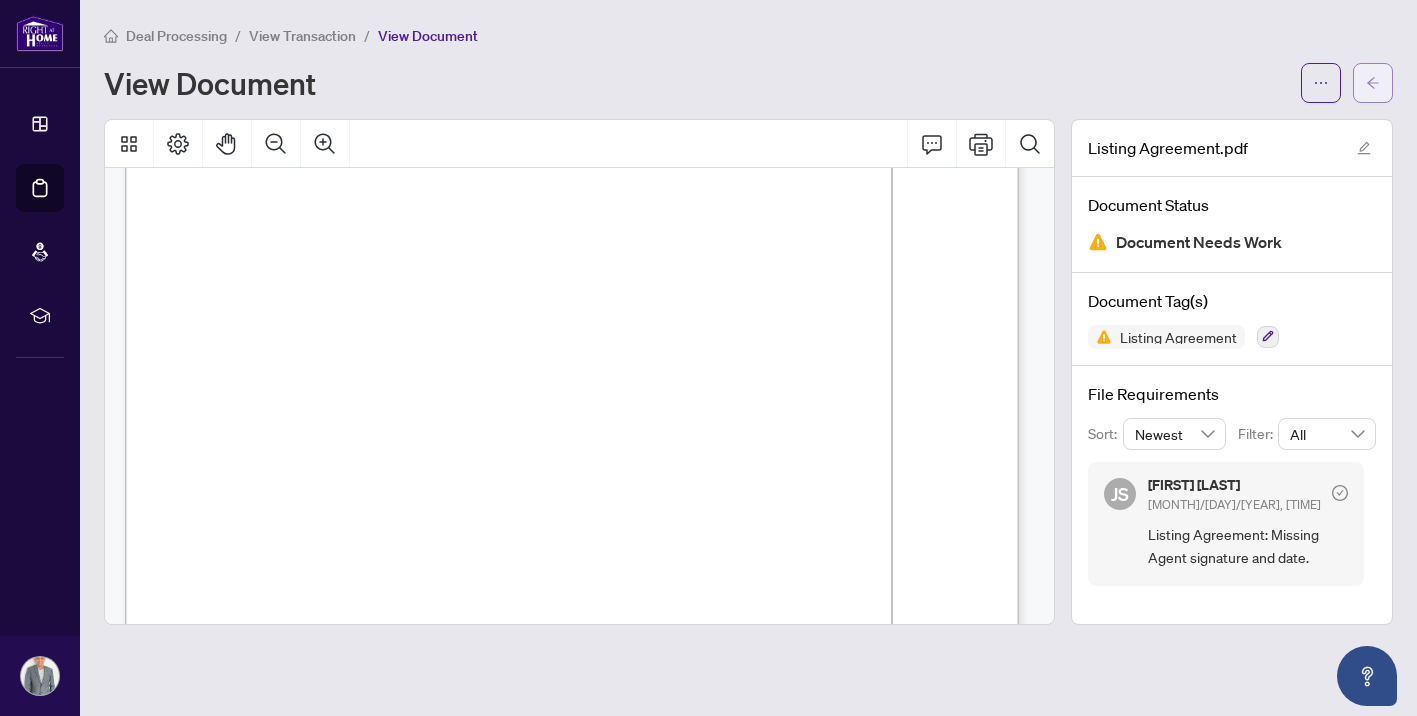 click 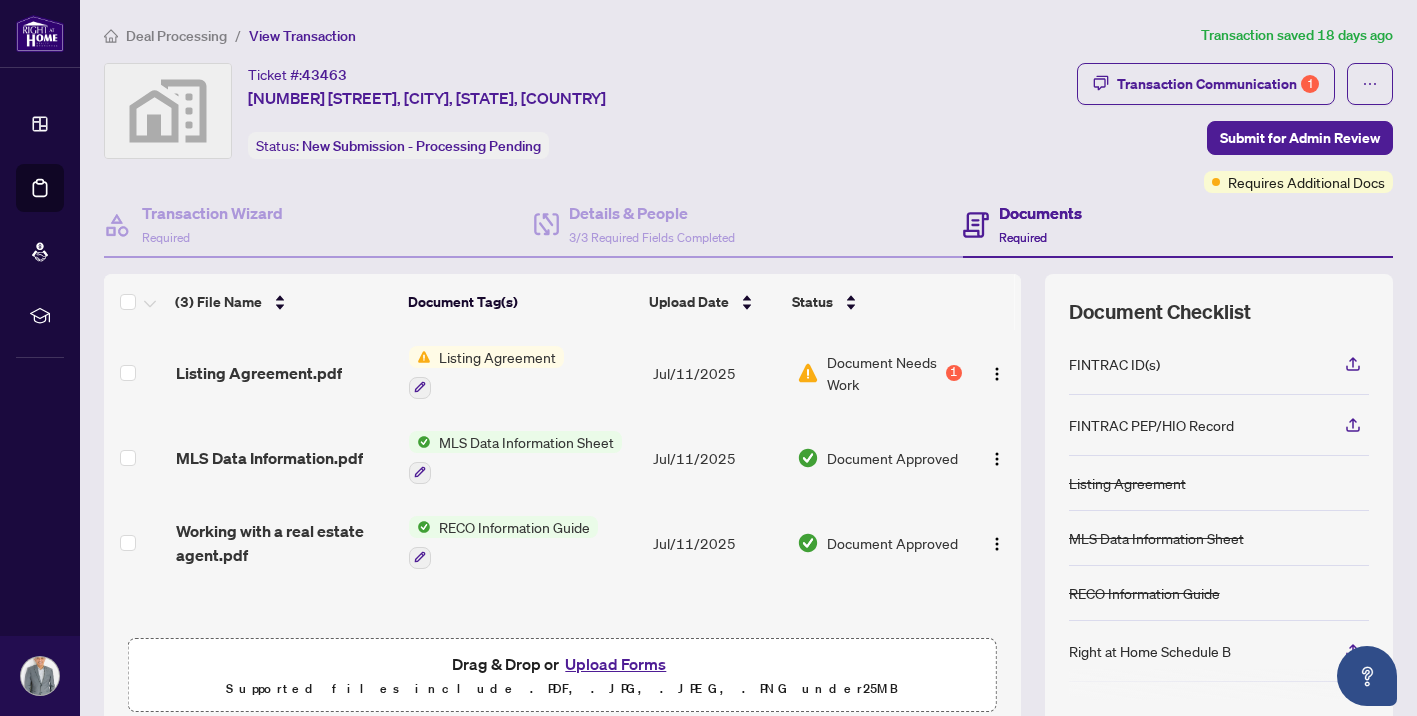 scroll, scrollTop: 1, scrollLeft: 0, axis: vertical 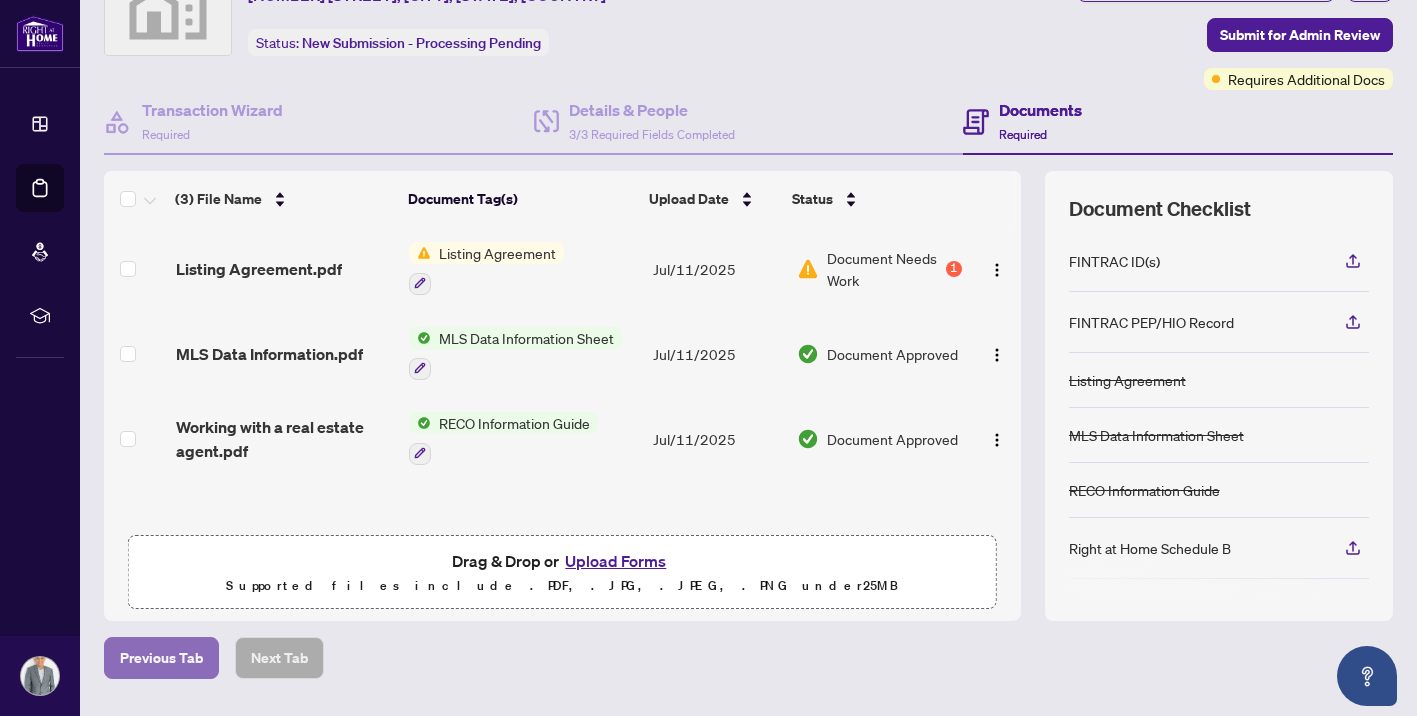 click on "Previous Tab" at bounding box center (161, 658) 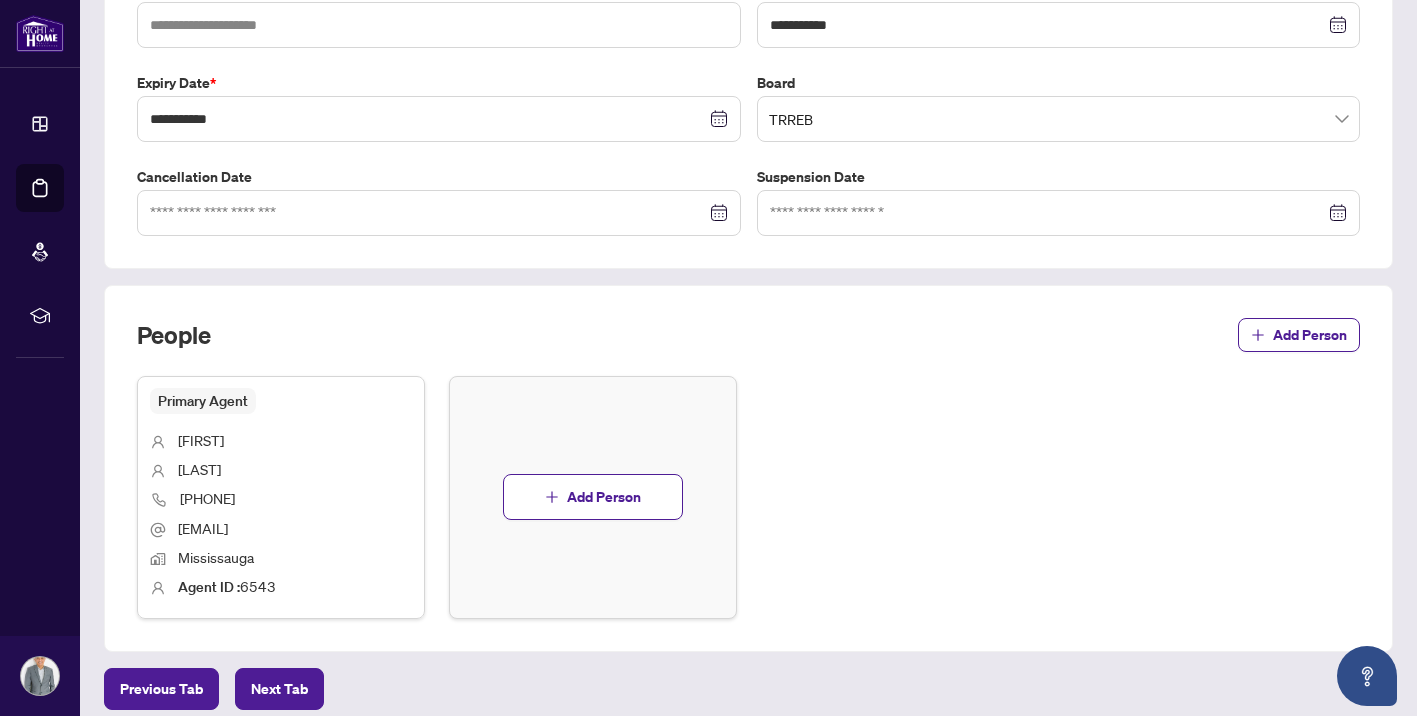scroll, scrollTop: 518, scrollLeft: 0, axis: vertical 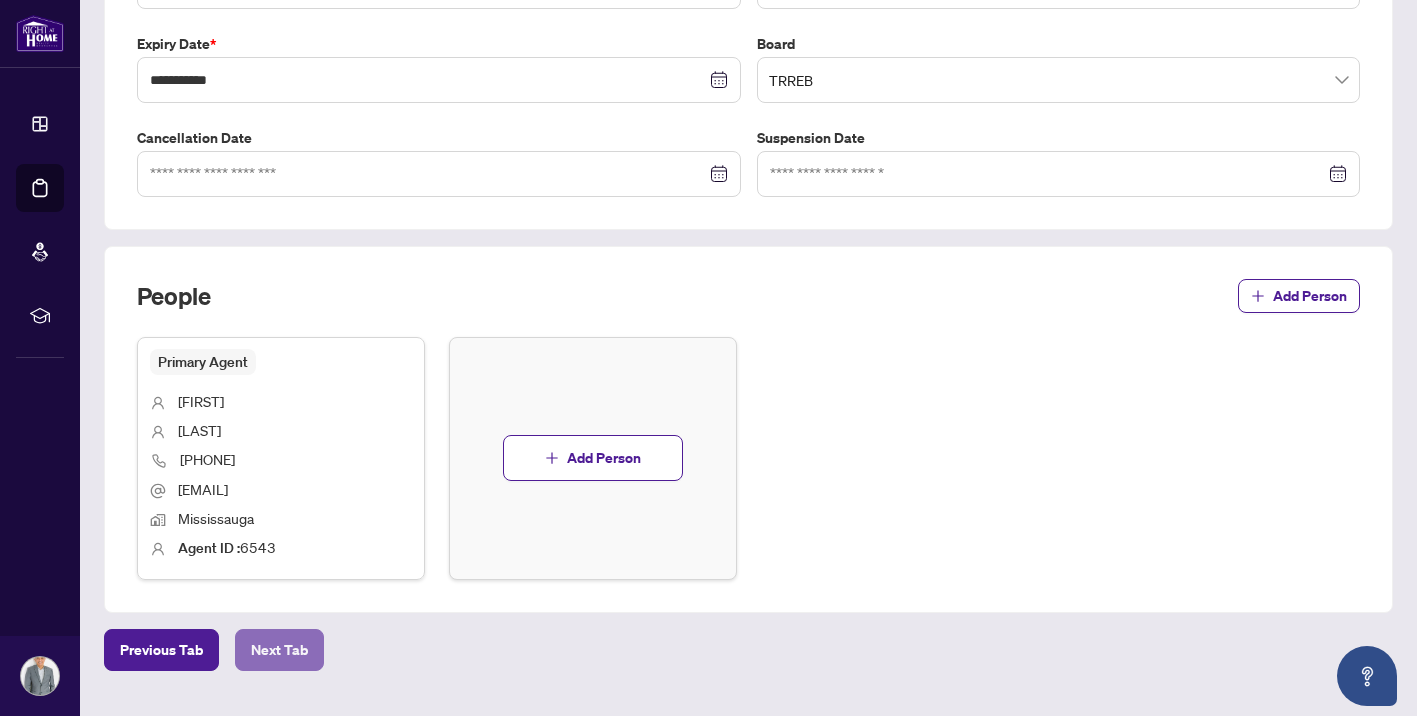 click on "Next Tab" at bounding box center [279, 650] 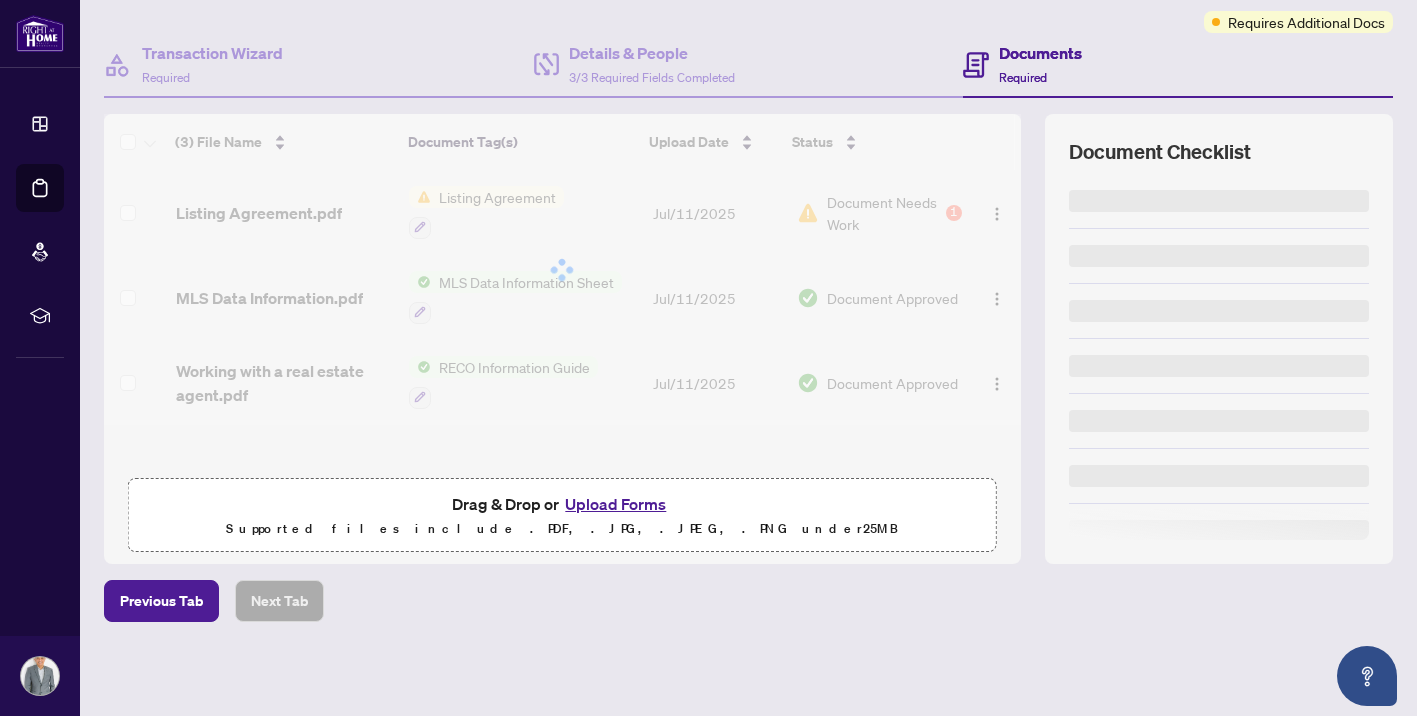 scroll, scrollTop: 0, scrollLeft: 0, axis: both 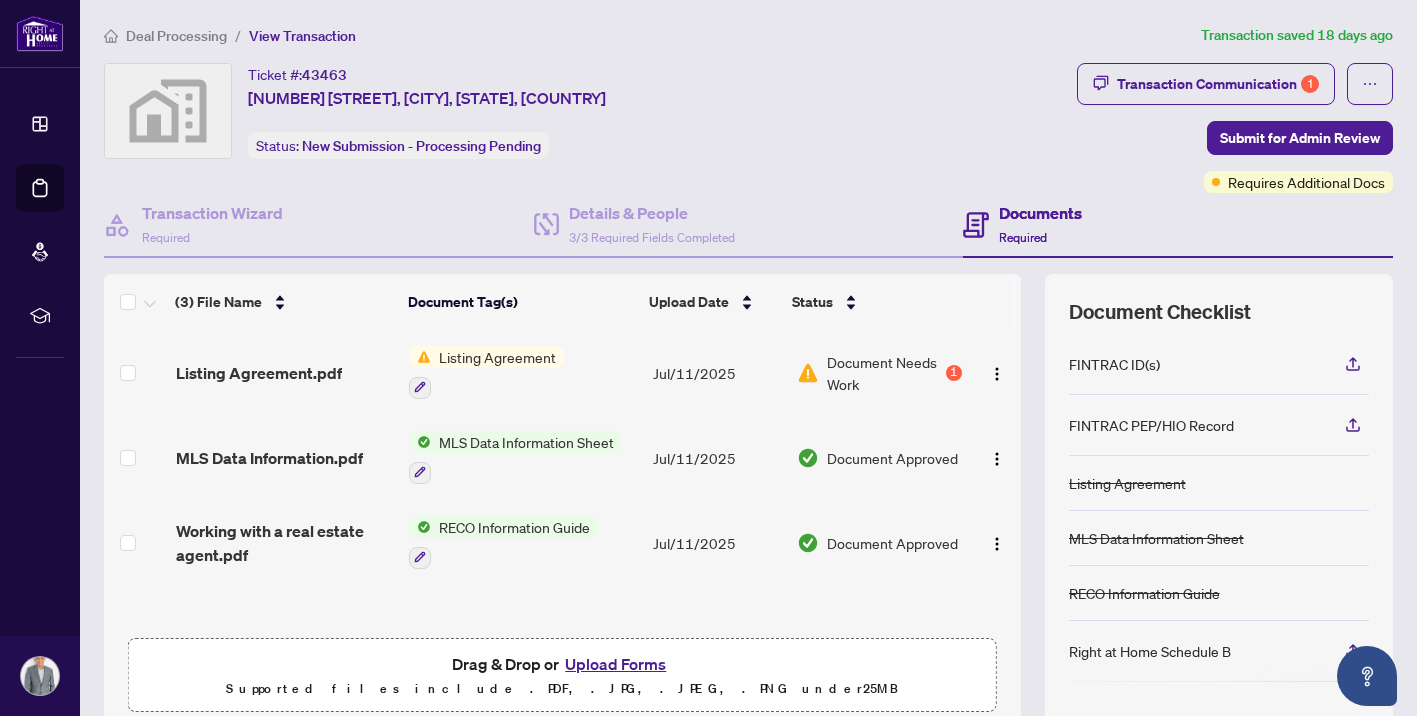 click on "Documents" at bounding box center (1040, 213) 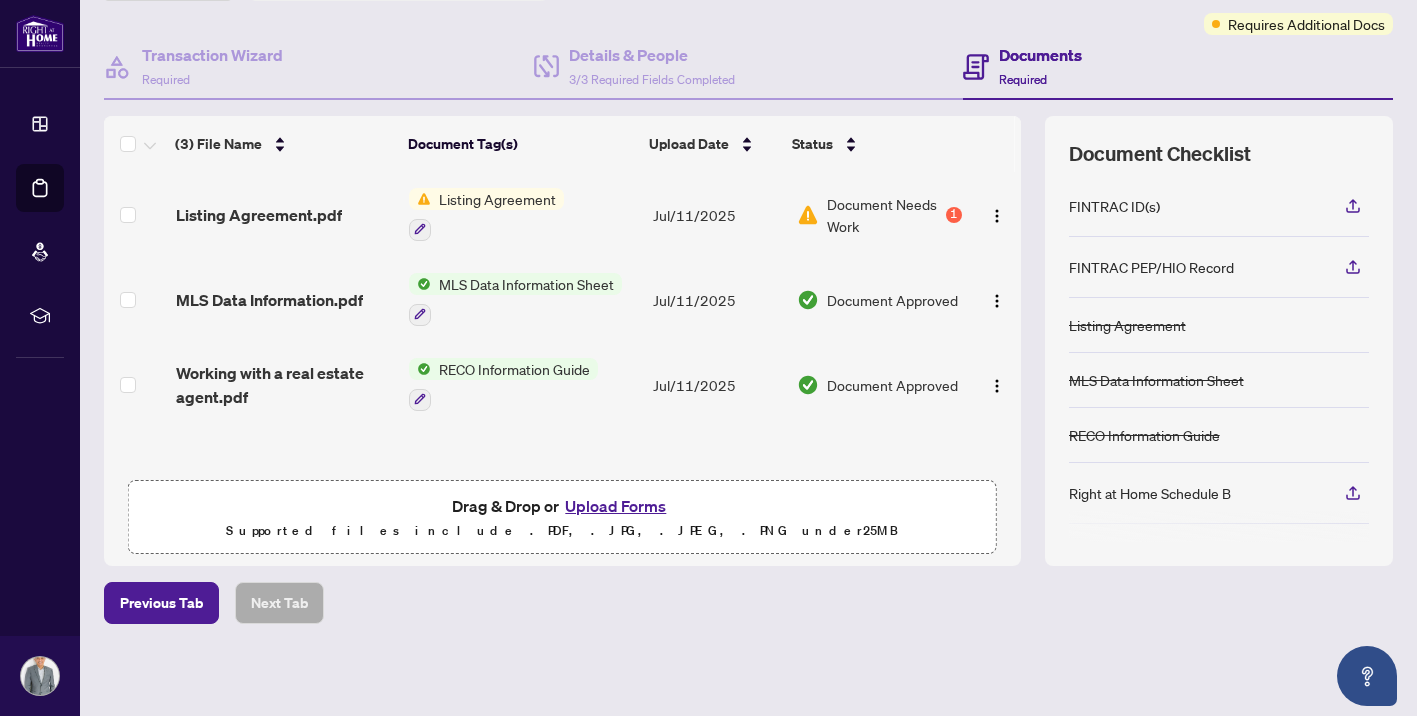 scroll, scrollTop: 0, scrollLeft: 0, axis: both 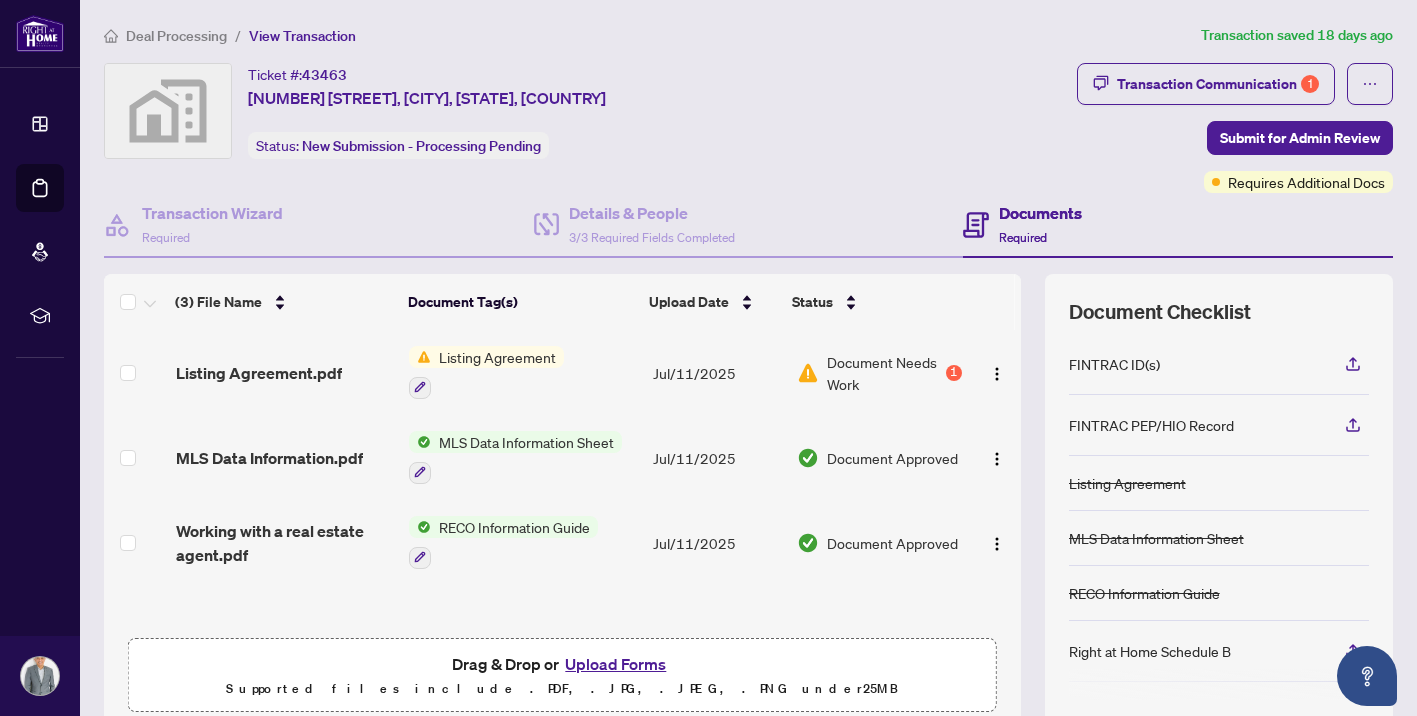 click on "Ticket #:  43463 [NUMBER] [STREET], [CITY], [STATE], [COUNTRY] Status:   New Submission - Processing Pending" at bounding box center (586, 111) 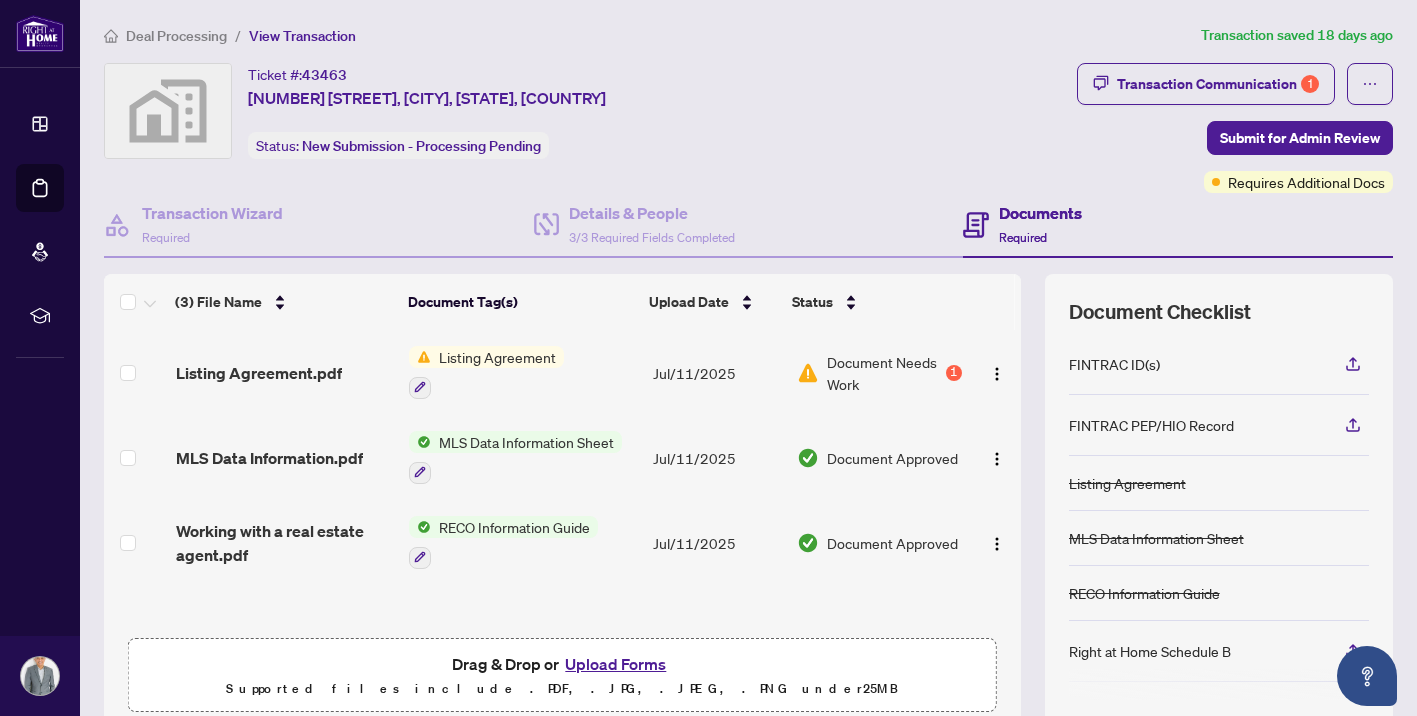 scroll, scrollTop: 158, scrollLeft: 0, axis: vertical 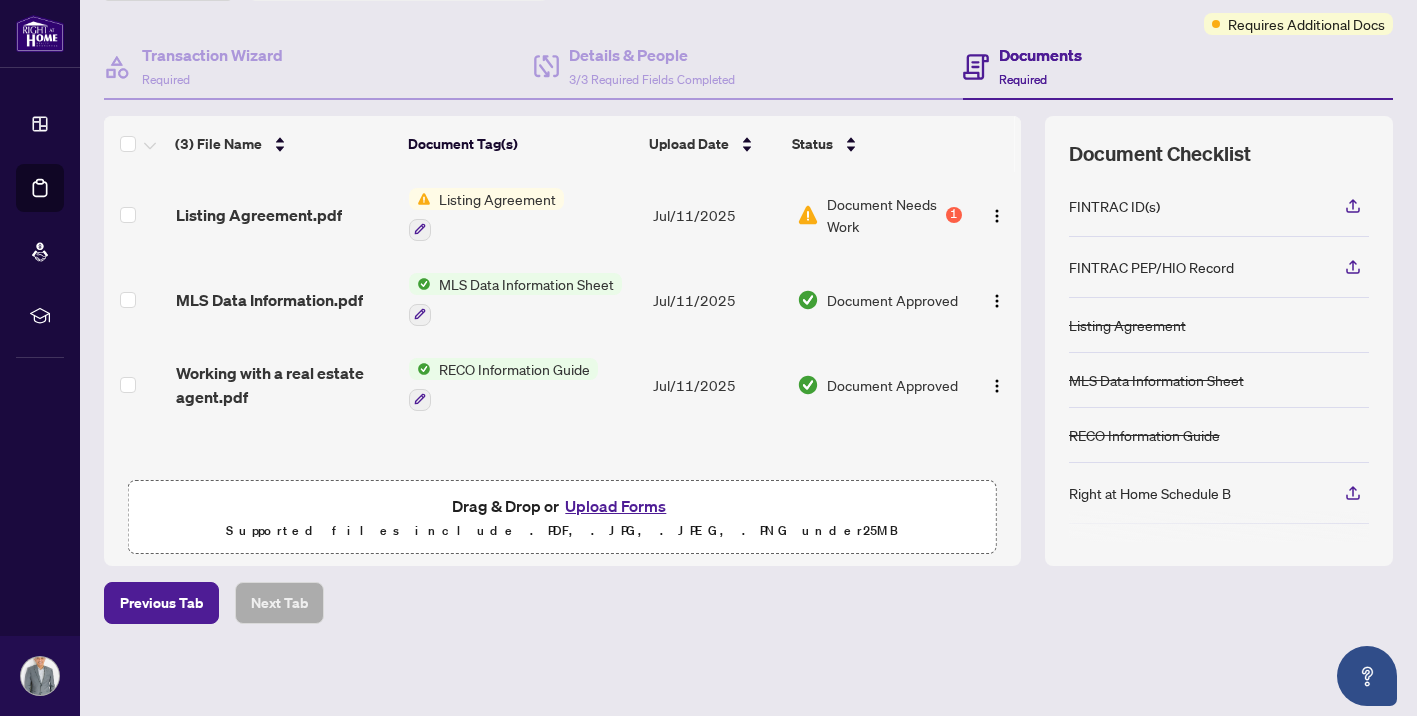 click on "Upload Forms" at bounding box center (615, 506) 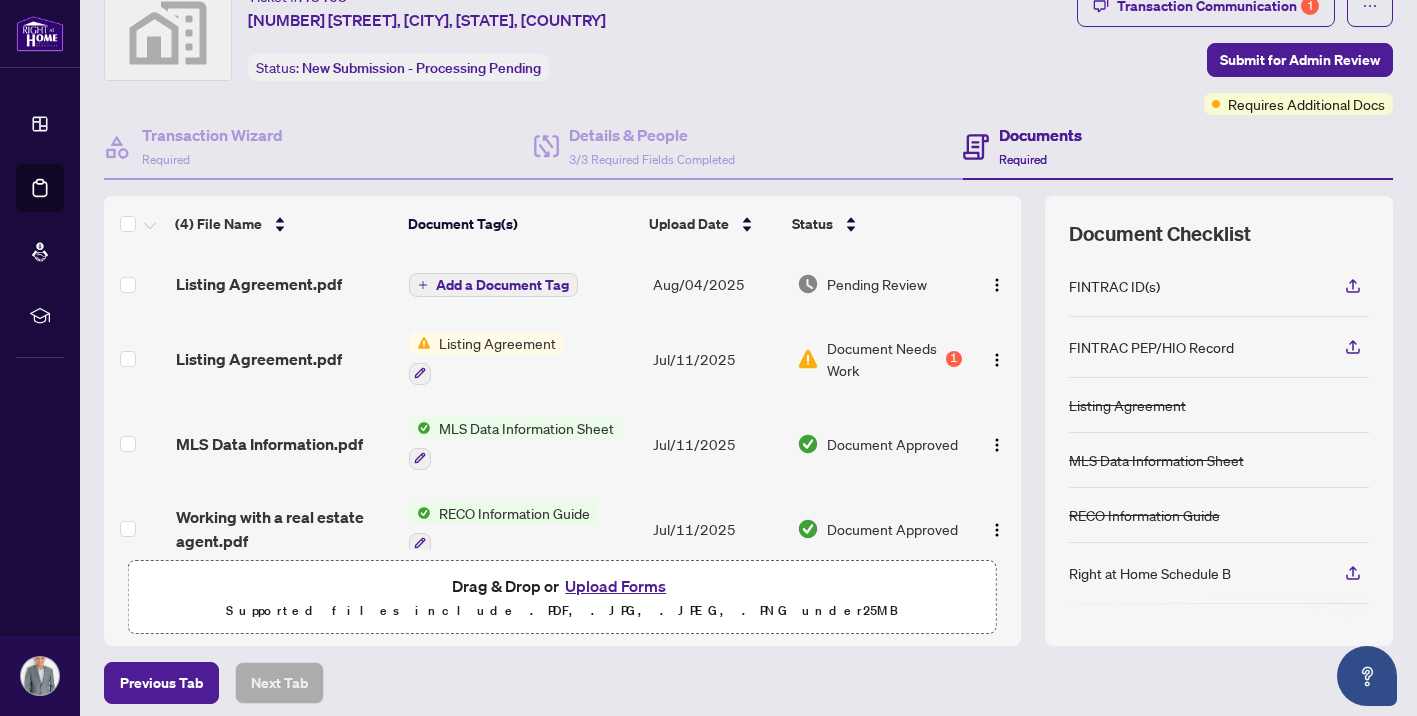 scroll, scrollTop: 65, scrollLeft: 0, axis: vertical 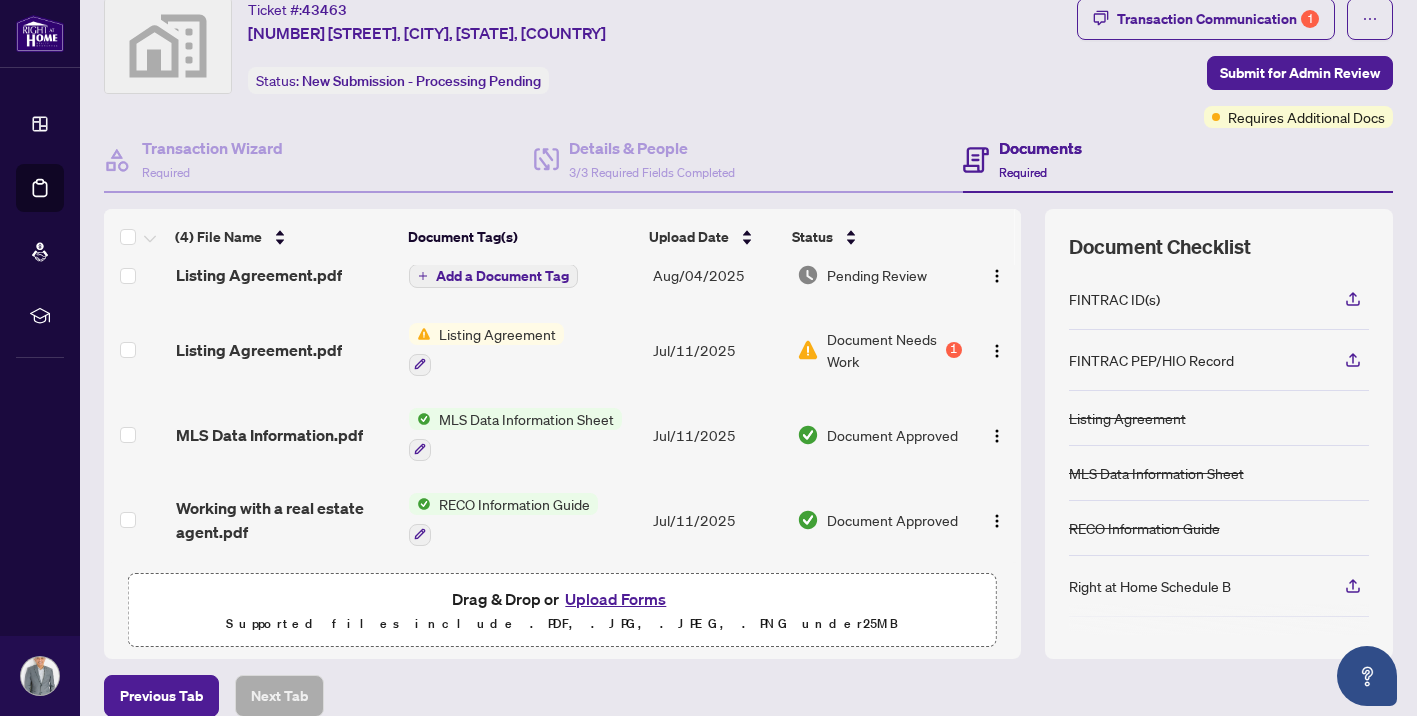 click on "Add a Document Tag" at bounding box center [502, 276] 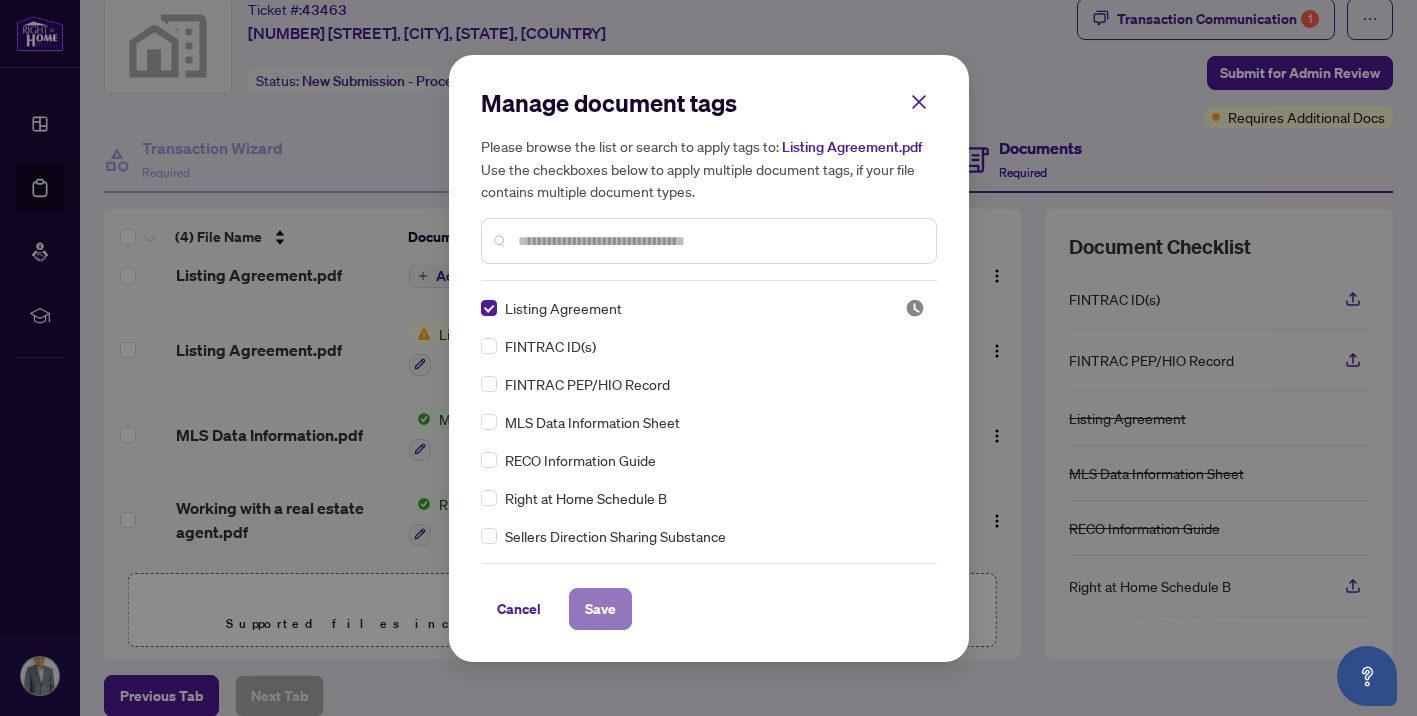 click on "Save" at bounding box center (600, 609) 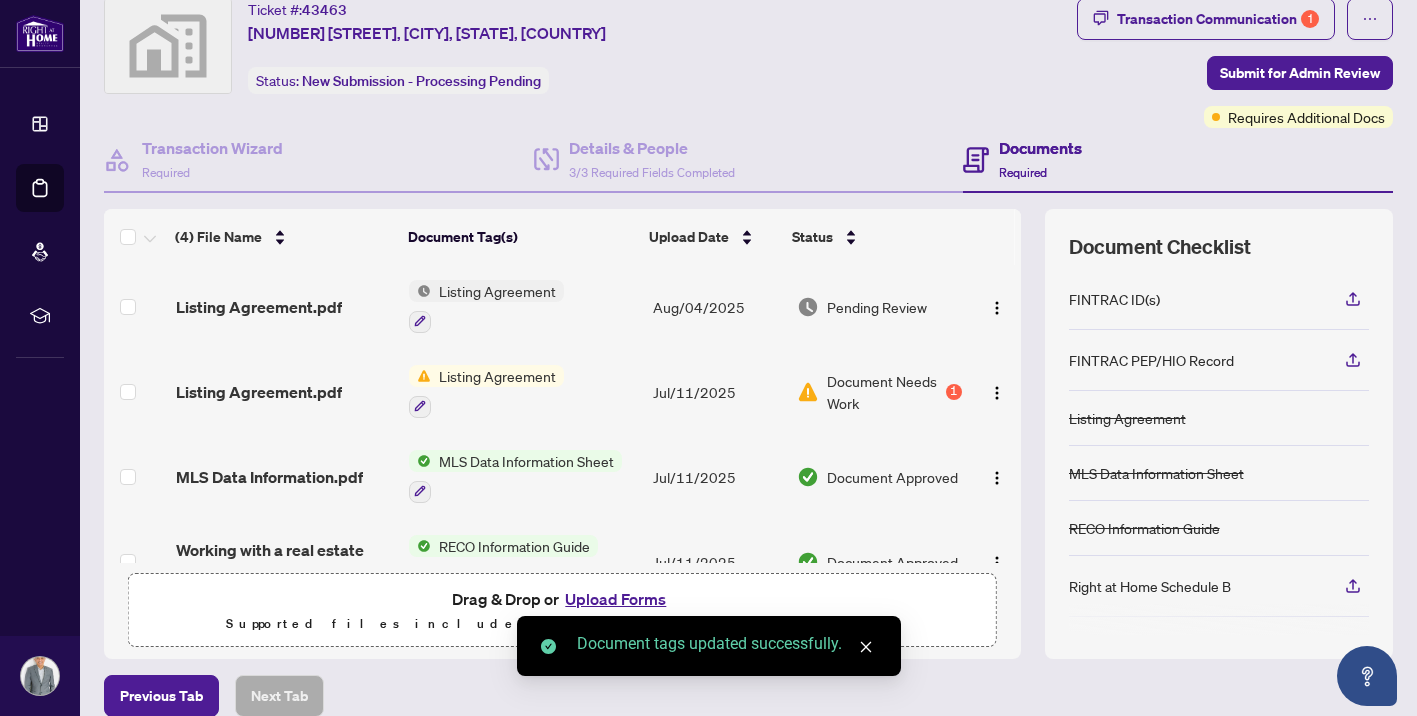 scroll, scrollTop: 0, scrollLeft: 0, axis: both 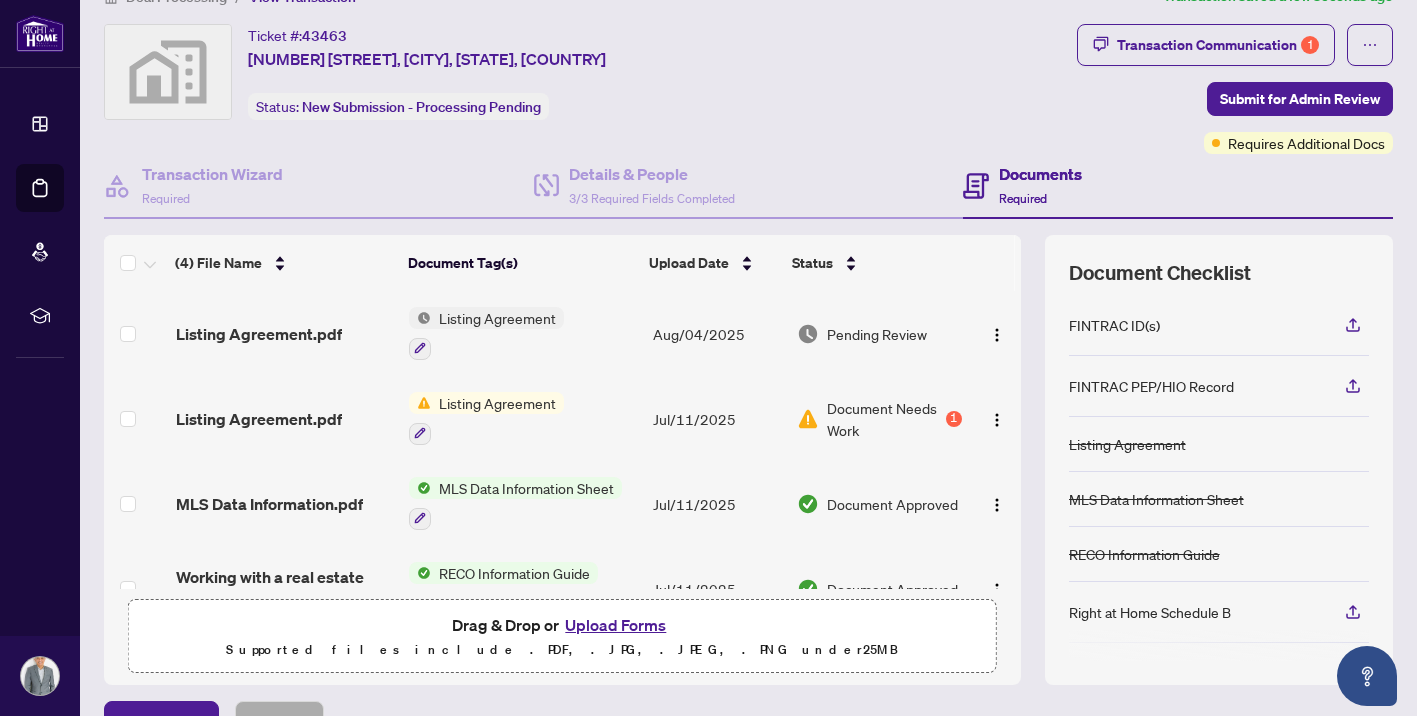 click on "Listing Agreement" at bounding box center [497, 318] 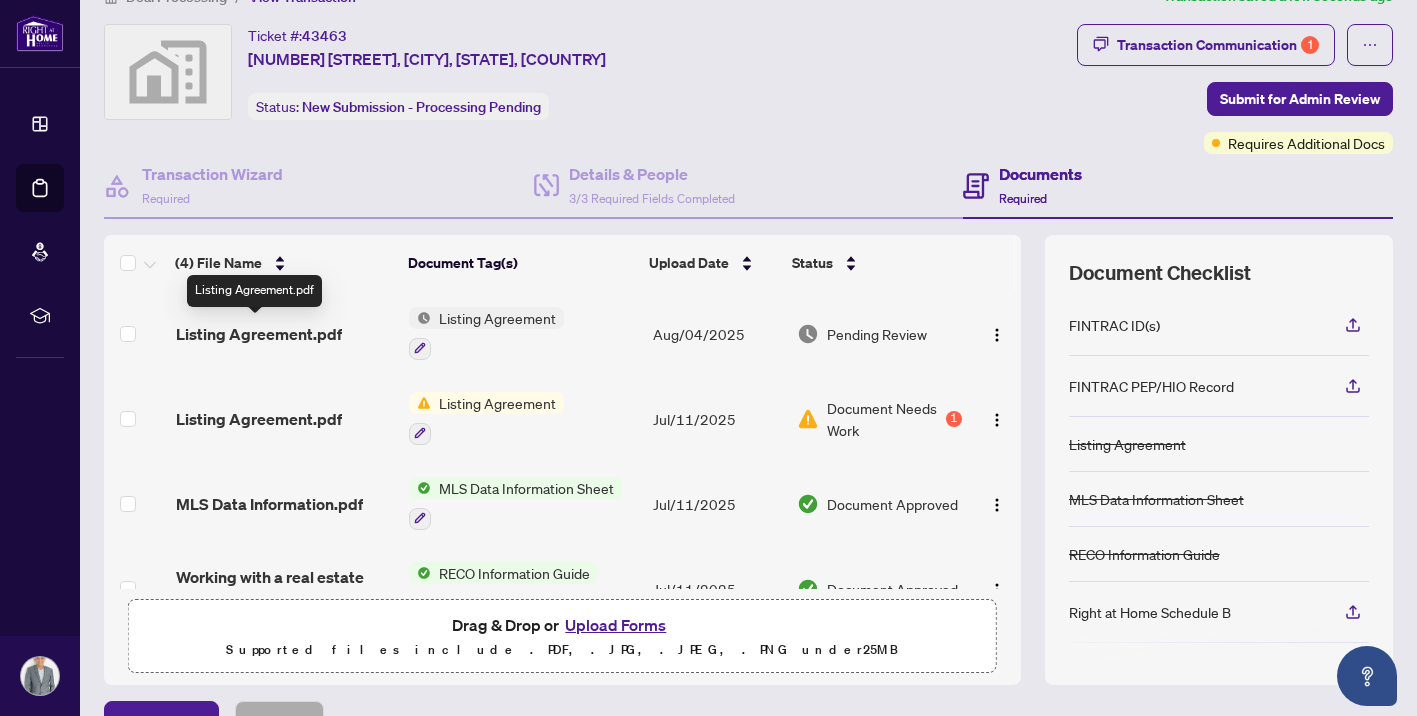 click on "Listing Agreement.pdf" at bounding box center (259, 334) 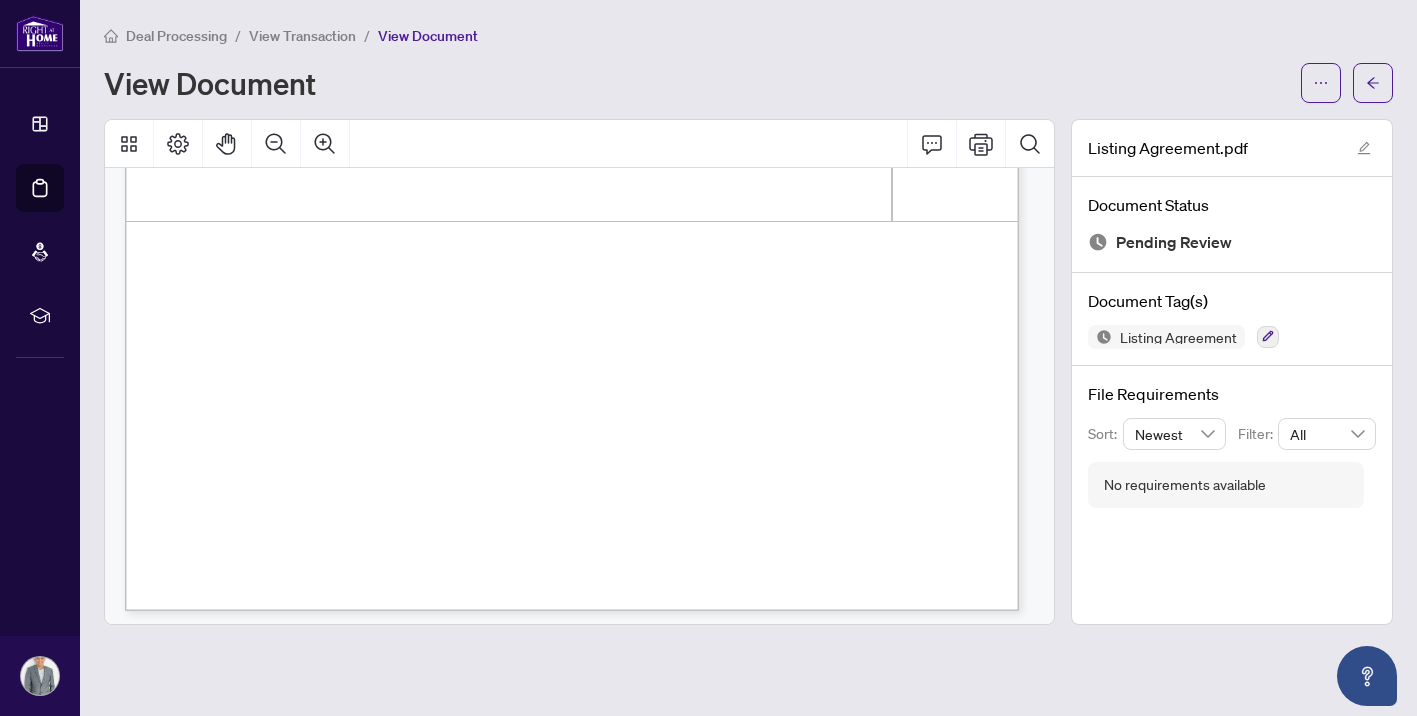 scroll, scrollTop: 1385, scrollLeft: 0, axis: vertical 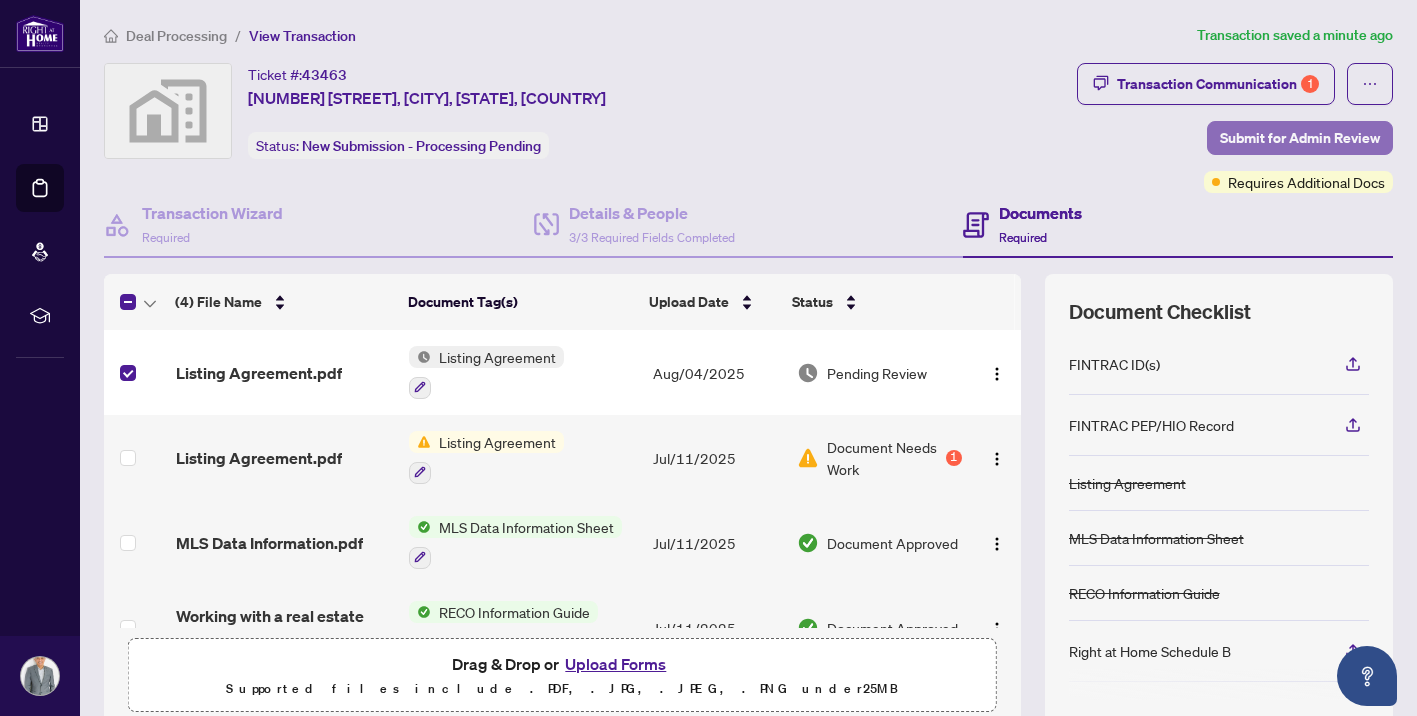 click on "Submit for Admin Review" at bounding box center (1300, 138) 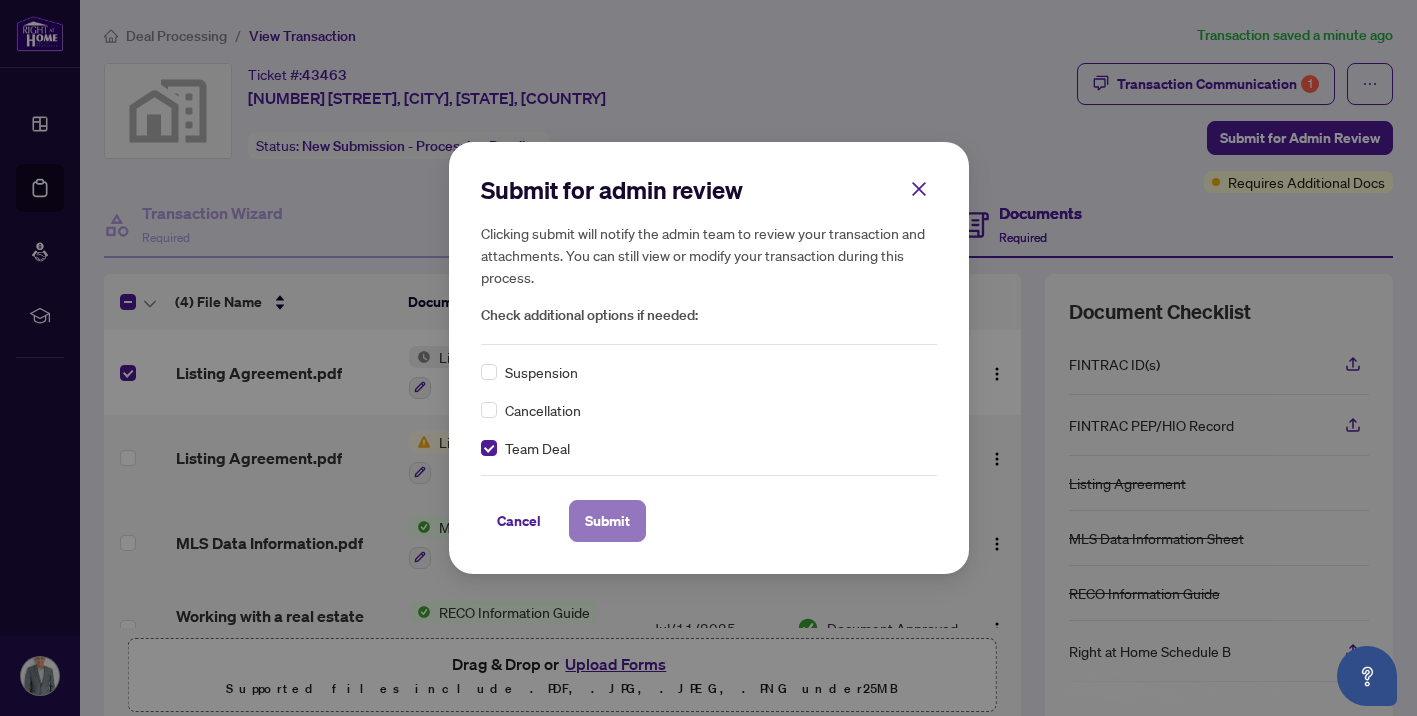 click on "Submit" at bounding box center (607, 521) 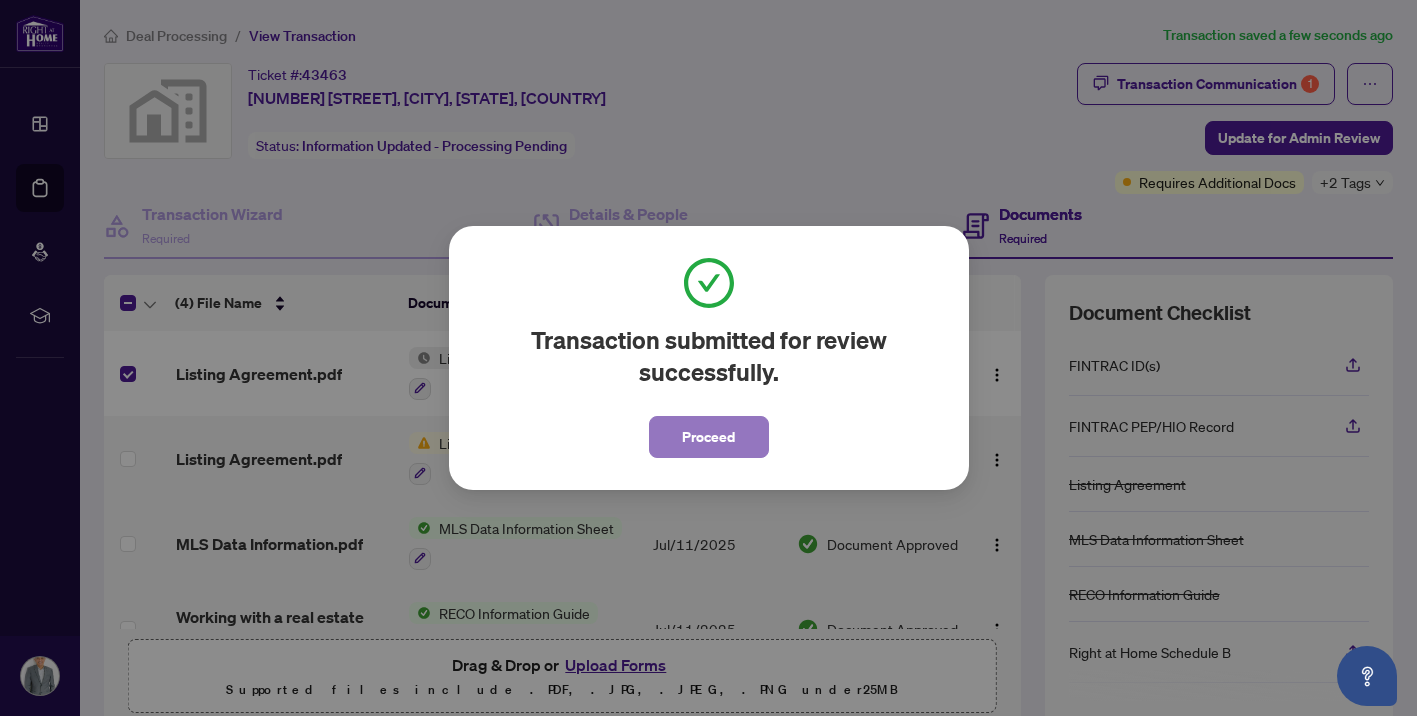 click on "Proceed" at bounding box center (708, 437) 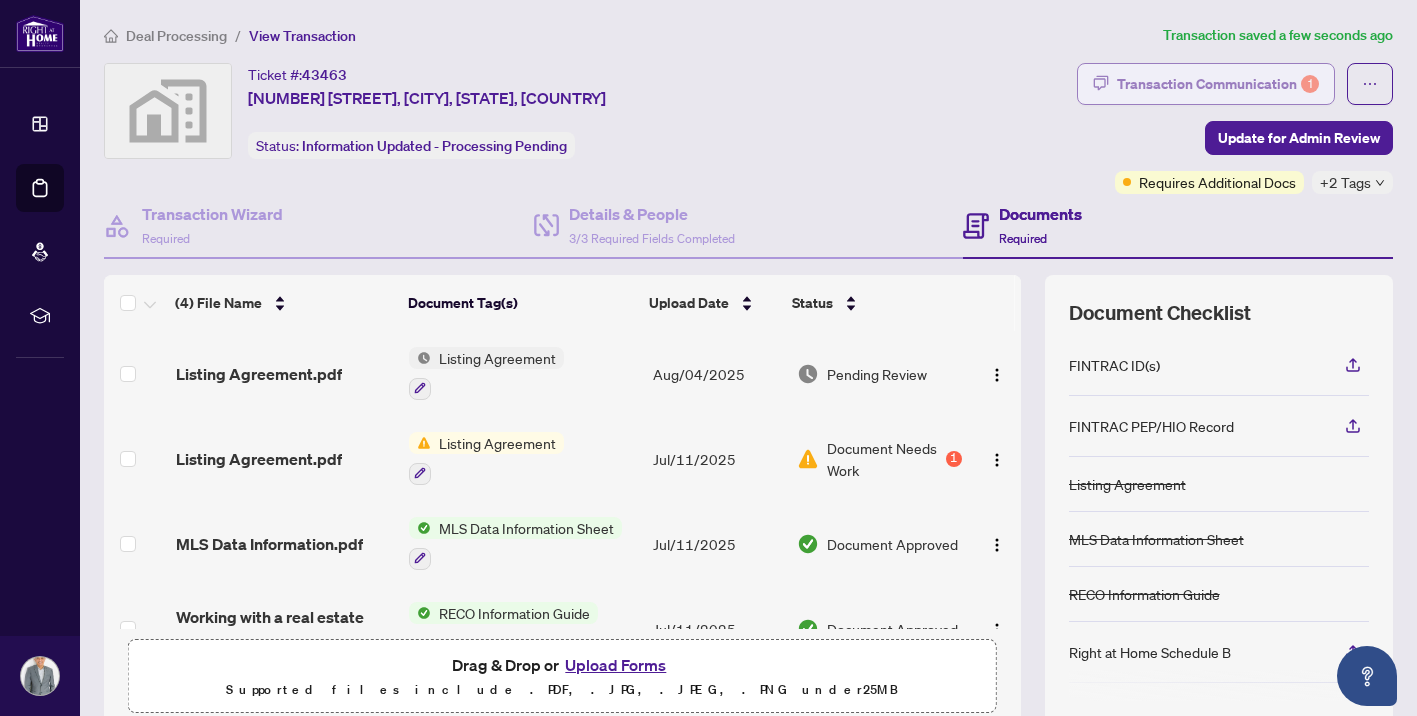 click on "Transaction Communication 1" at bounding box center [1218, 84] 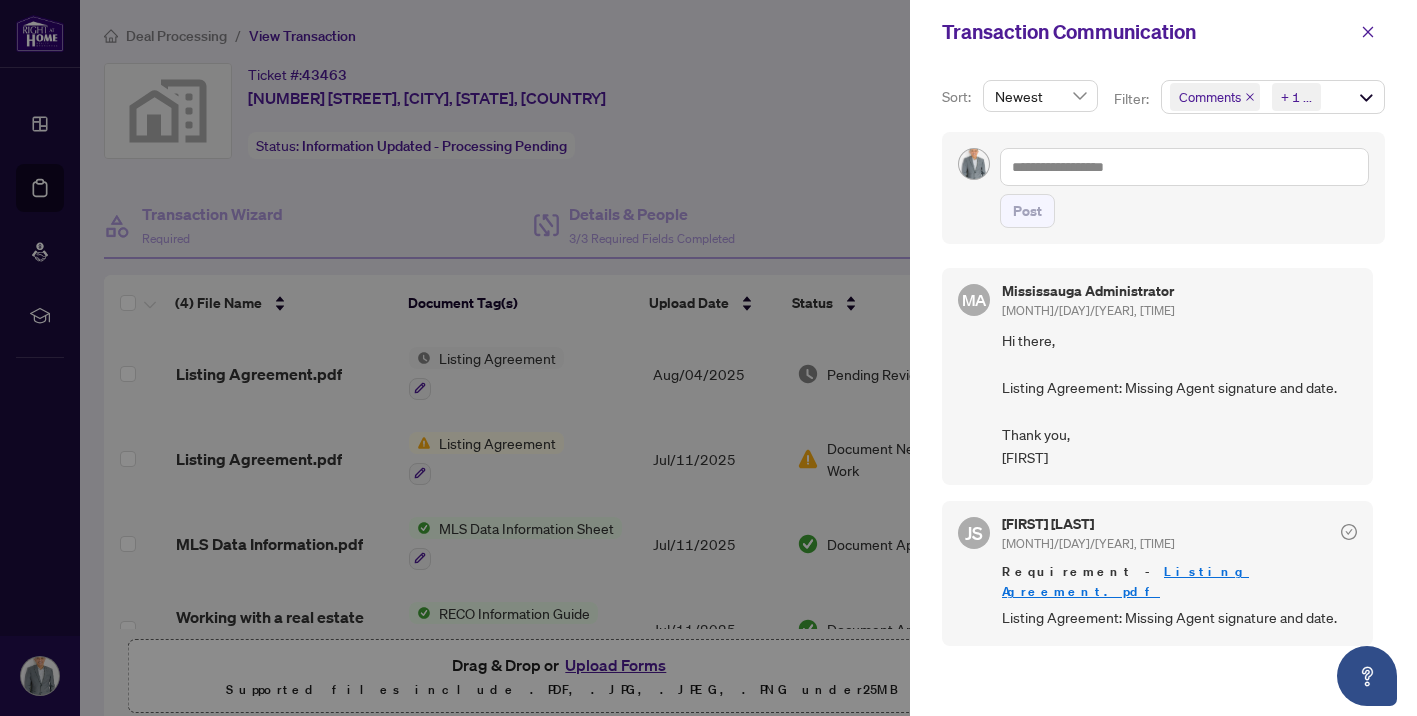 scroll, scrollTop: 4, scrollLeft: 0, axis: vertical 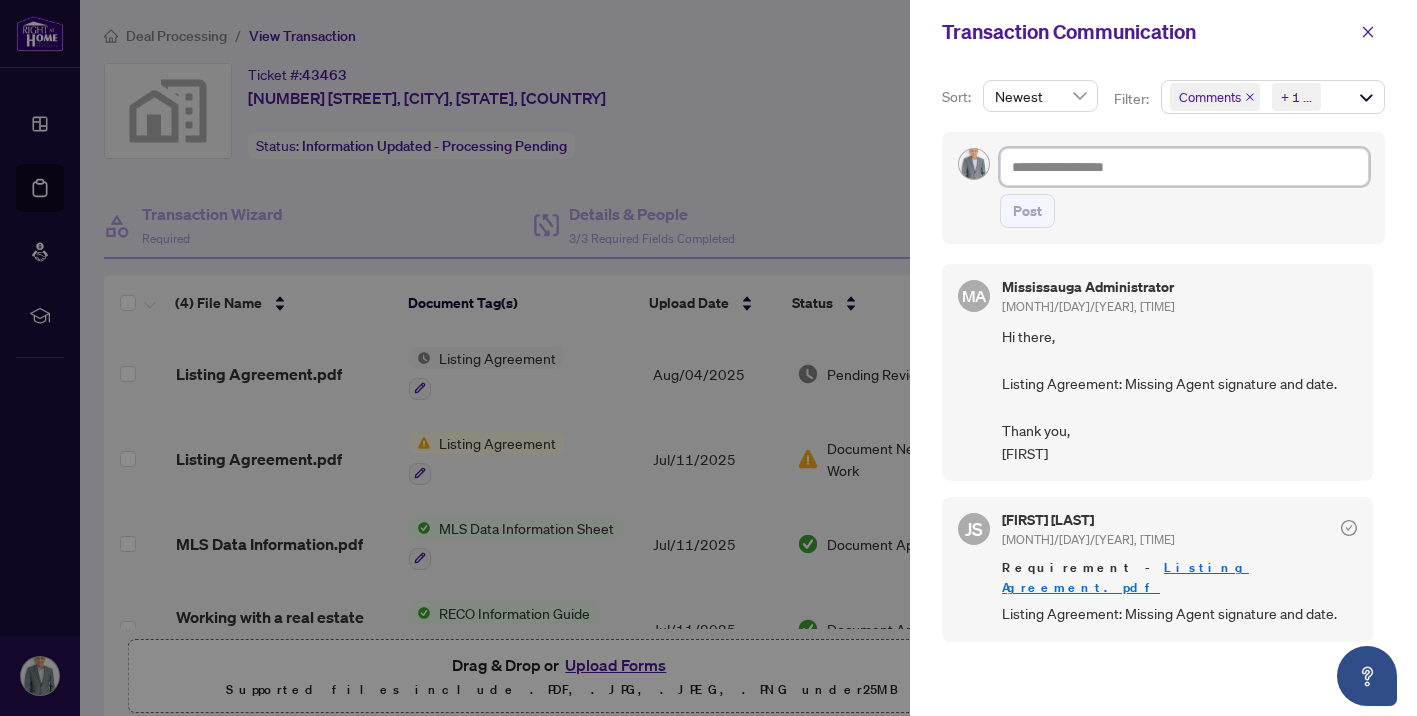 click at bounding box center (1184, 167) 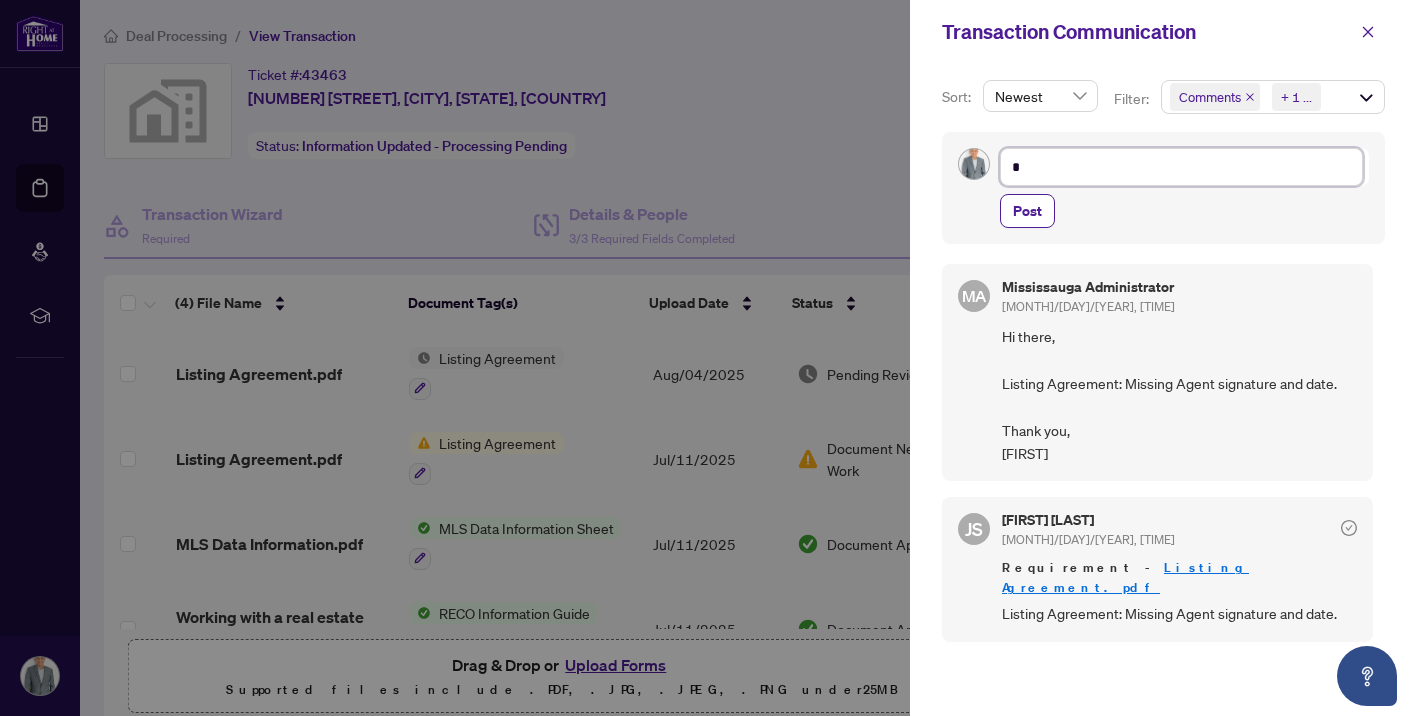 type on "**" 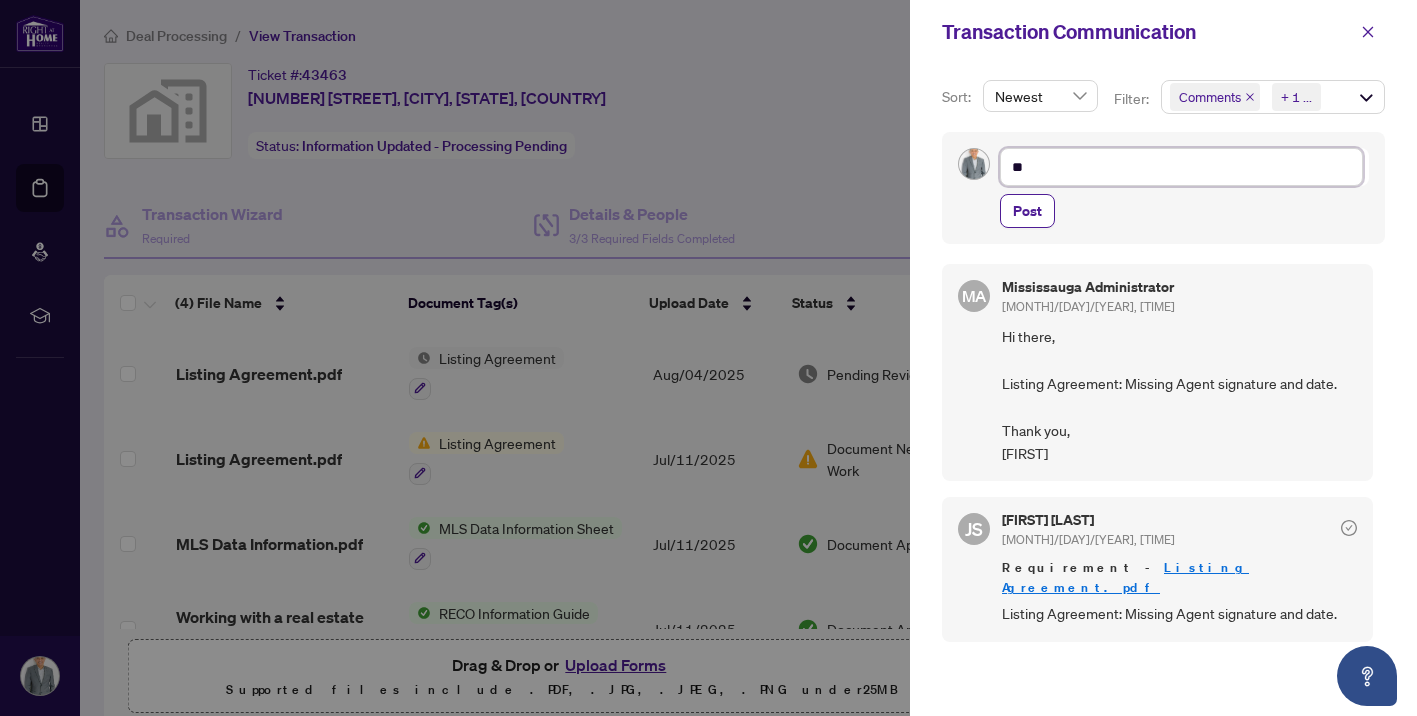 type on "*" 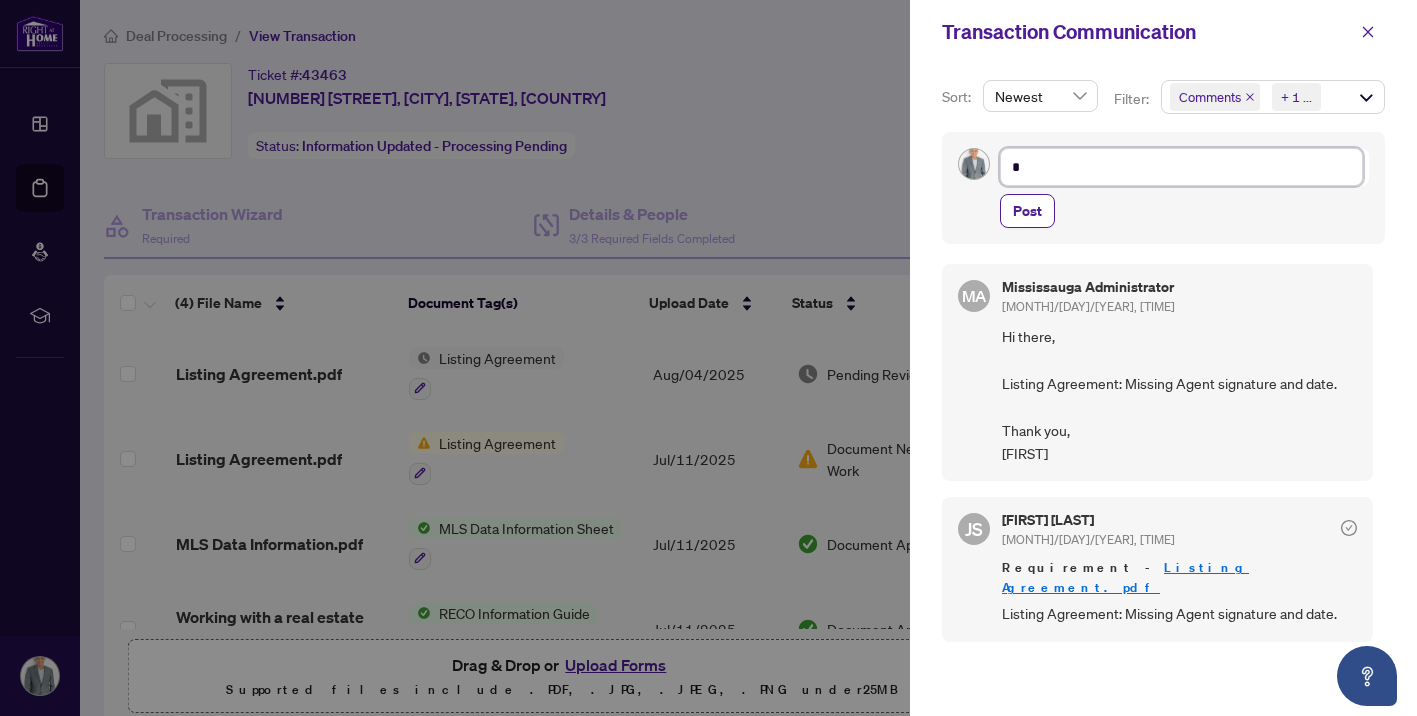 type on "**" 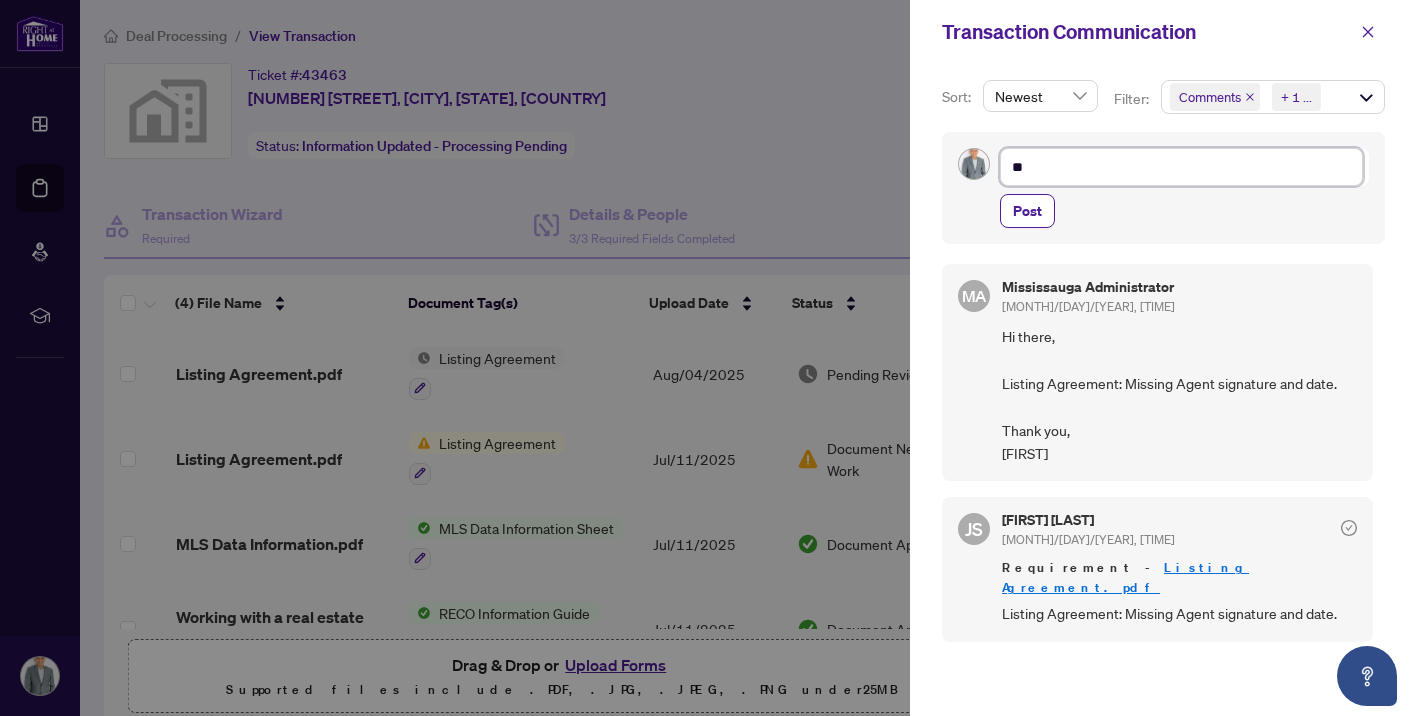 type on "***" 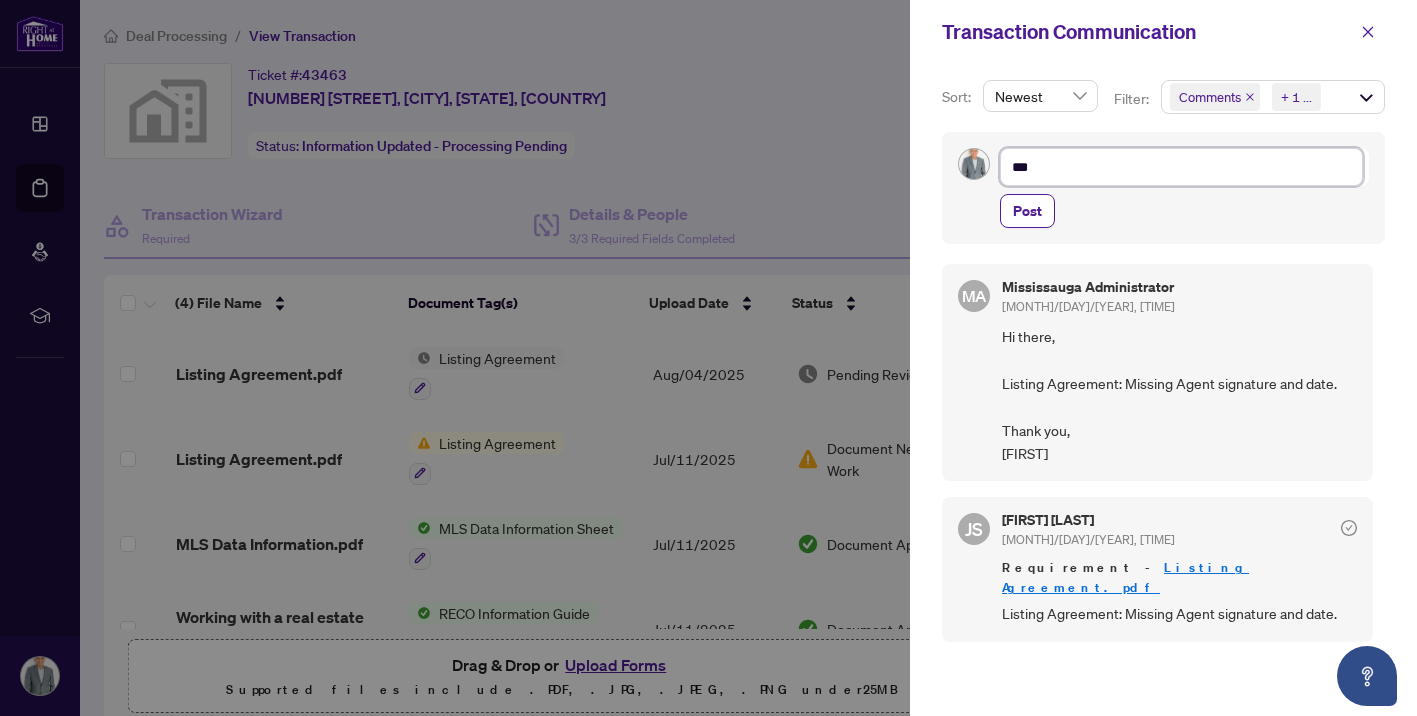 type on "****" 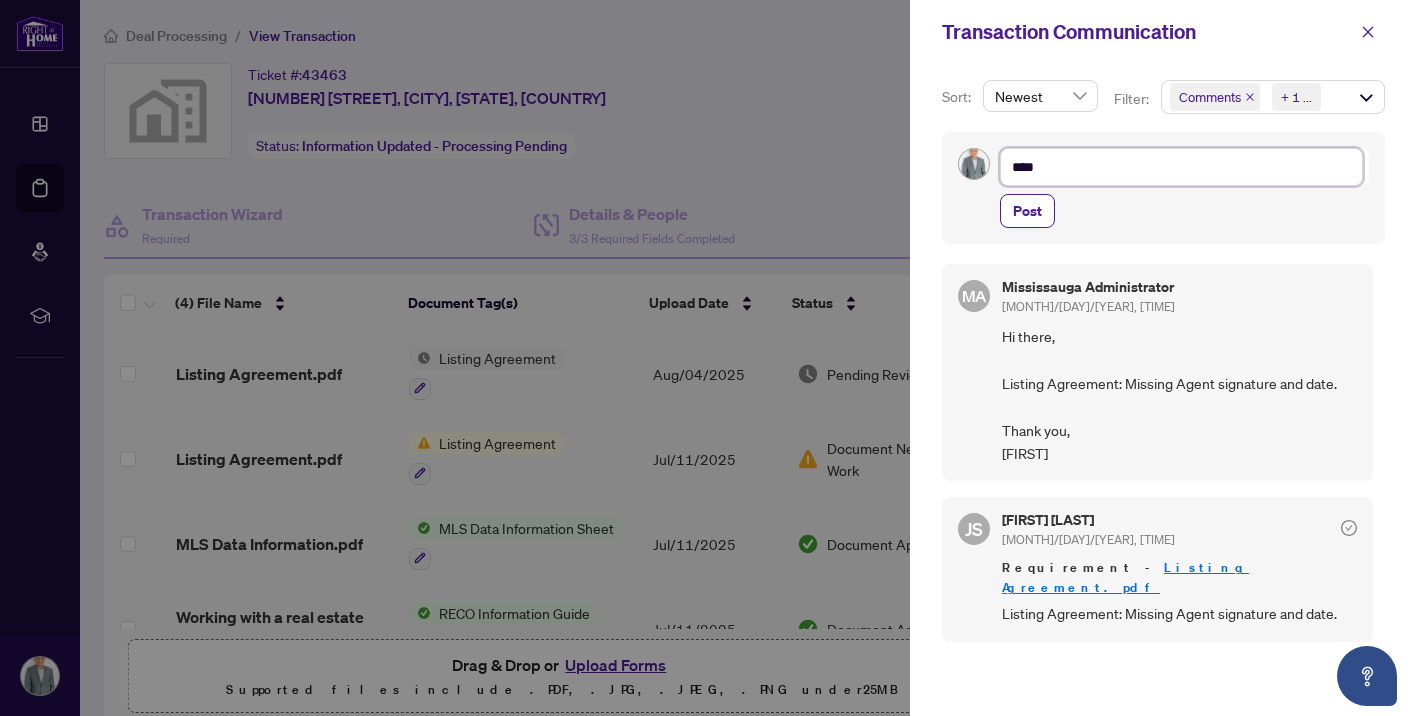 type on "****" 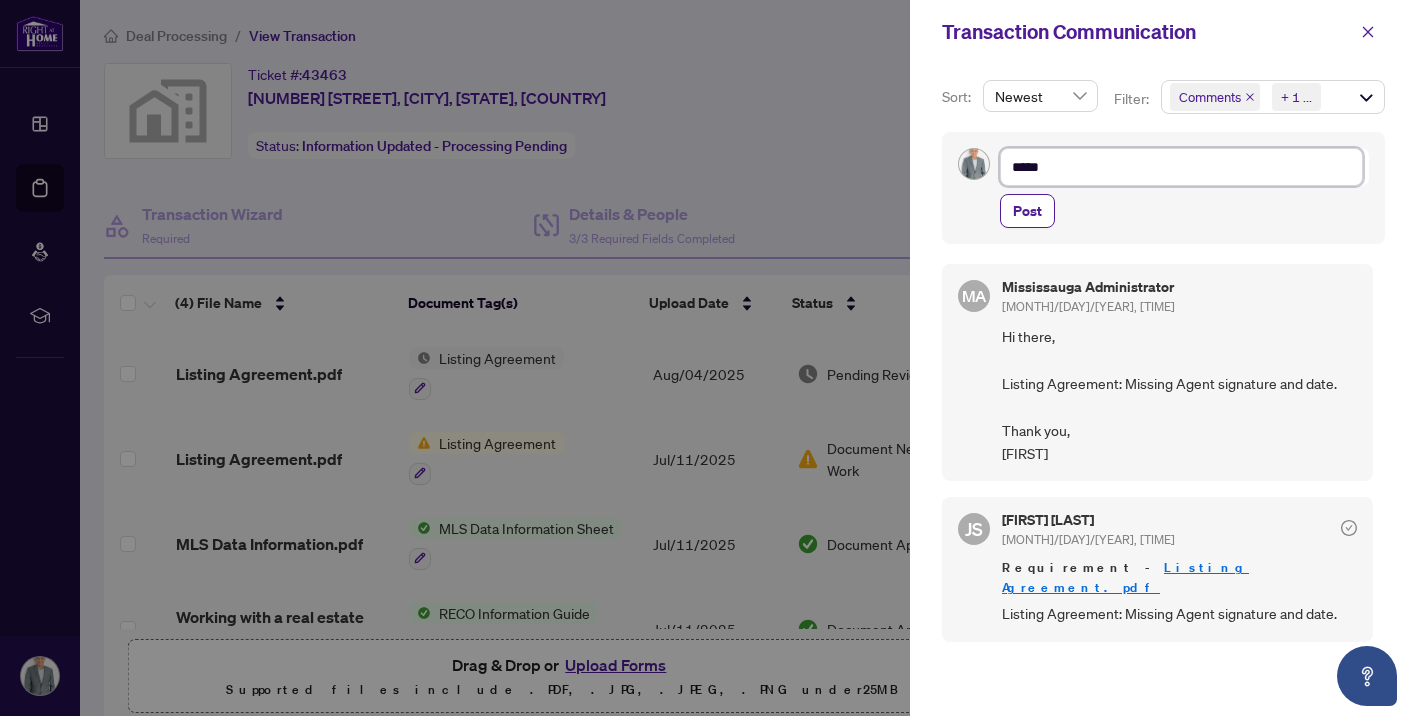 type on "******" 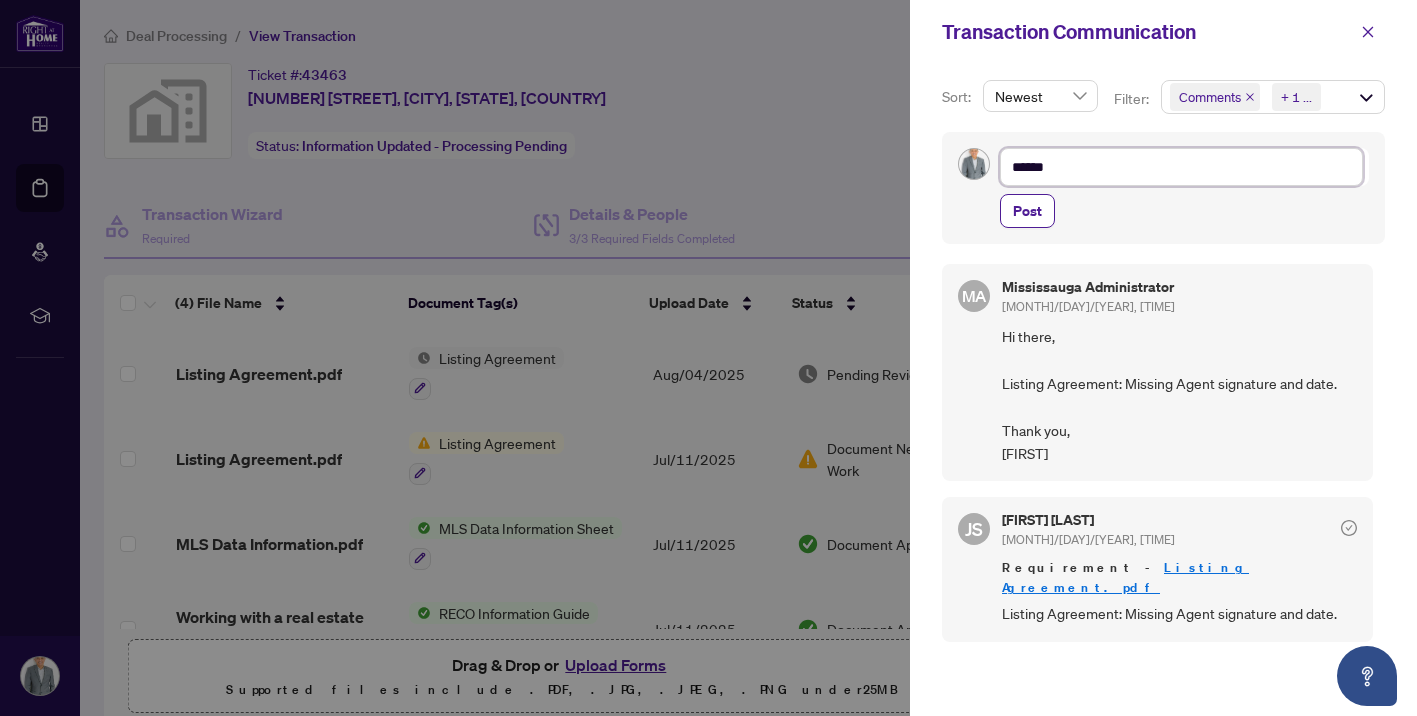 type on "*******" 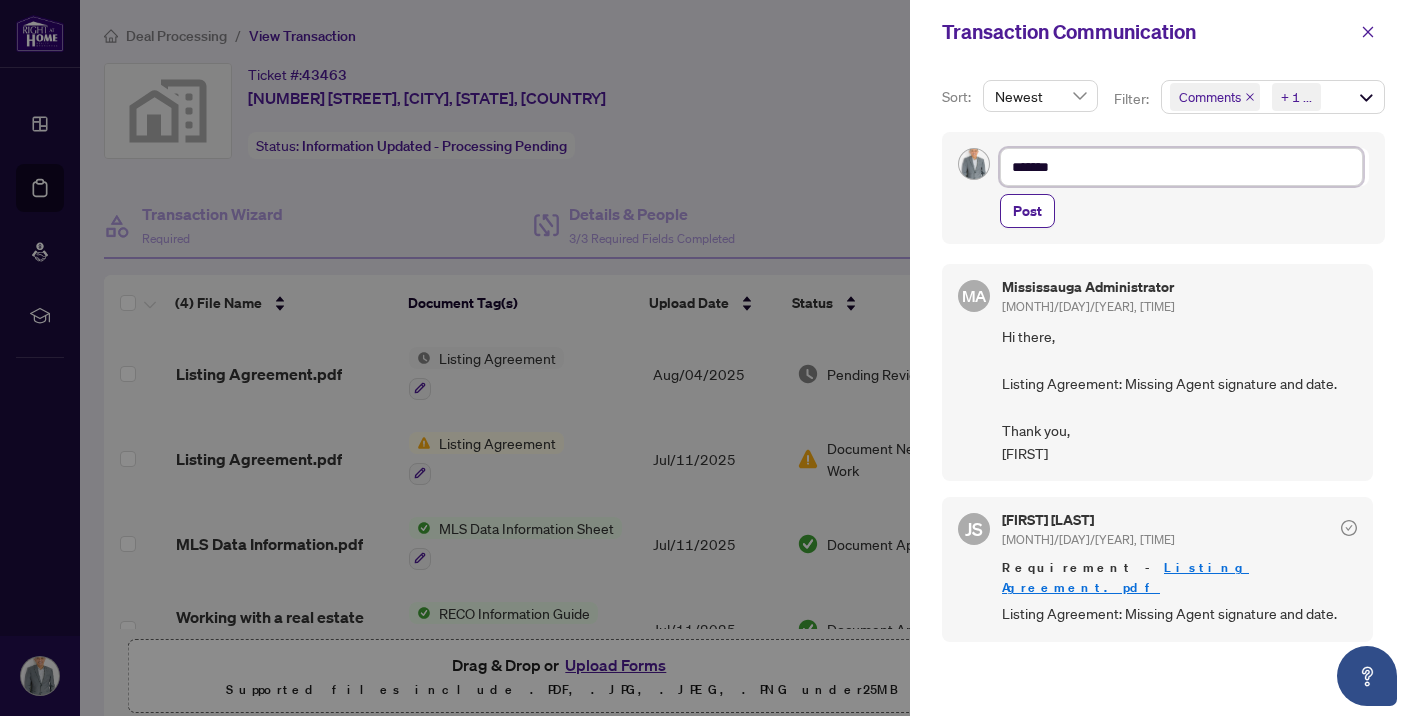 type on "******" 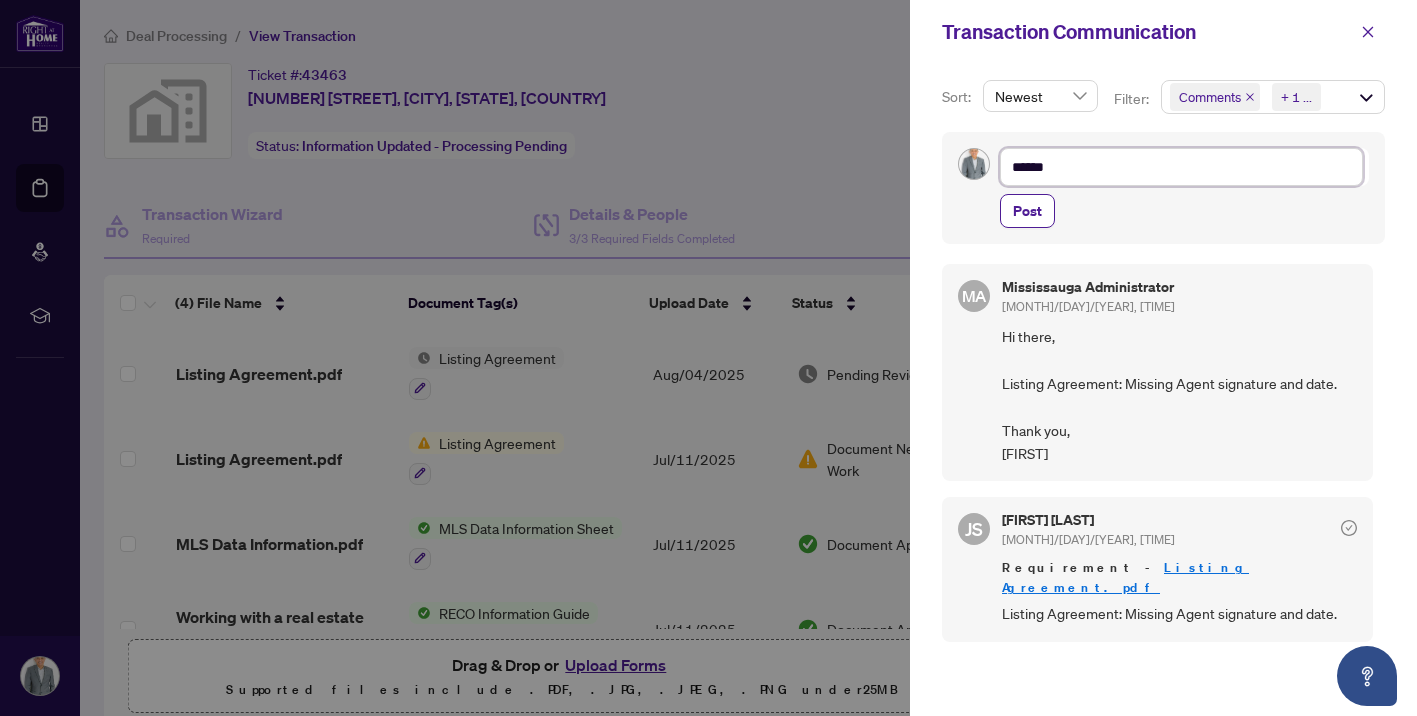 type on "*******" 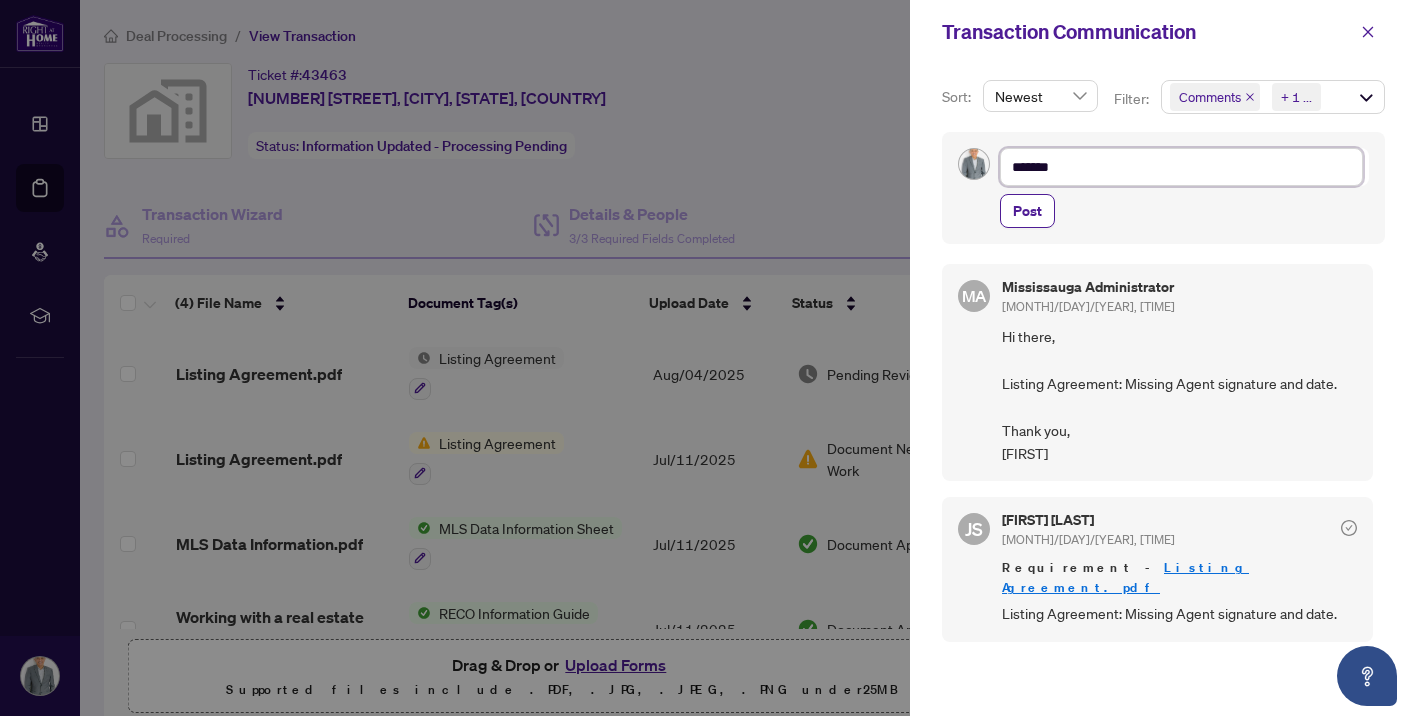 type on "********" 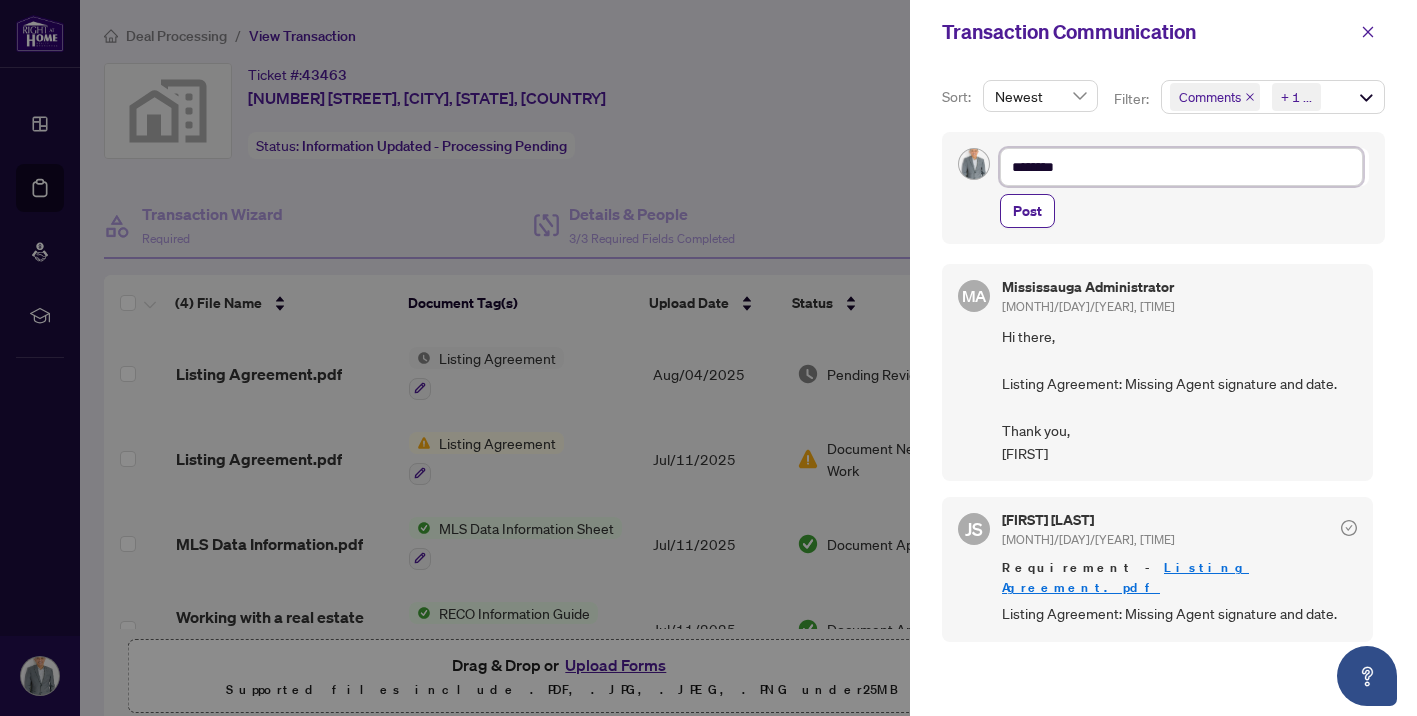 type on "*********" 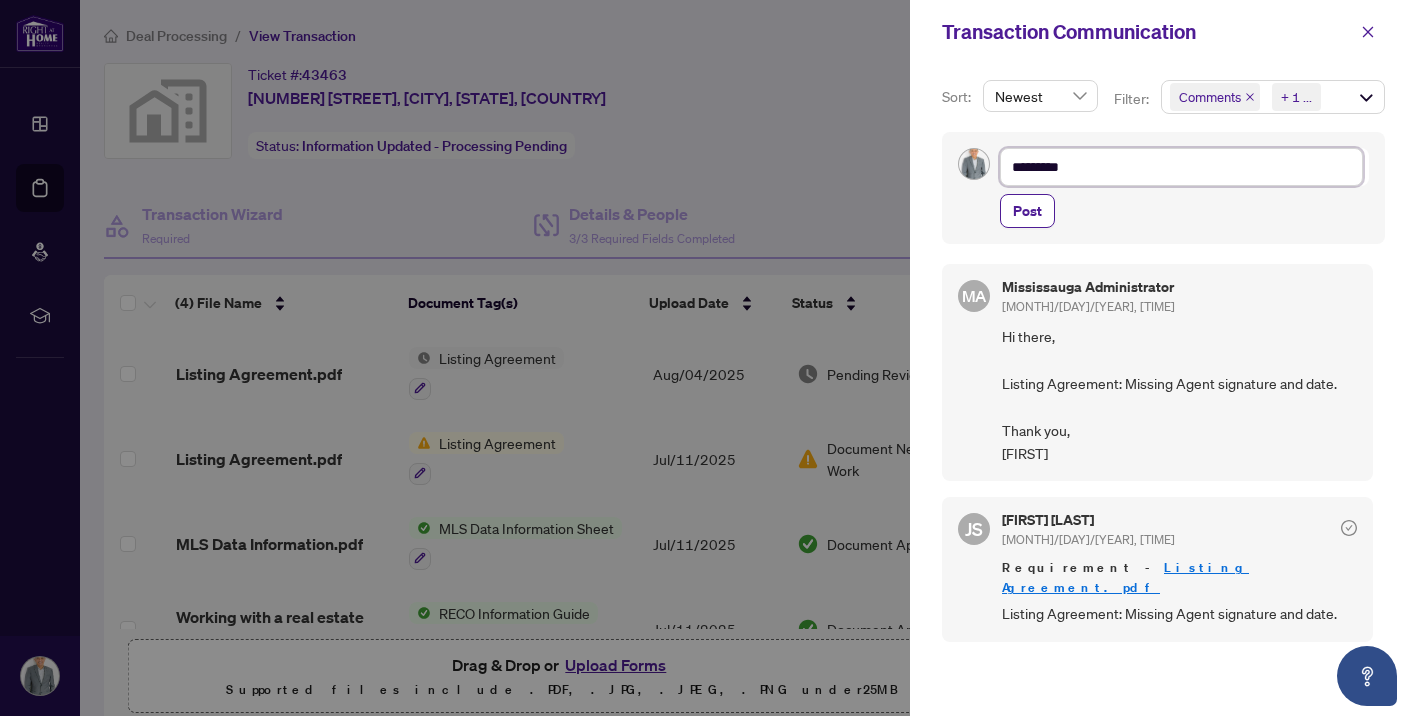 type on "**********" 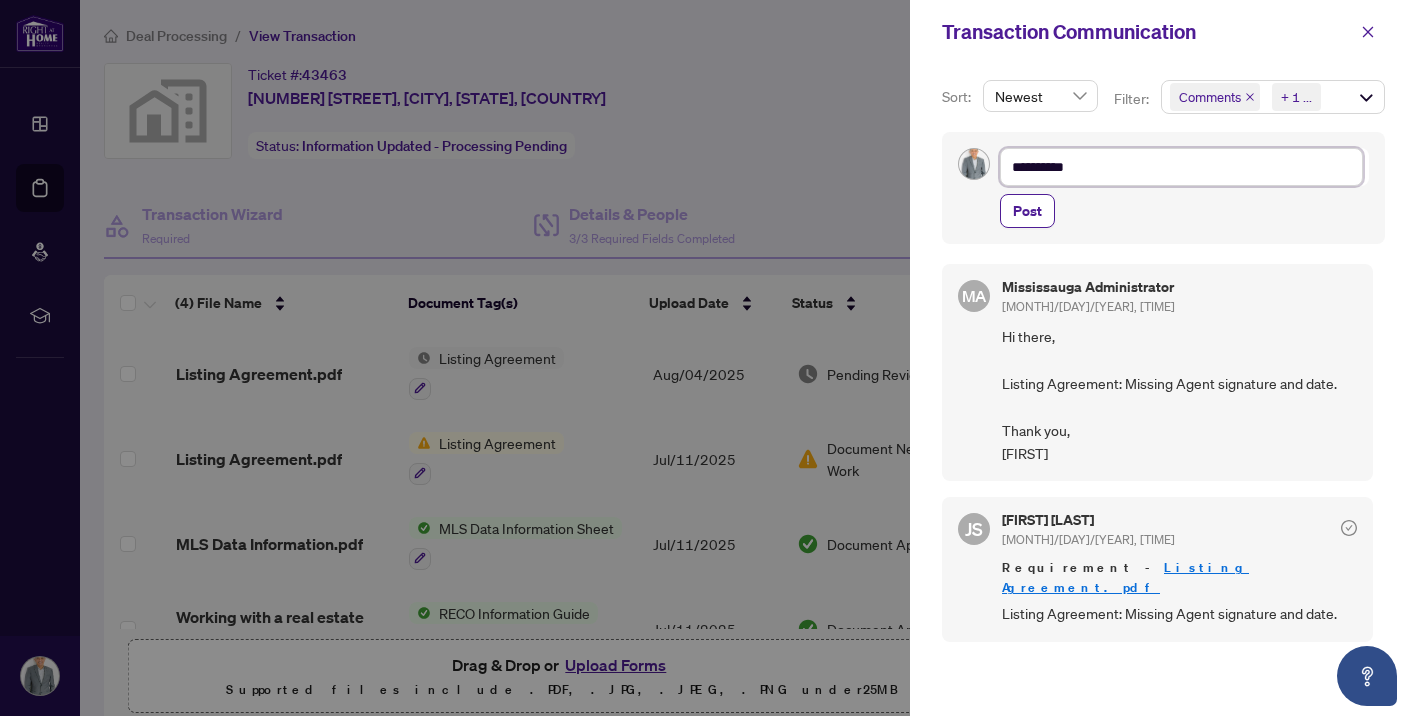 type on "**********" 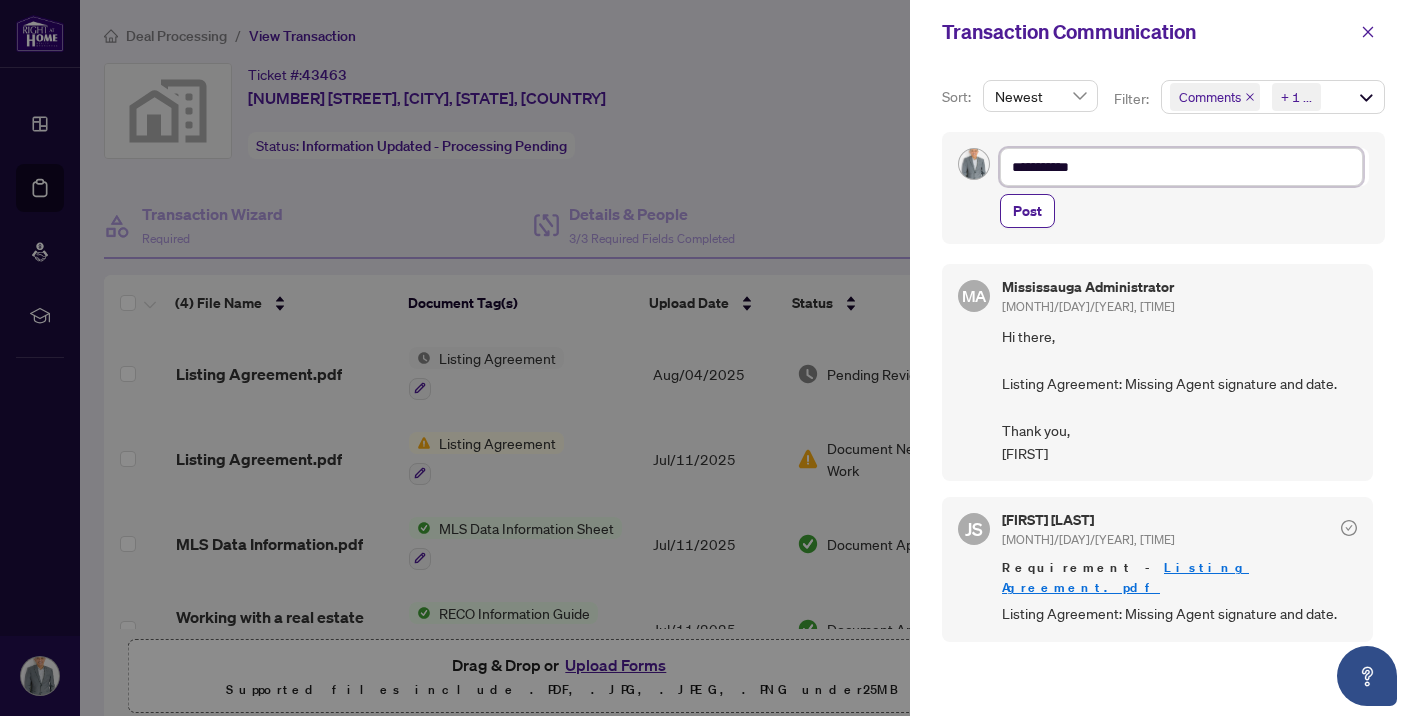 type on "**********" 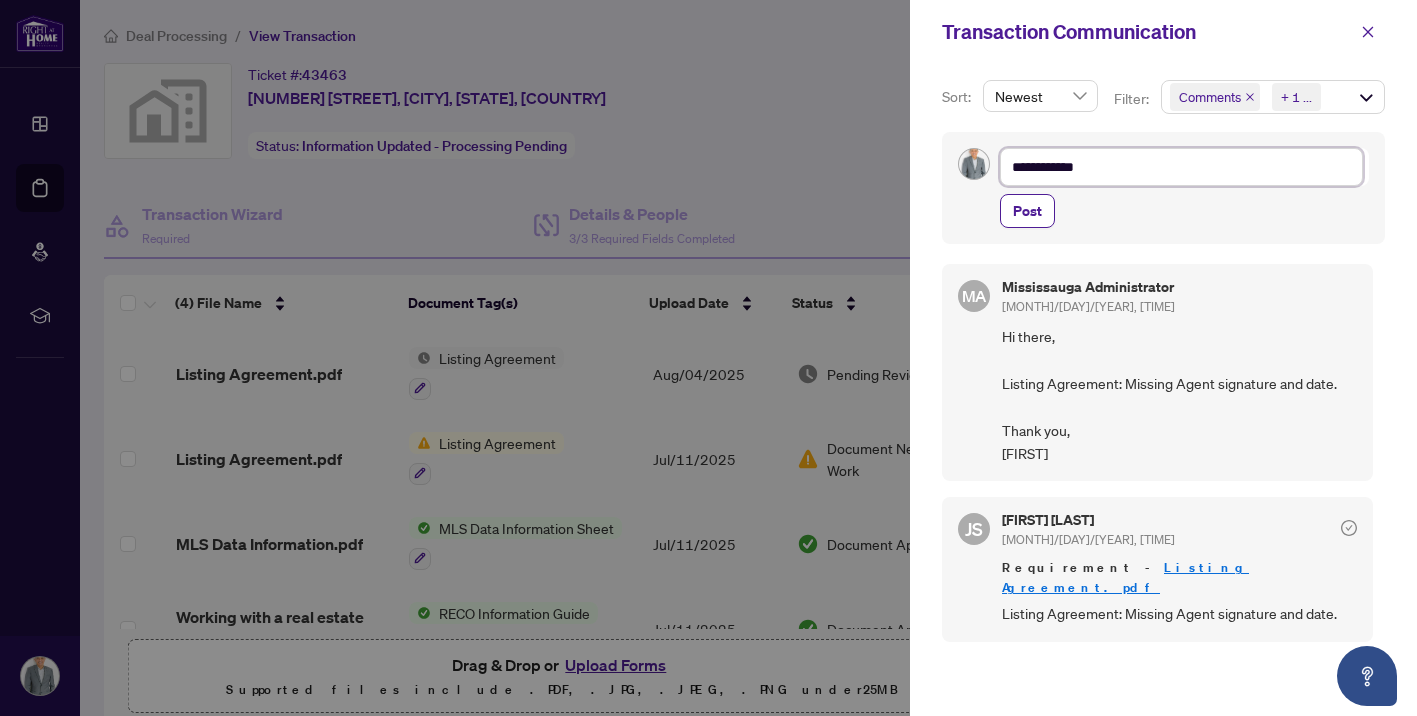 type on "**********" 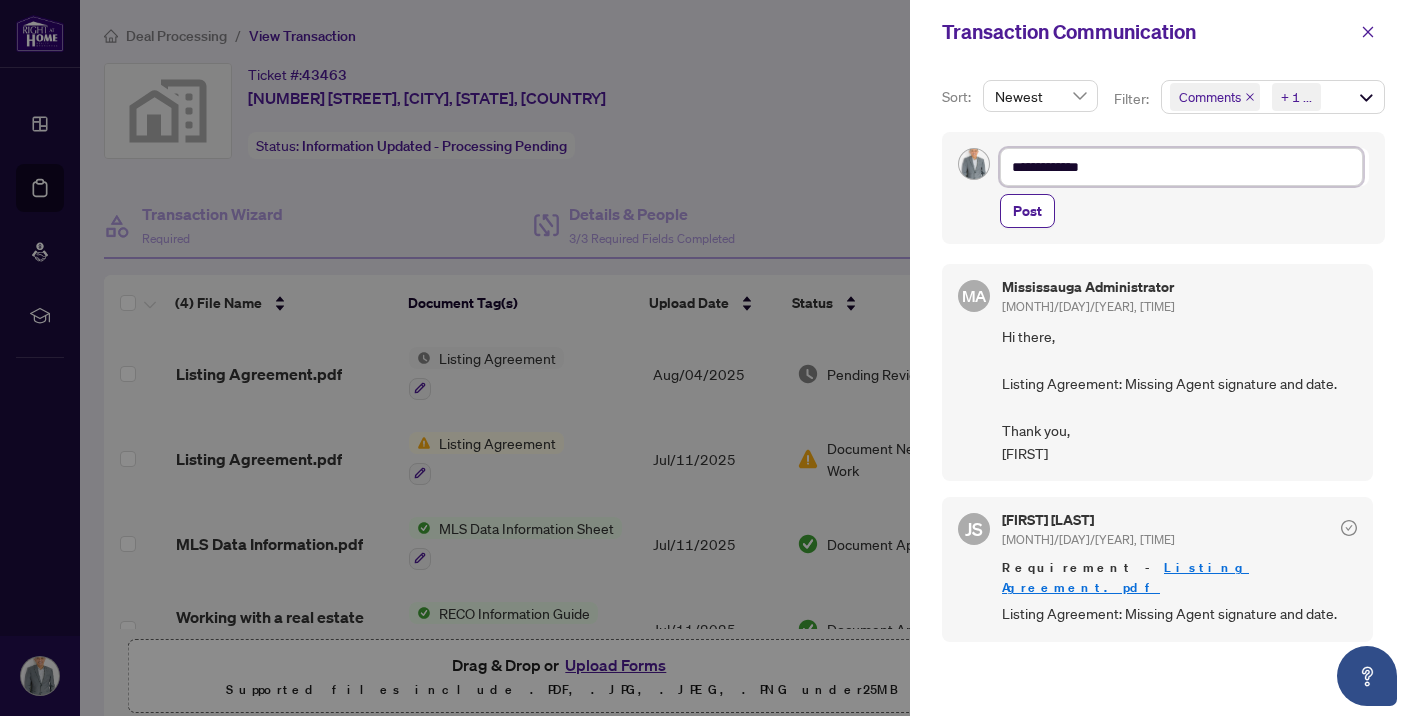 type on "**********" 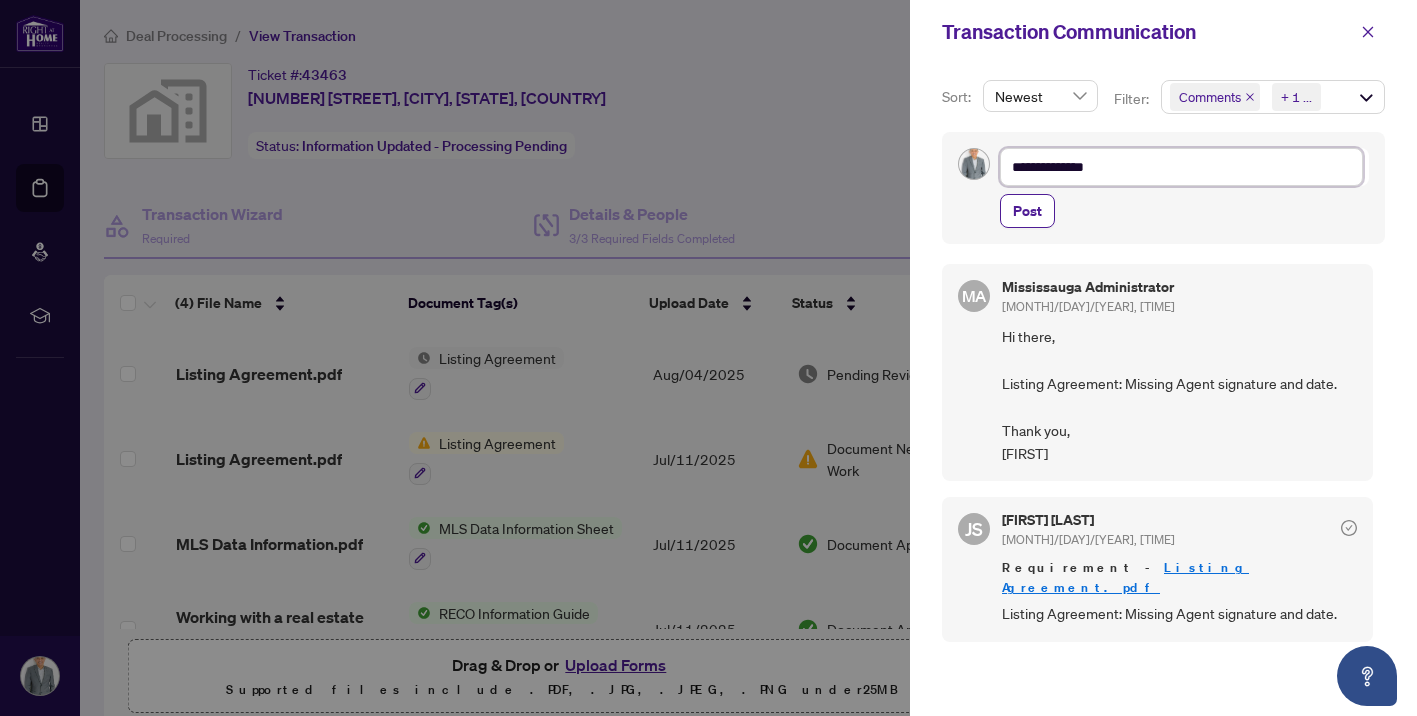 type on "**********" 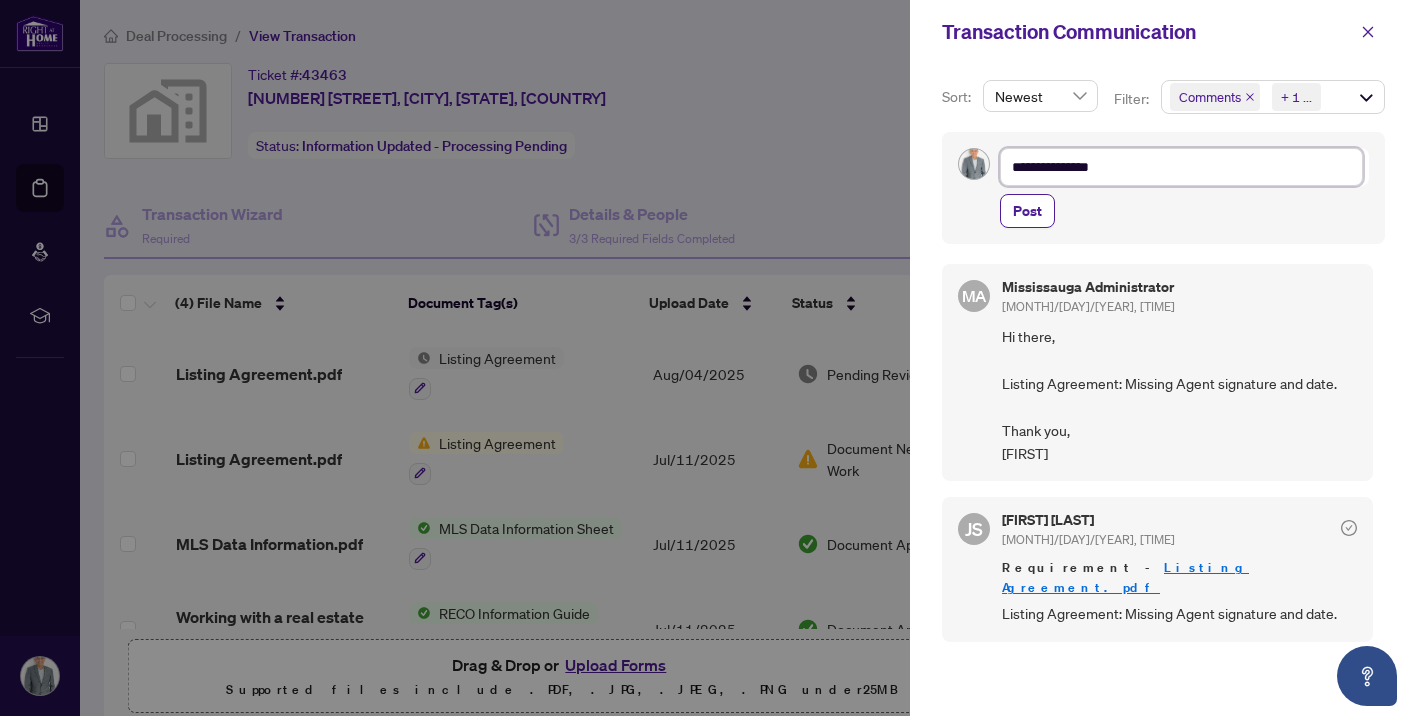 type on "**********" 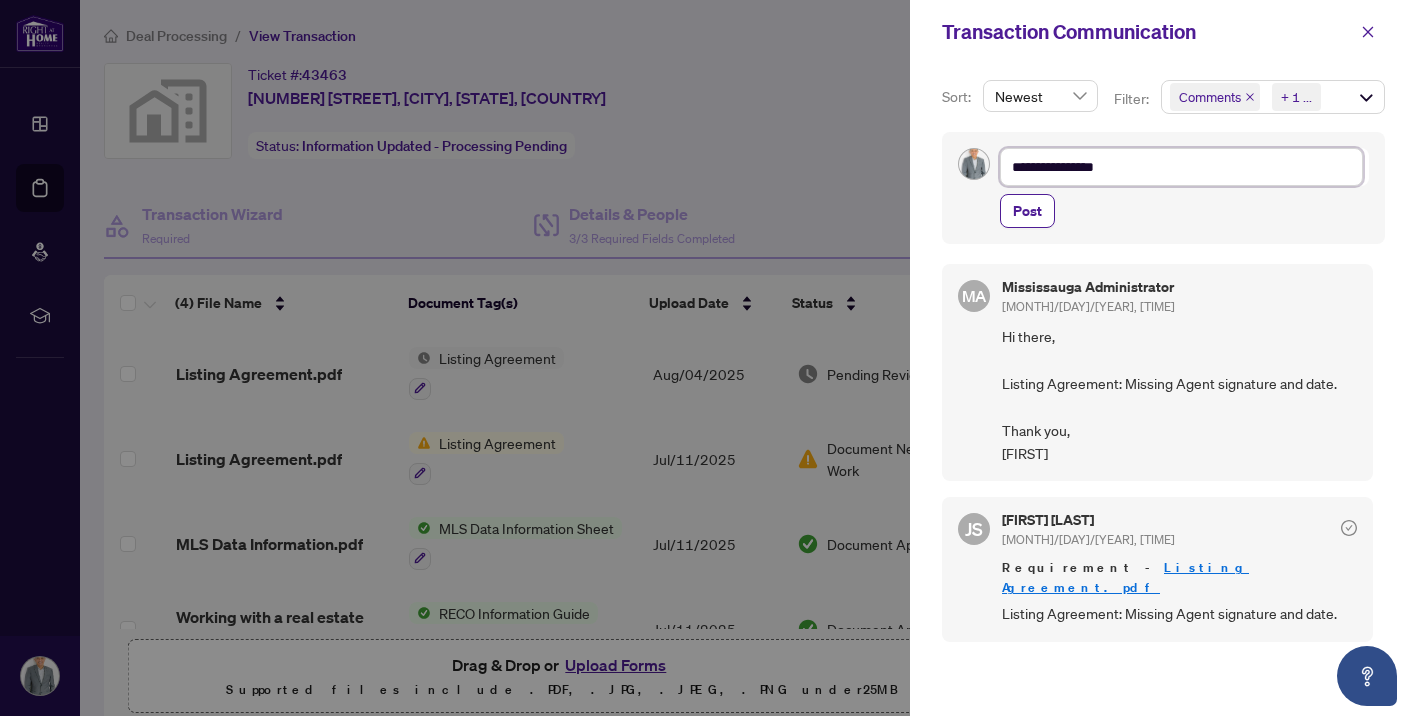 type on "**********" 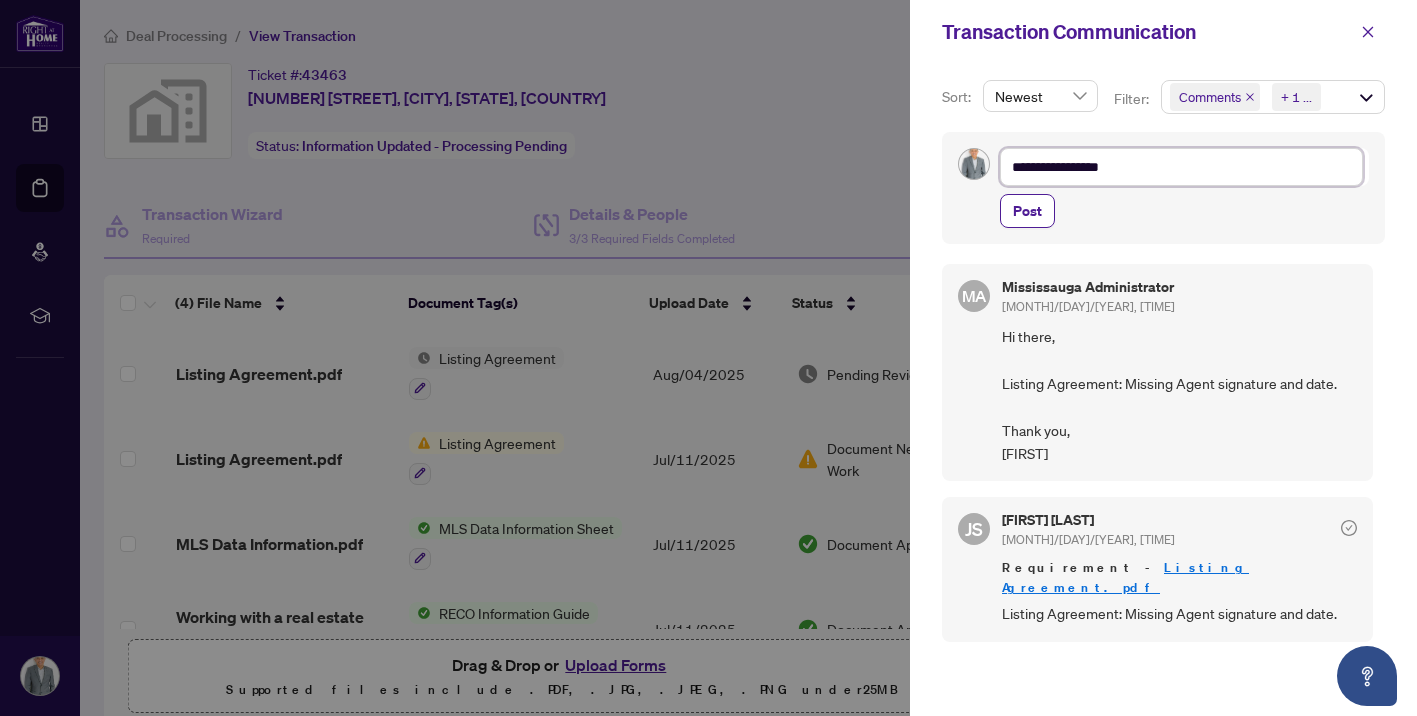 type on "**********" 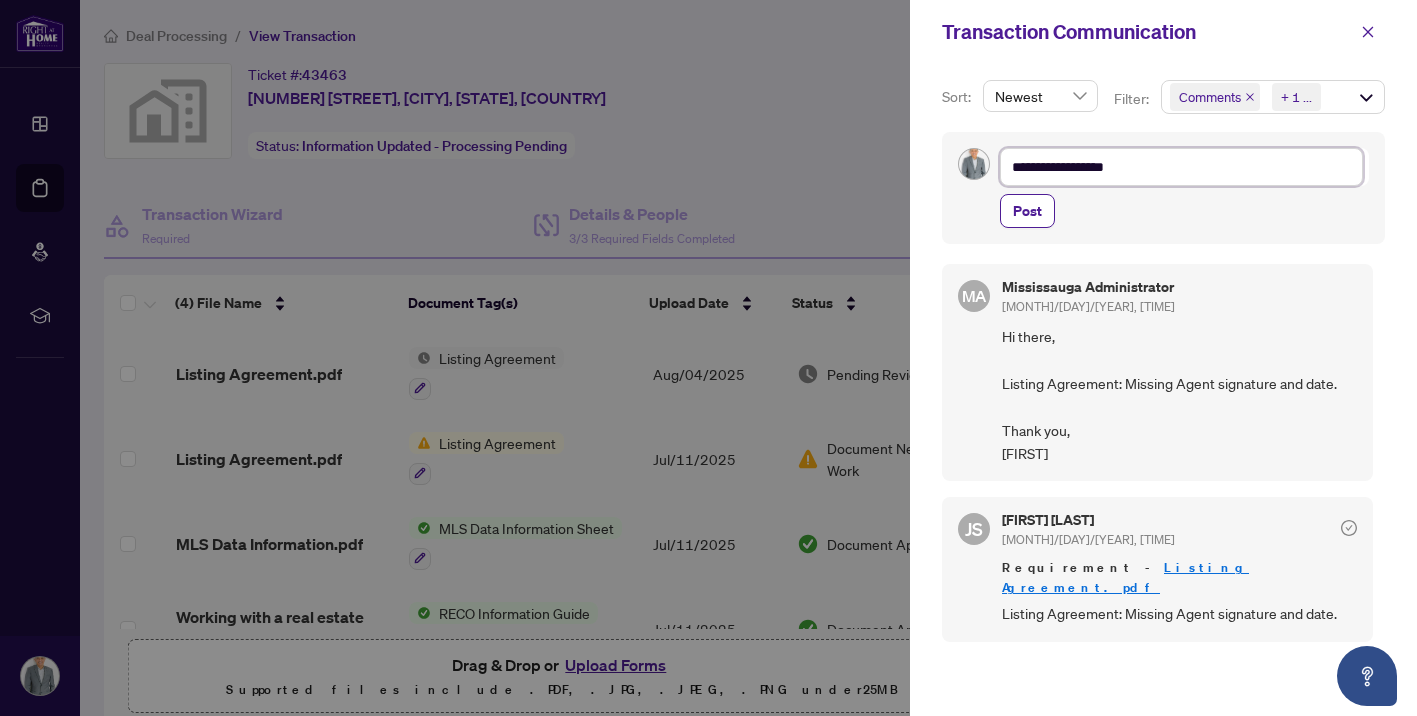 type on "**********" 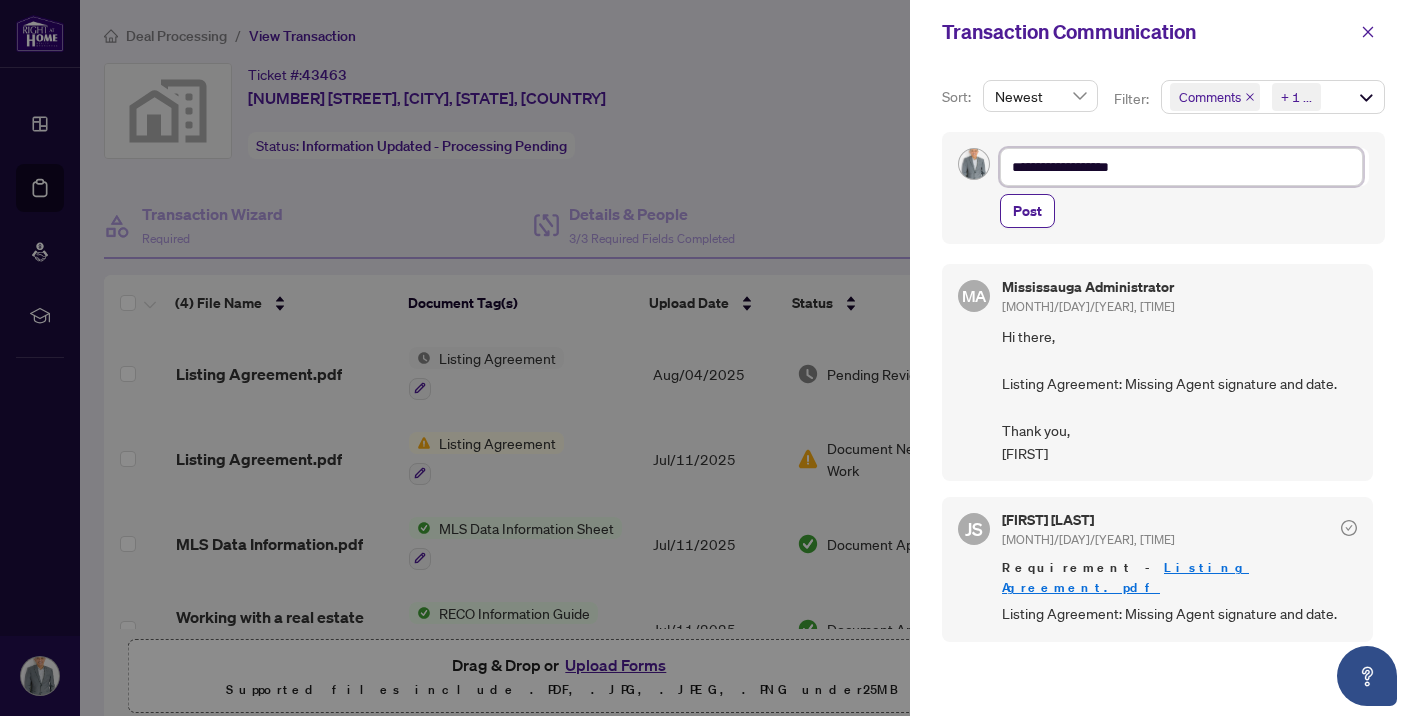 type on "**********" 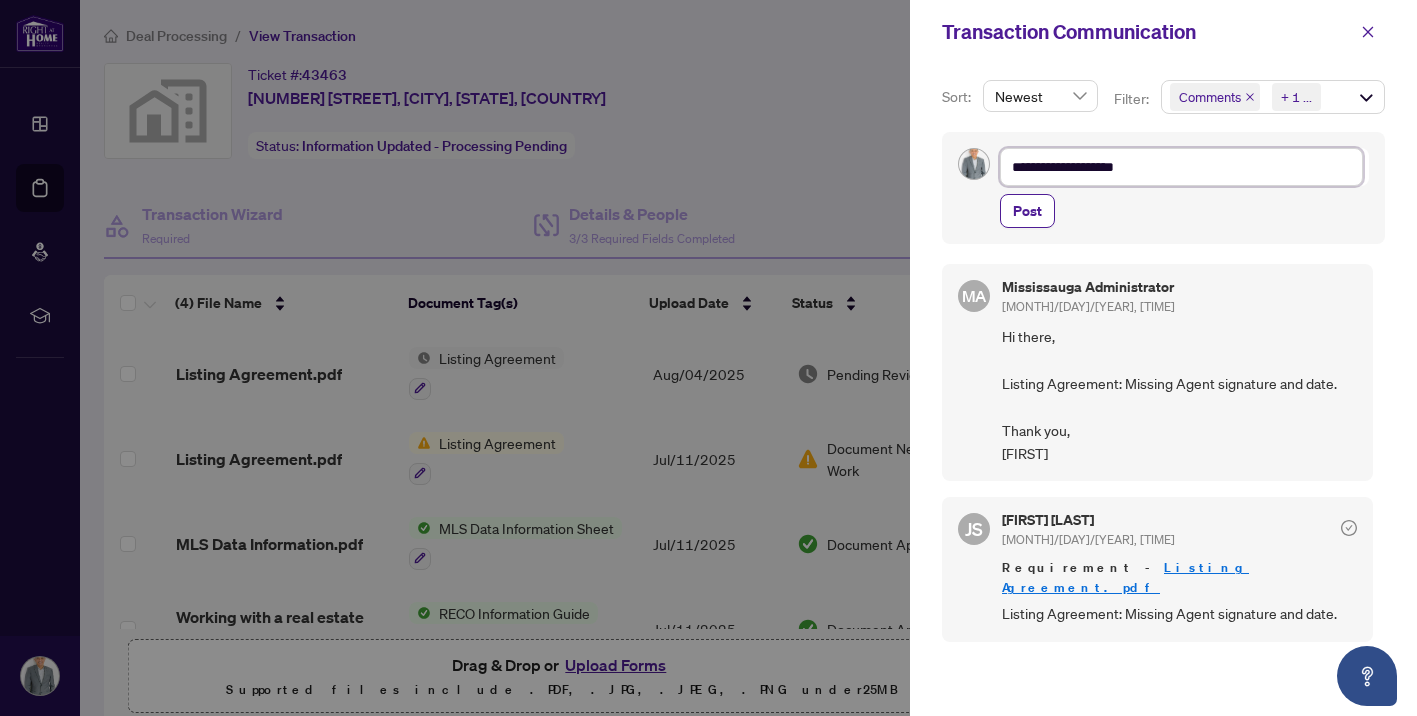 type on "**********" 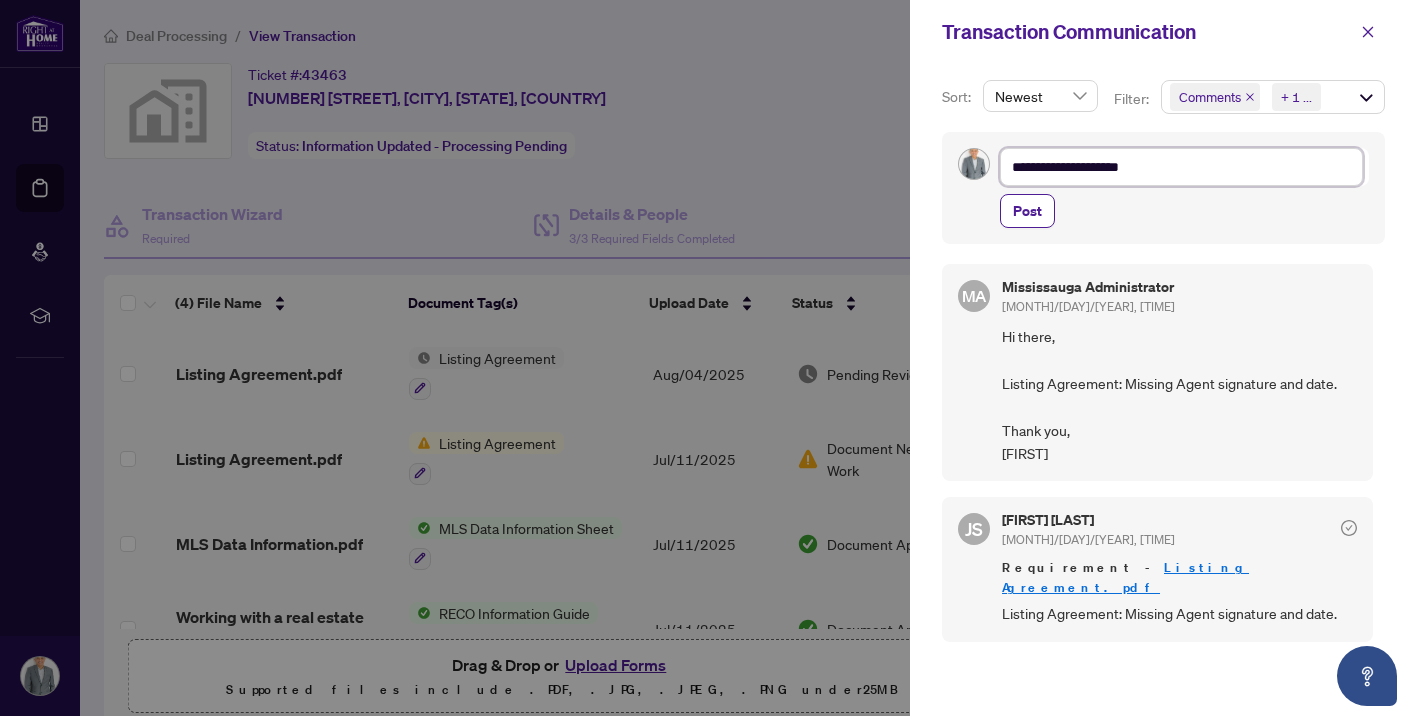 type on "**********" 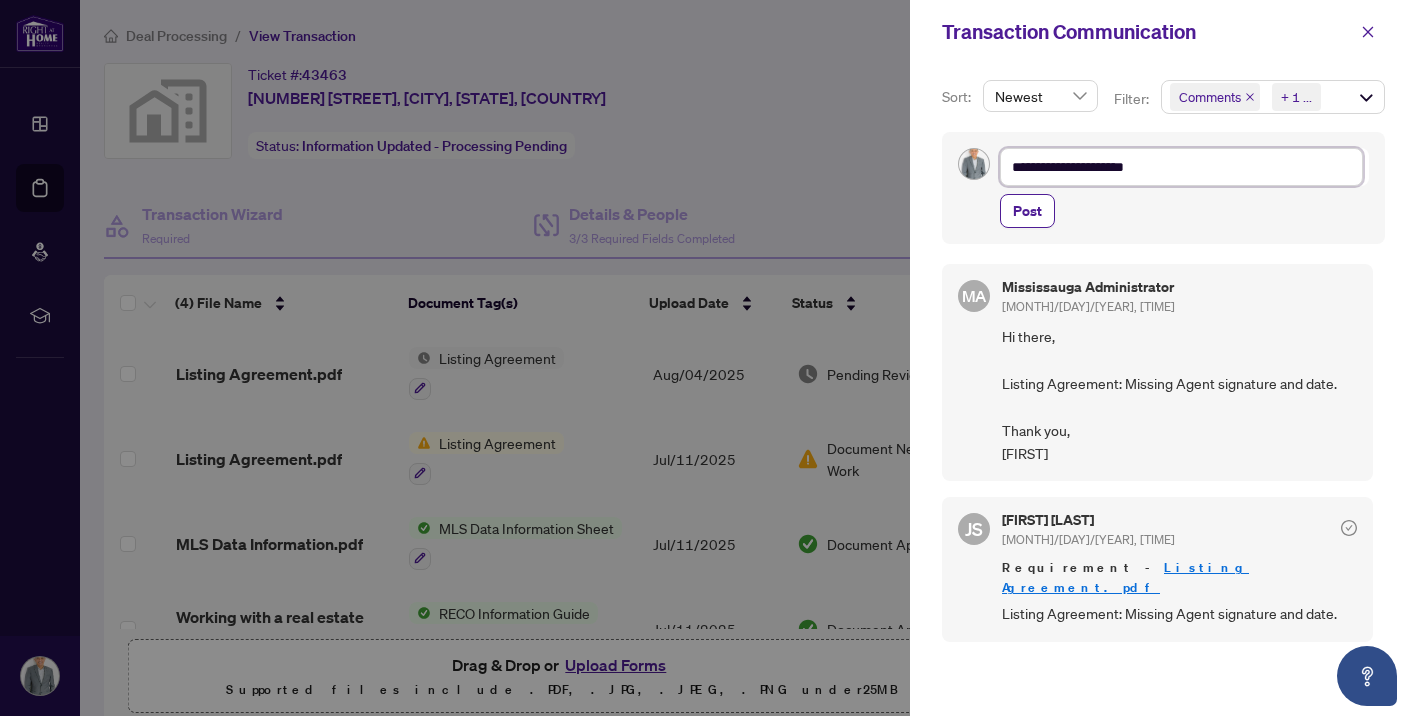 type on "**********" 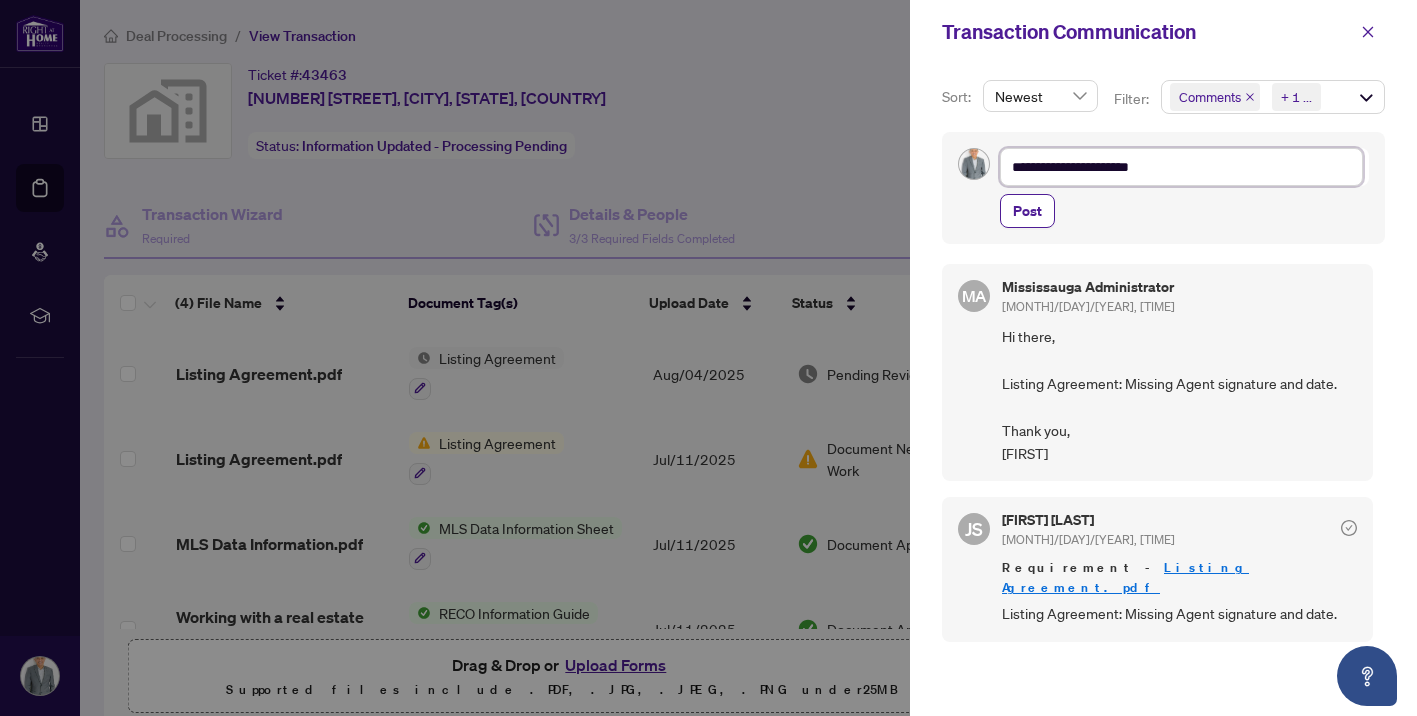 type on "**********" 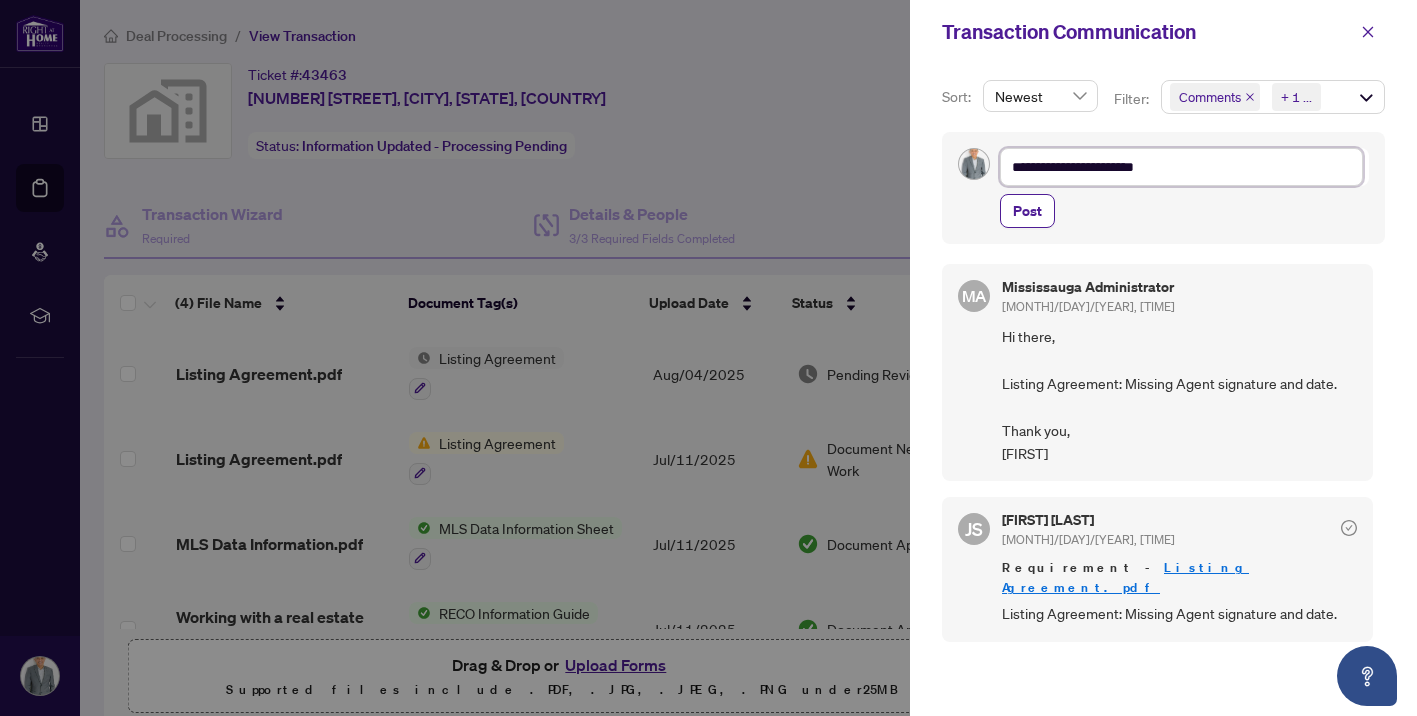 type on "**********" 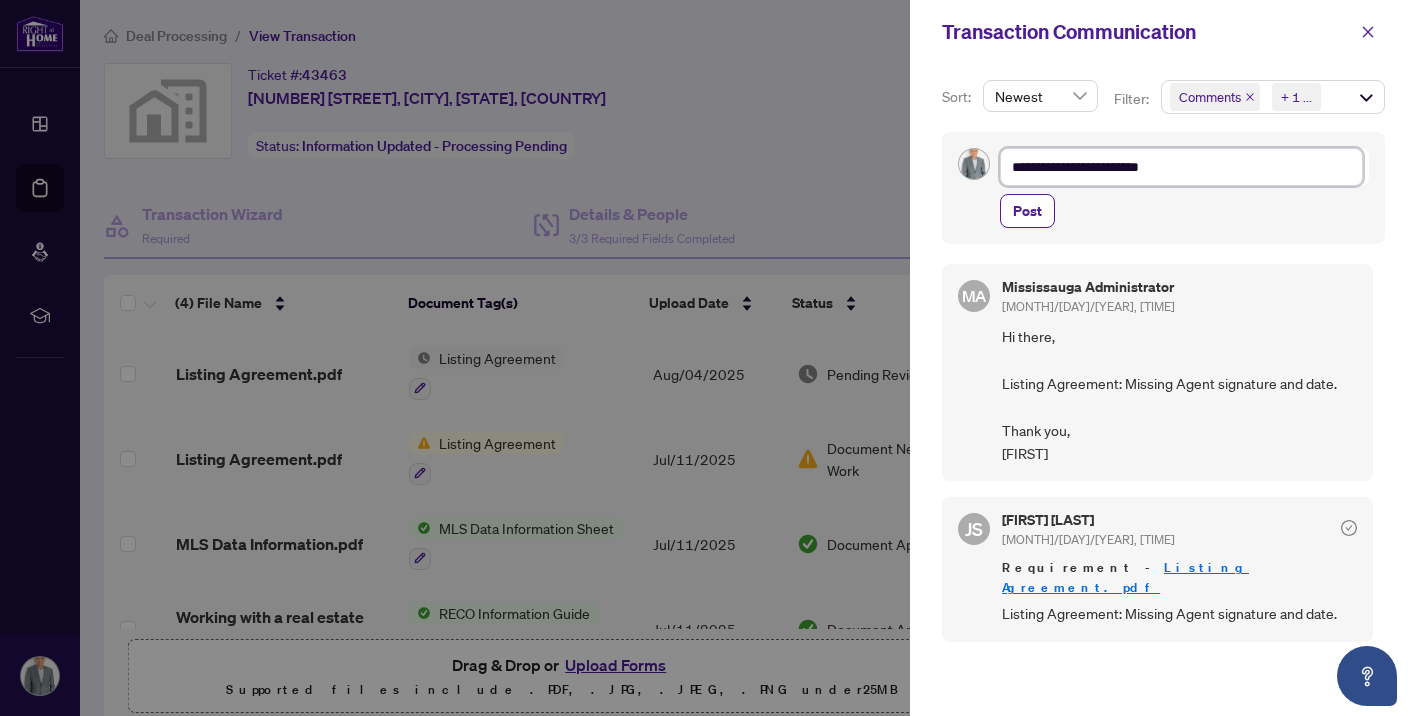 type on "**********" 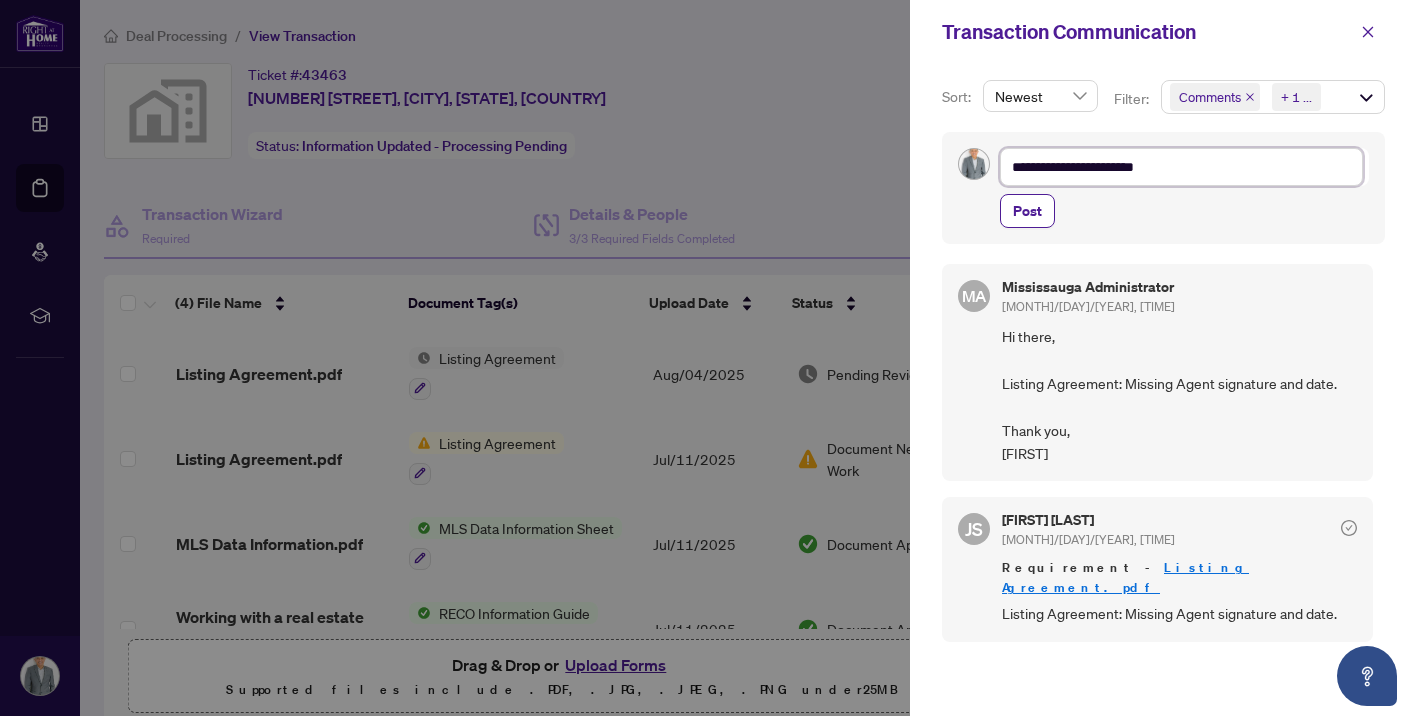 type on "**********" 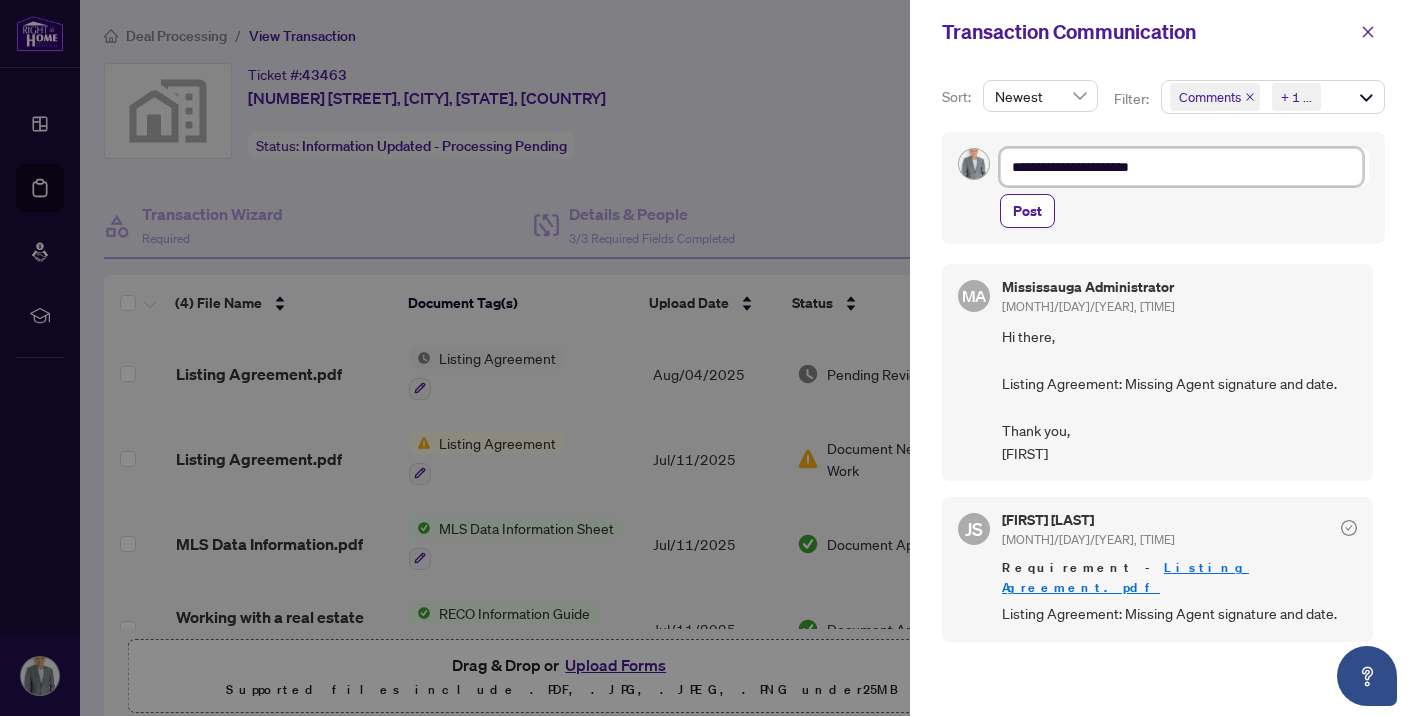 type on "**********" 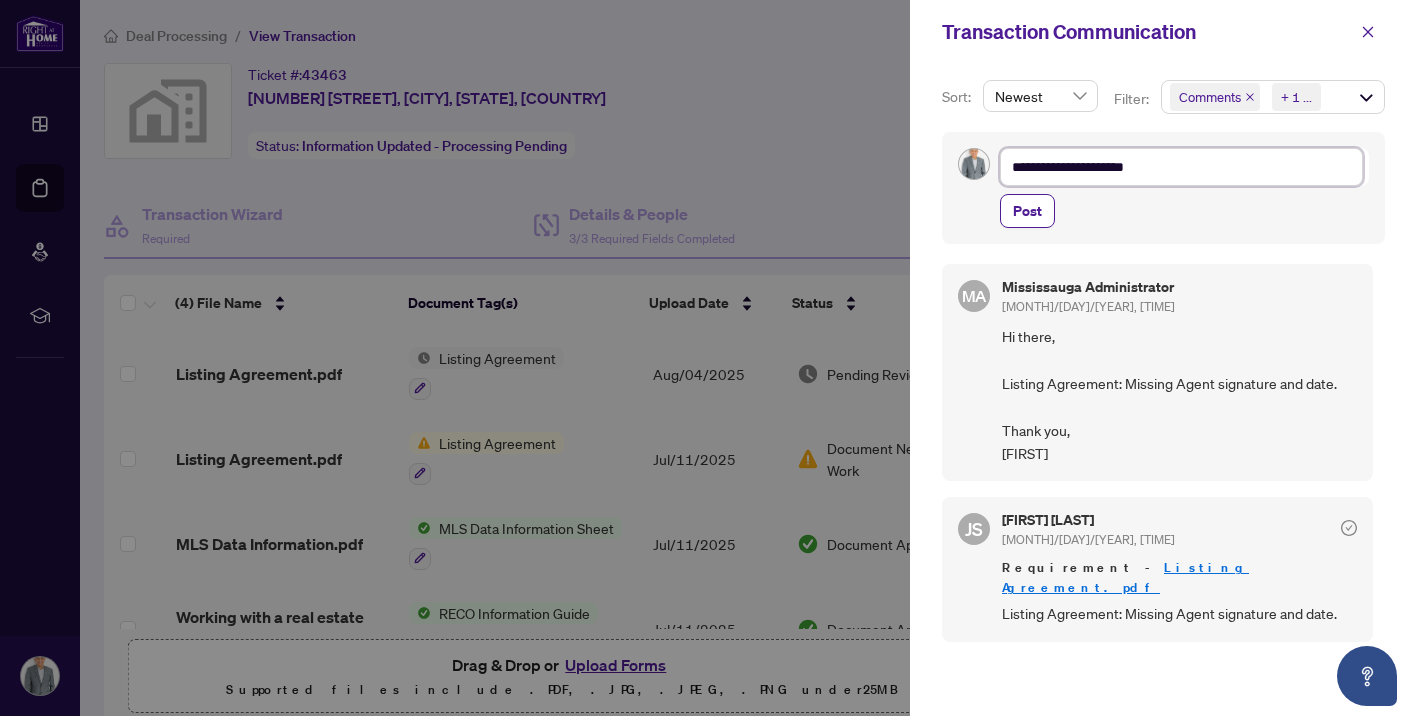 type on "**********" 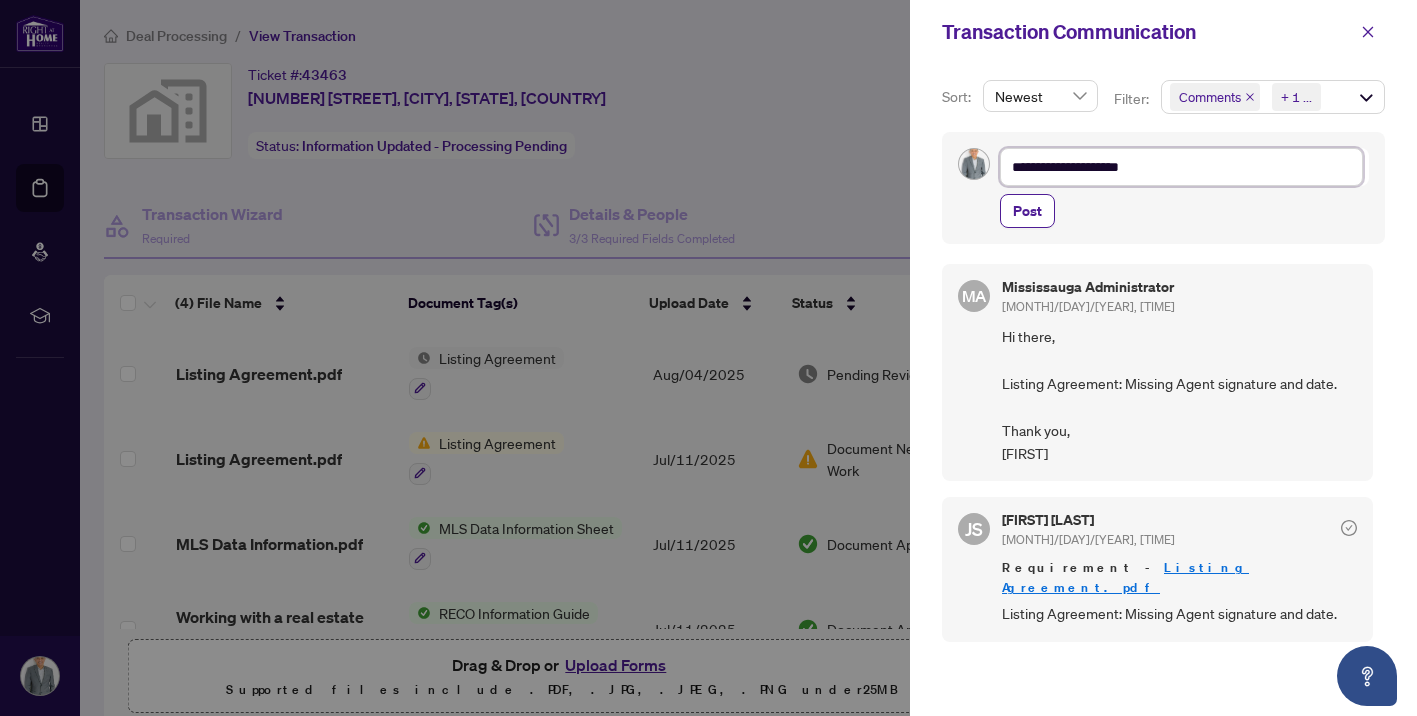 type on "**********" 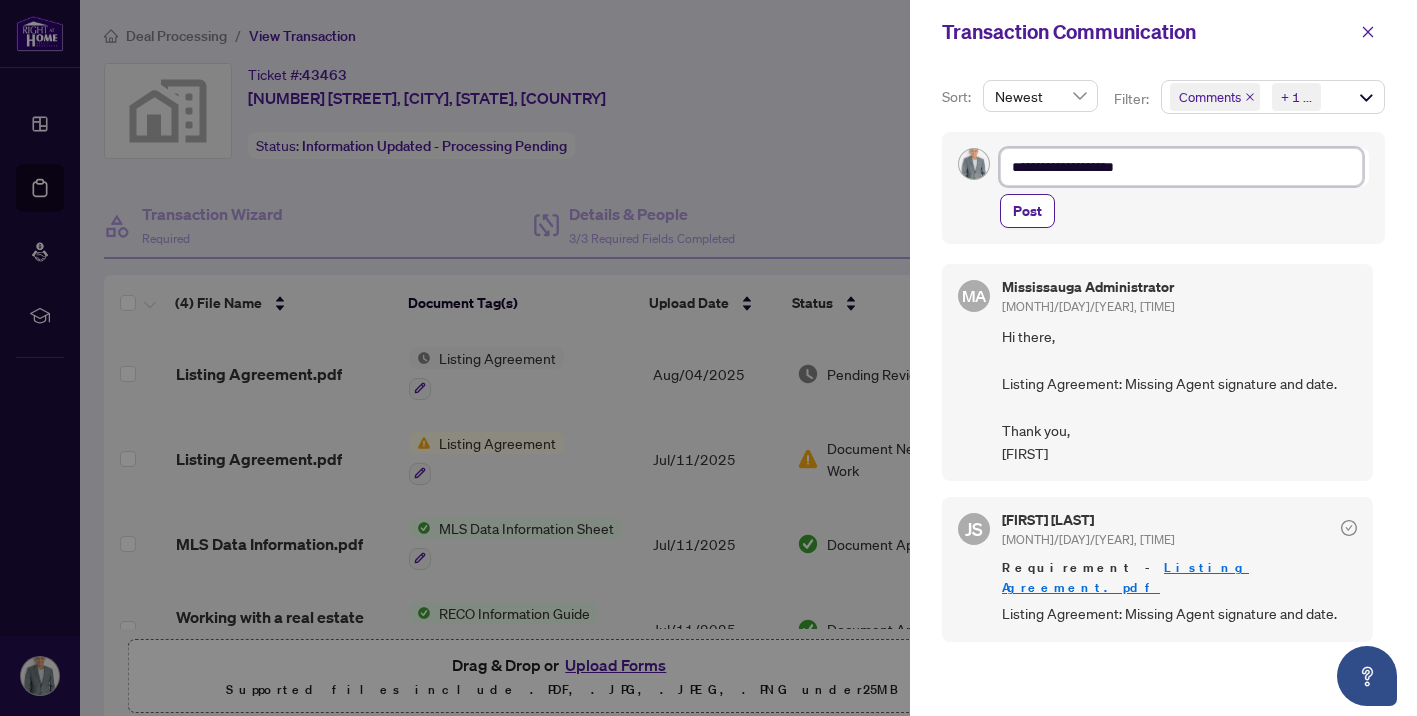 type on "**********" 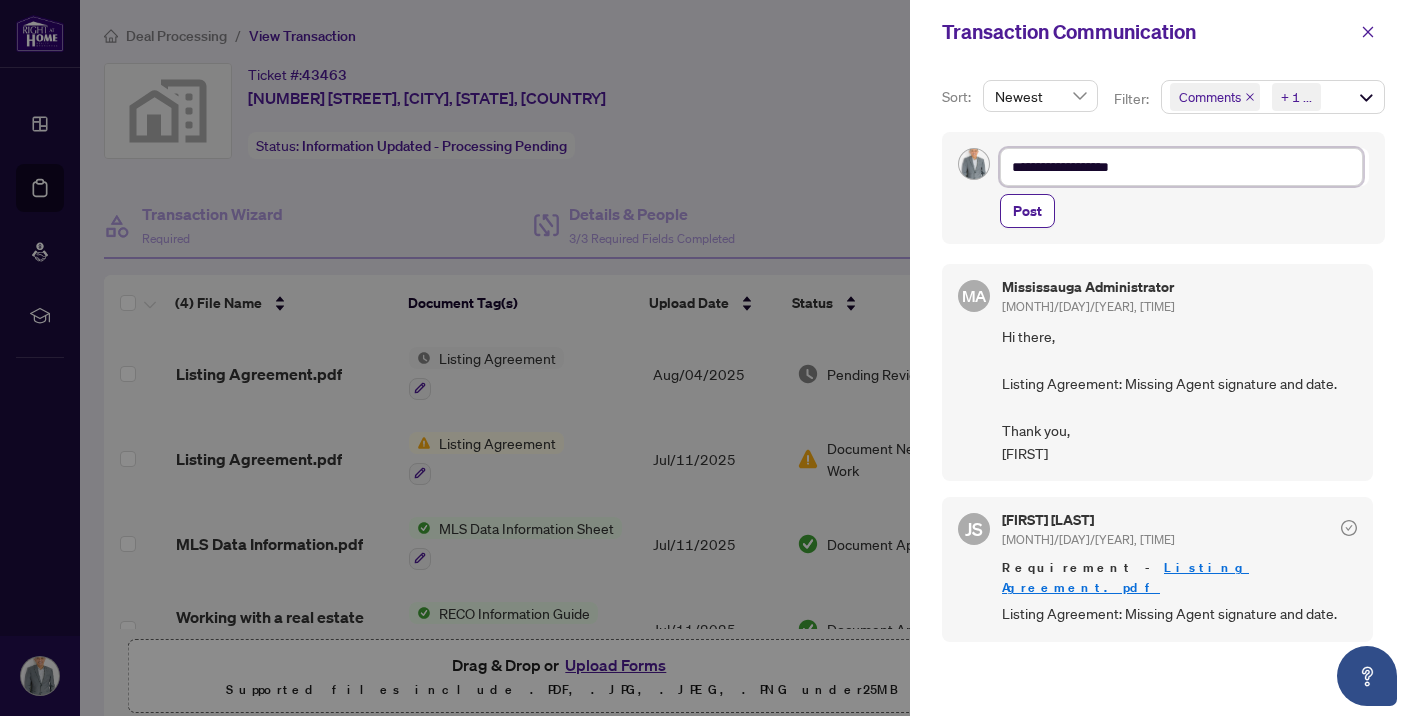 type on "**********" 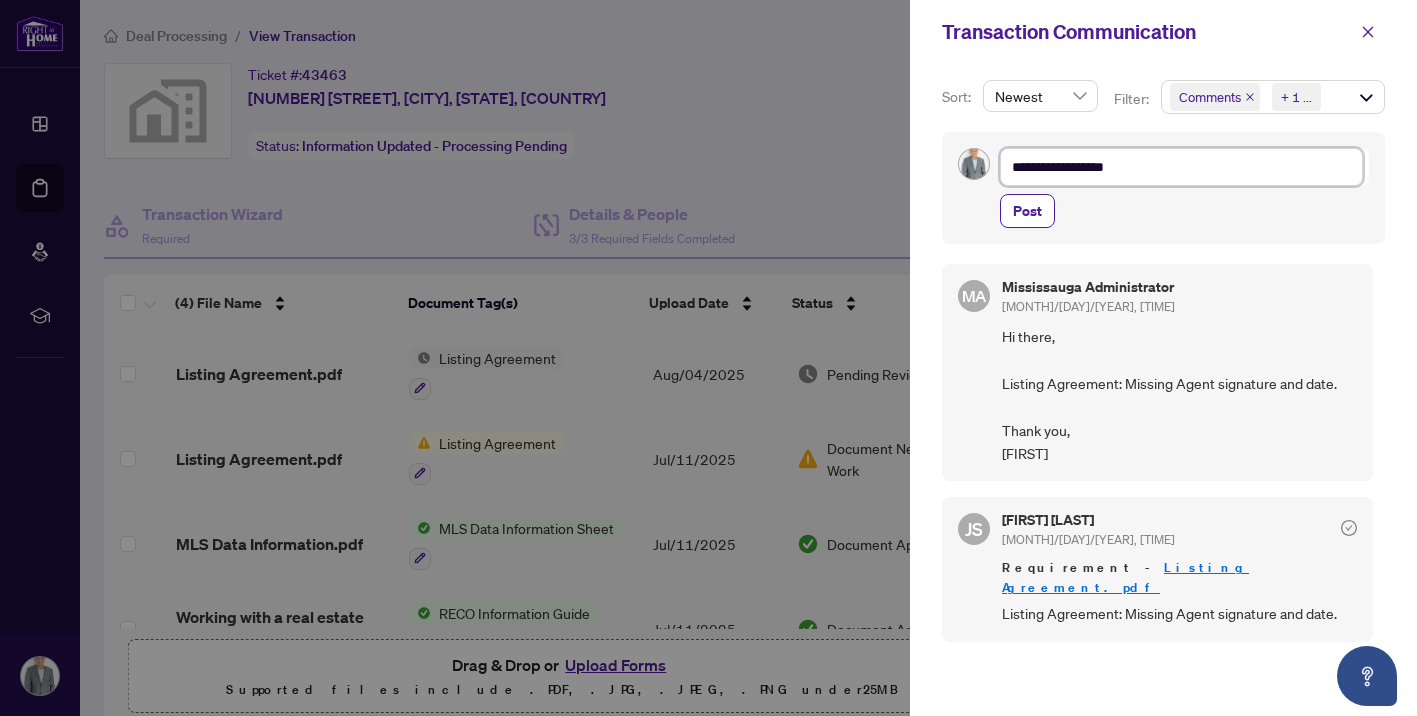 type on "**********" 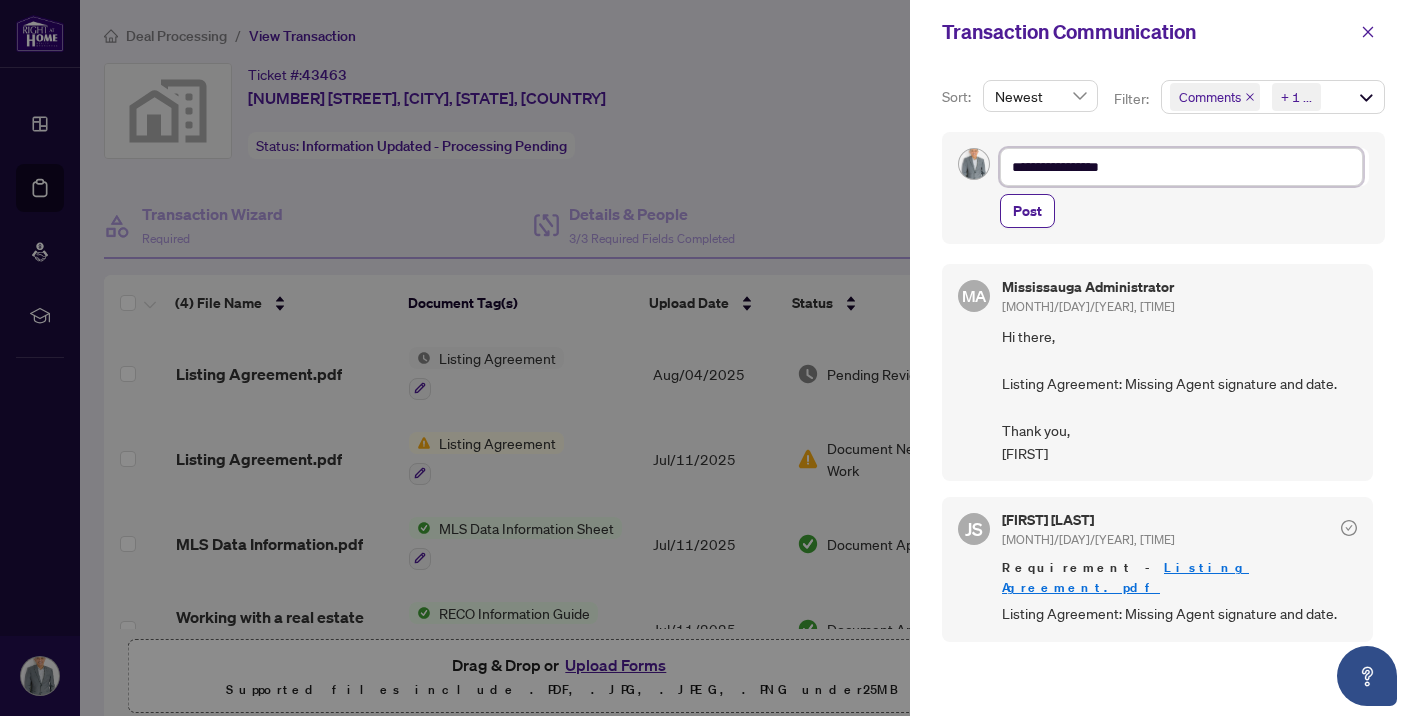 type on "**********" 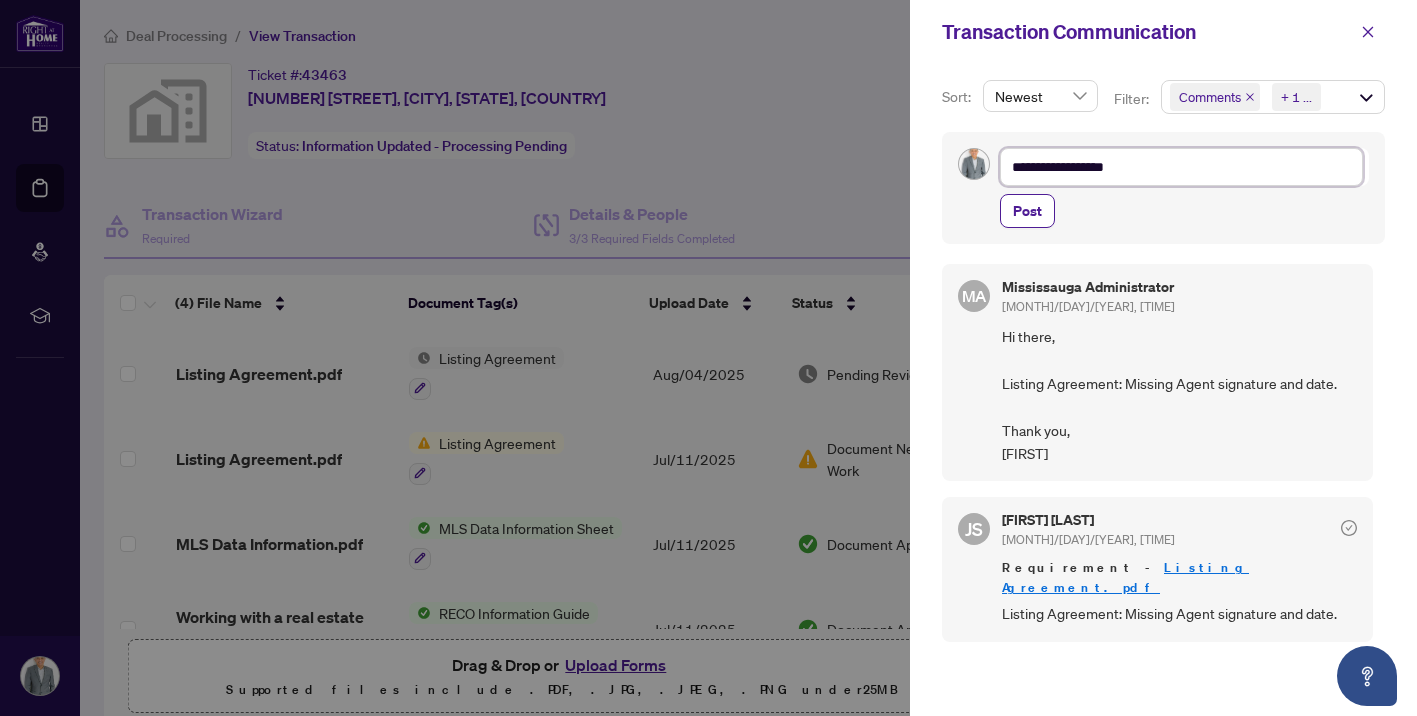 type on "**********" 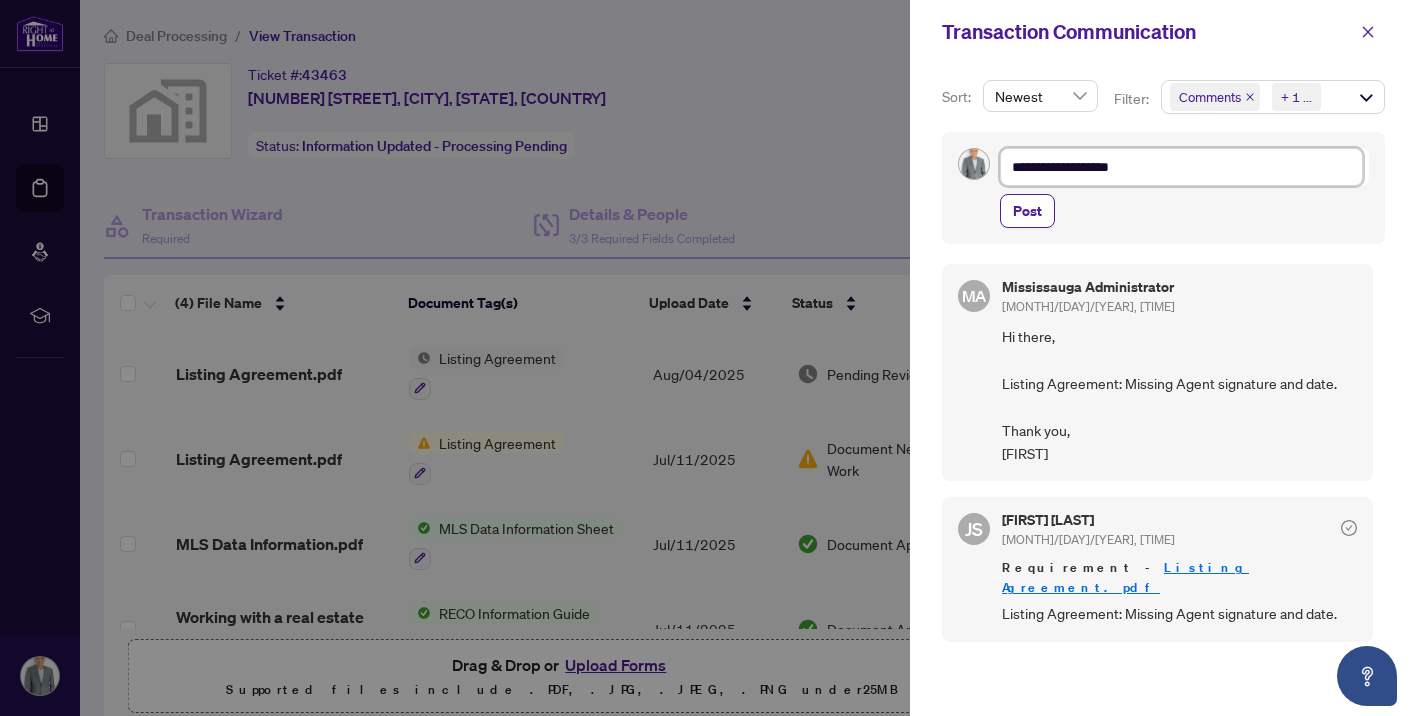 type on "**********" 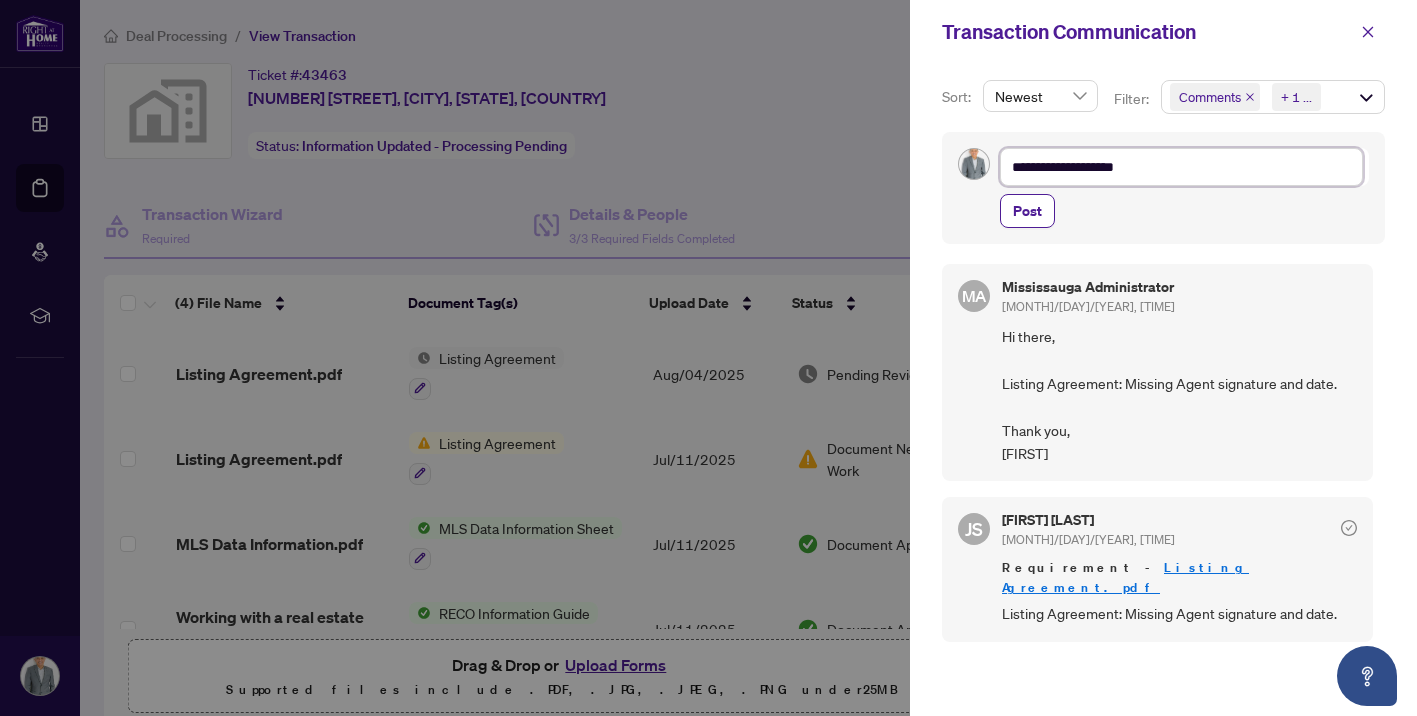 type on "**********" 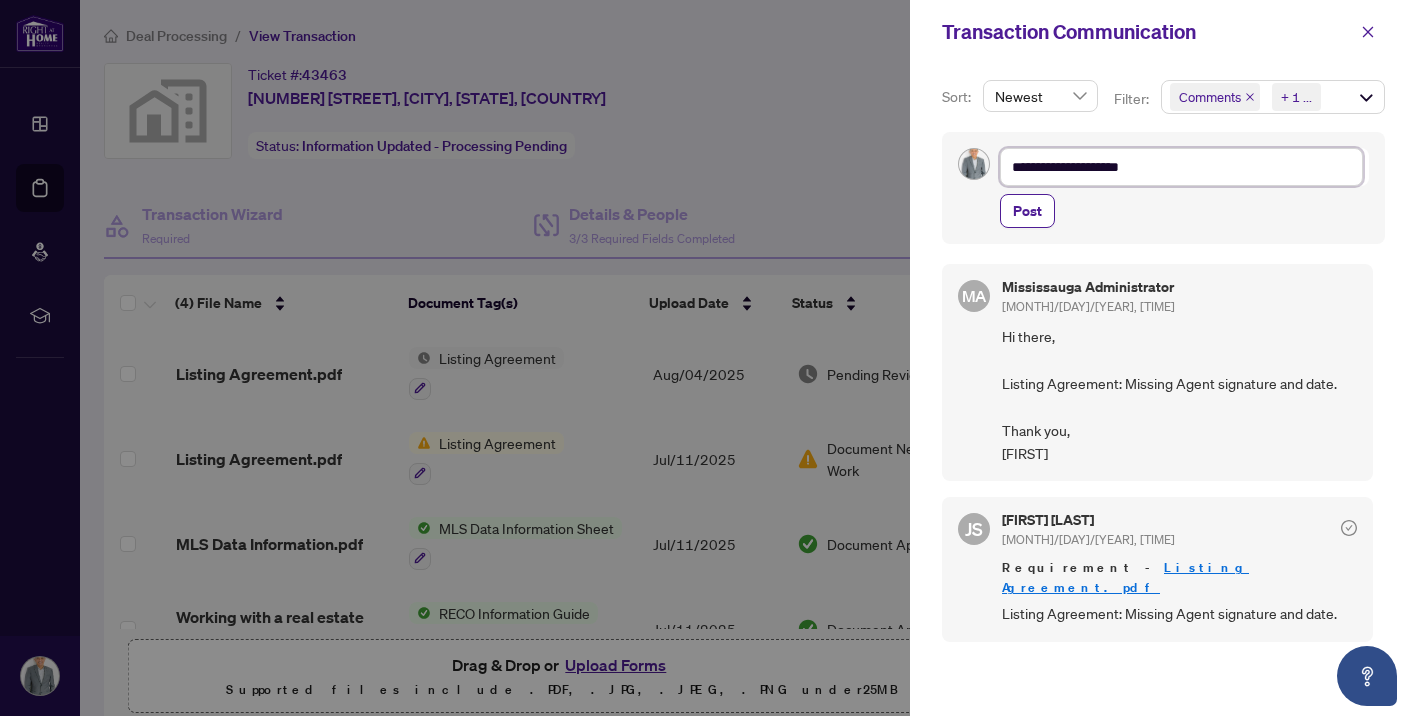 type on "**********" 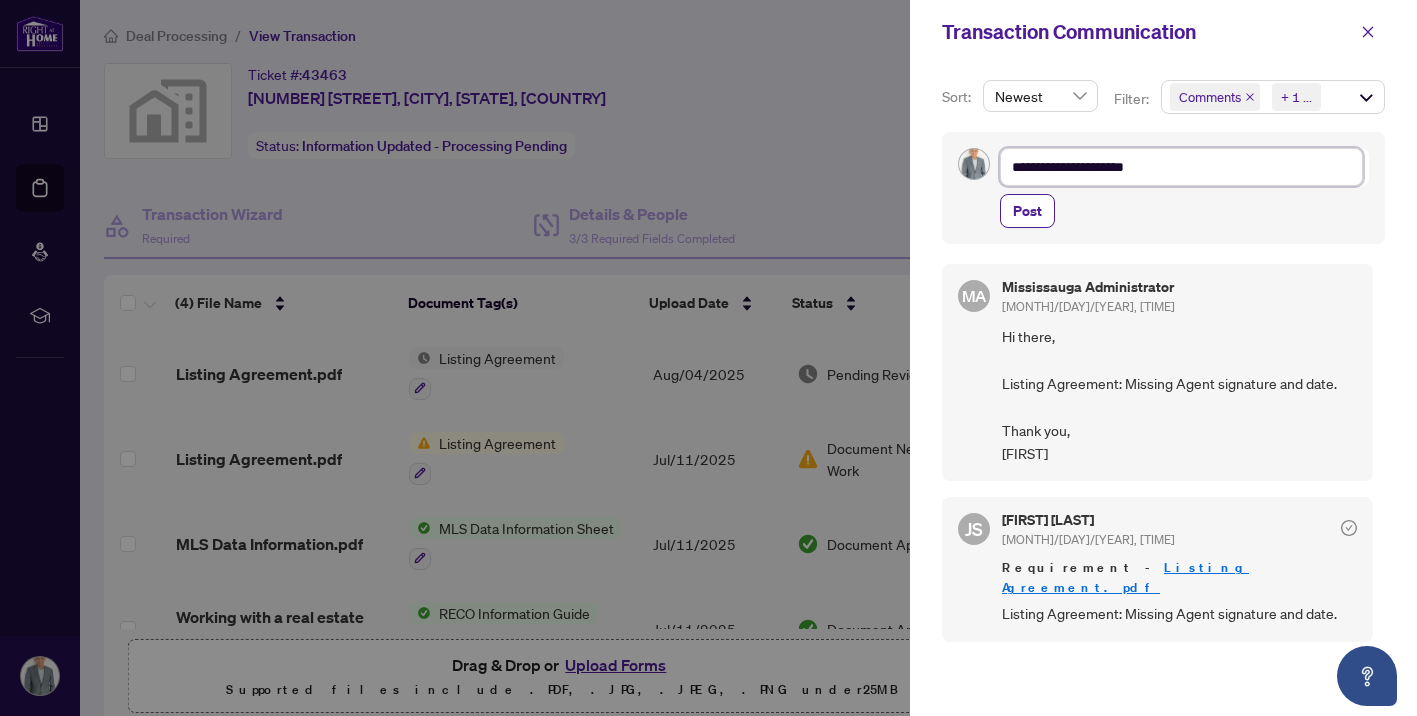 type on "**********" 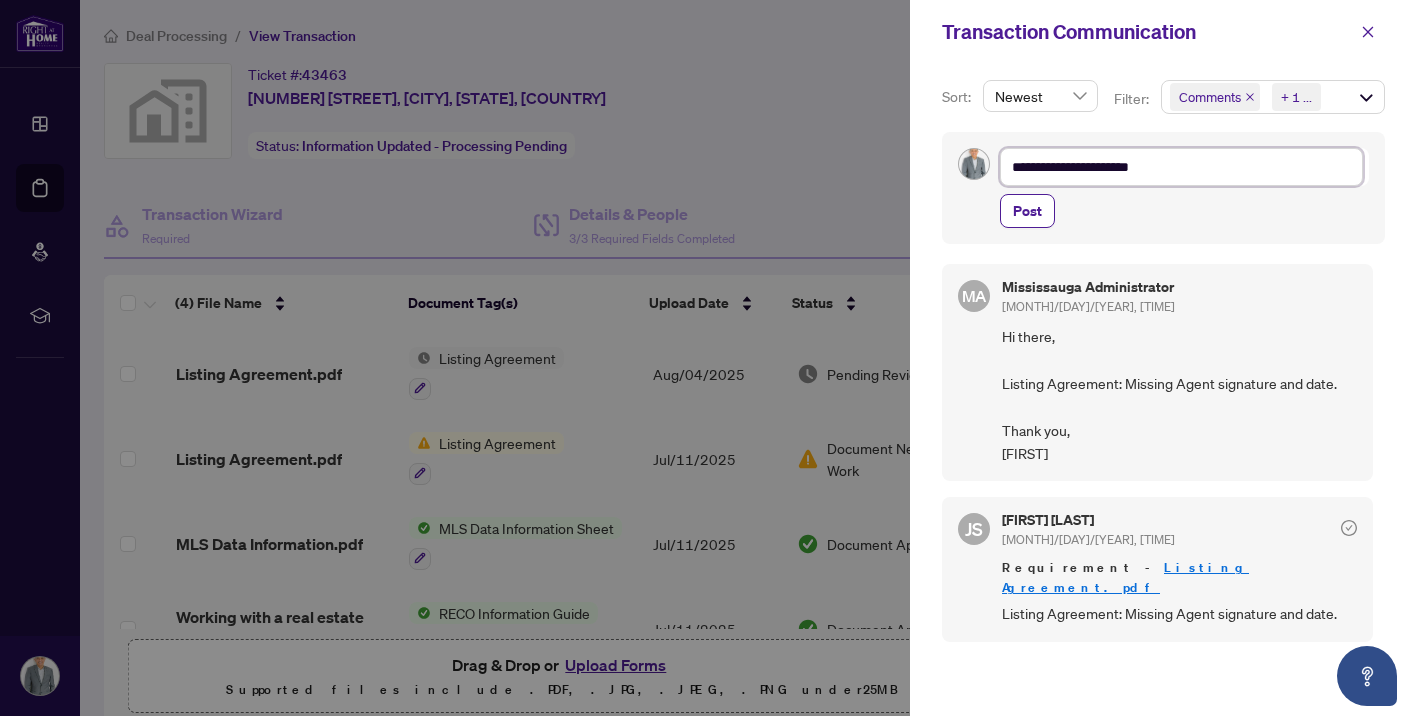type on "**********" 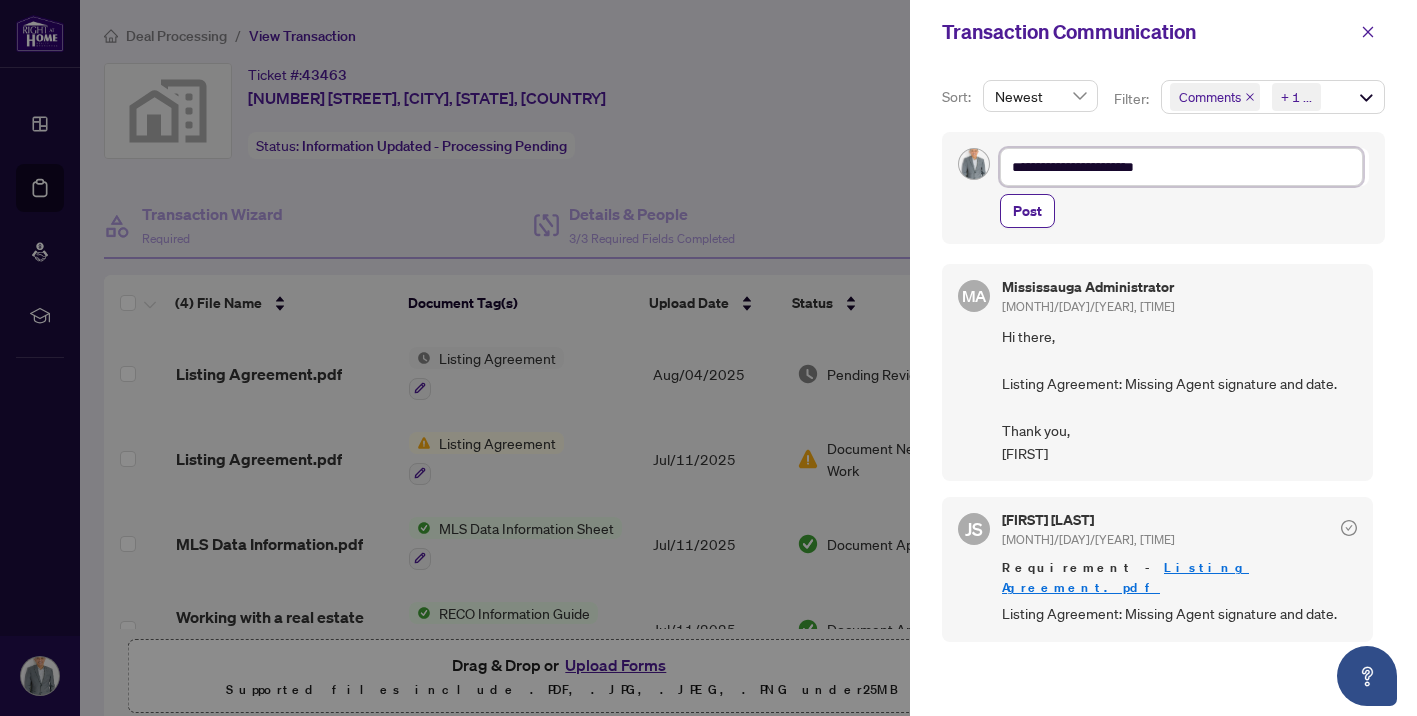 type on "**********" 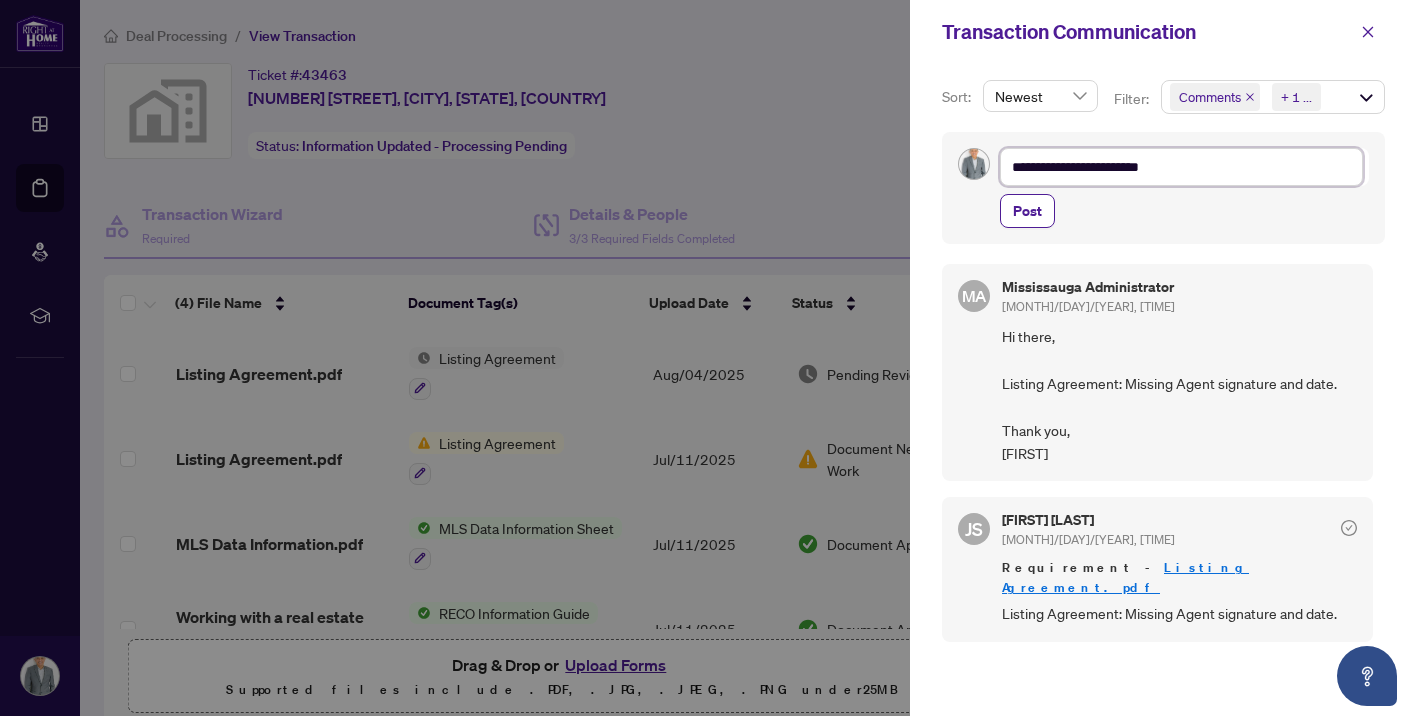 type on "**********" 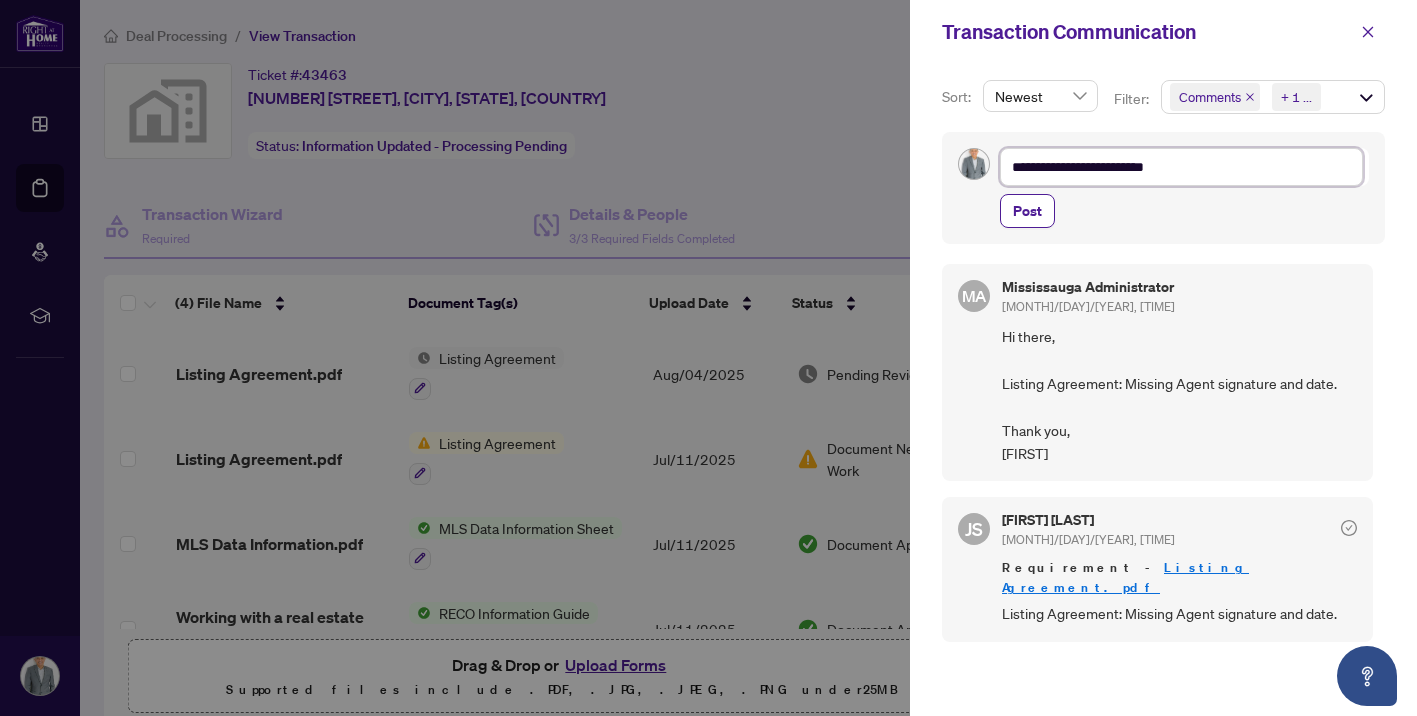 type on "**********" 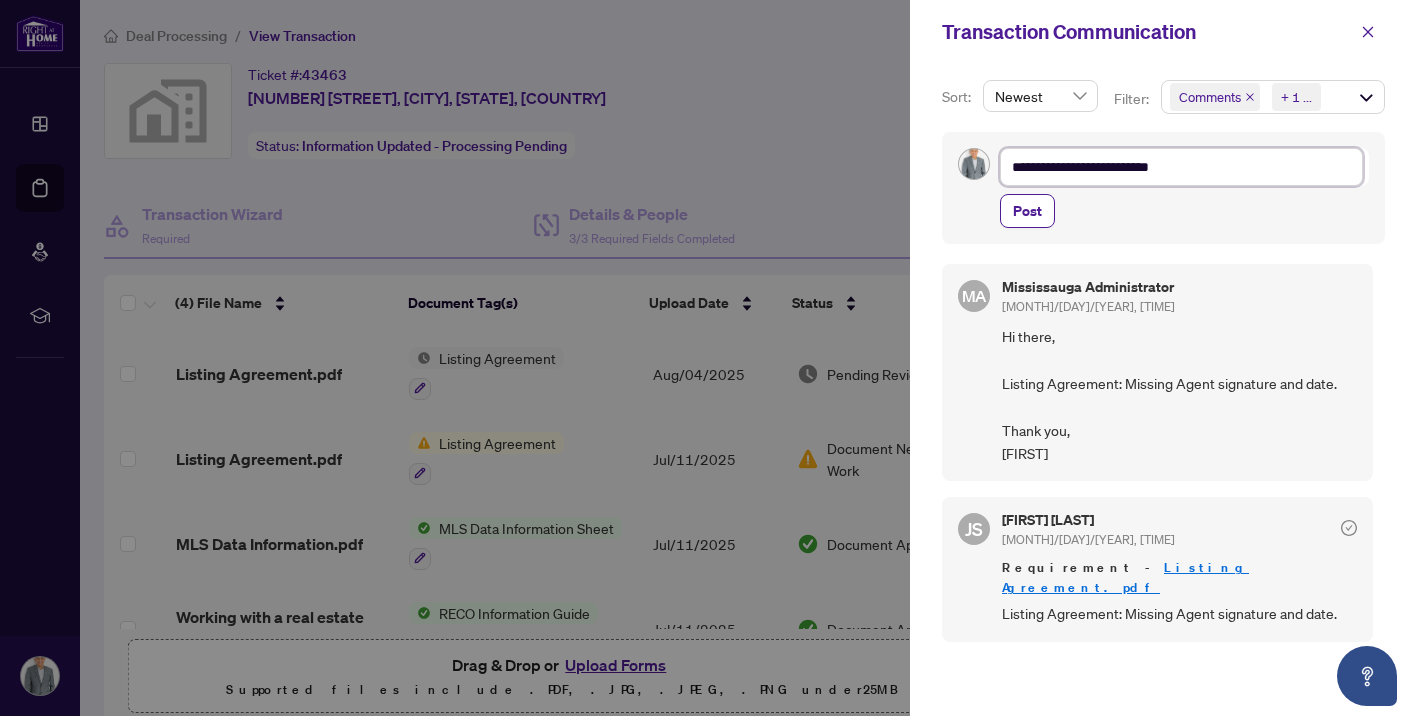 type on "**********" 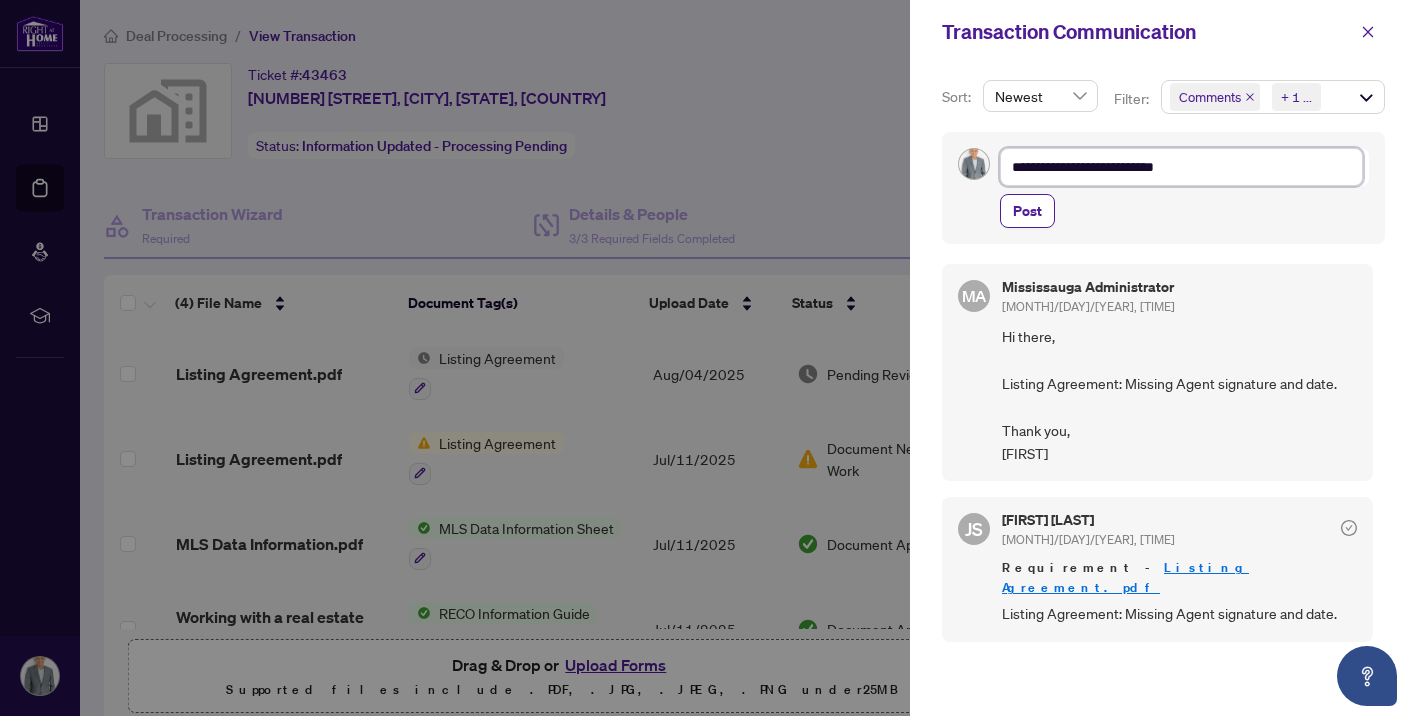 type on "**********" 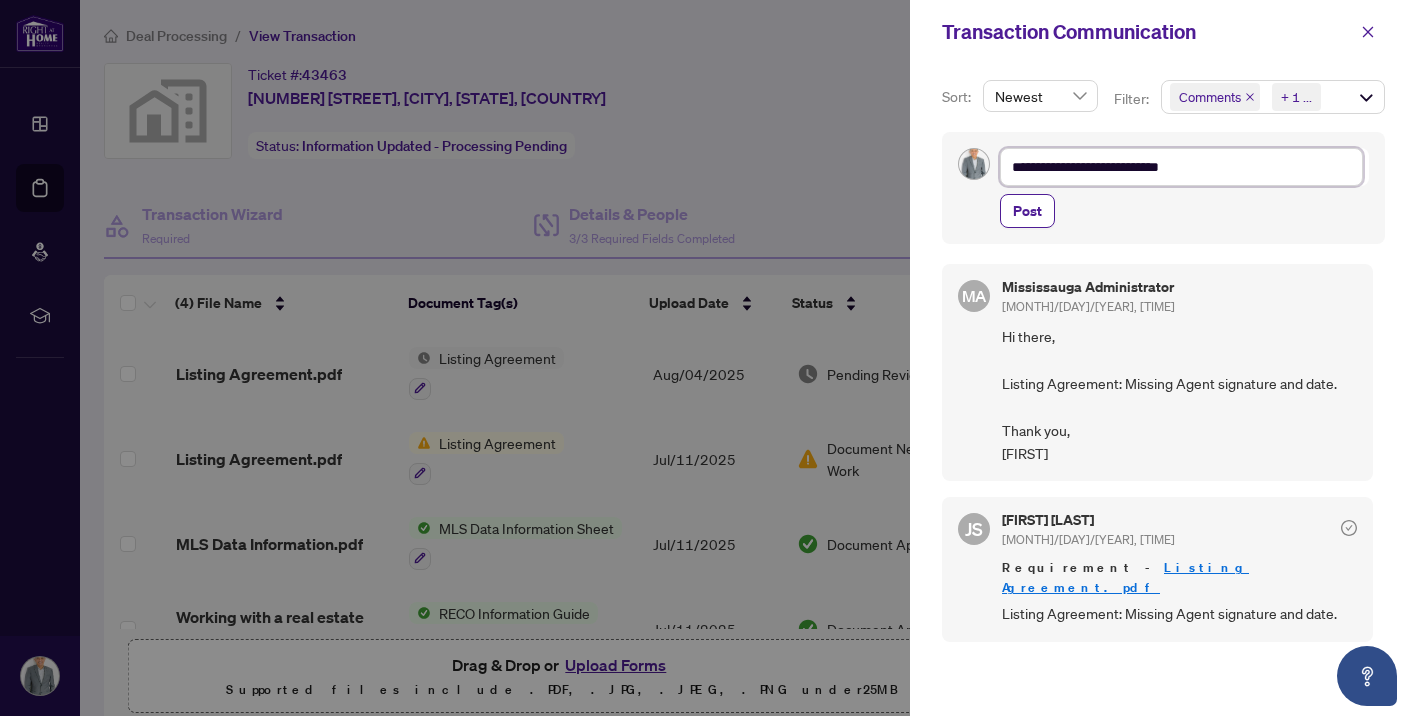 type on "**********" 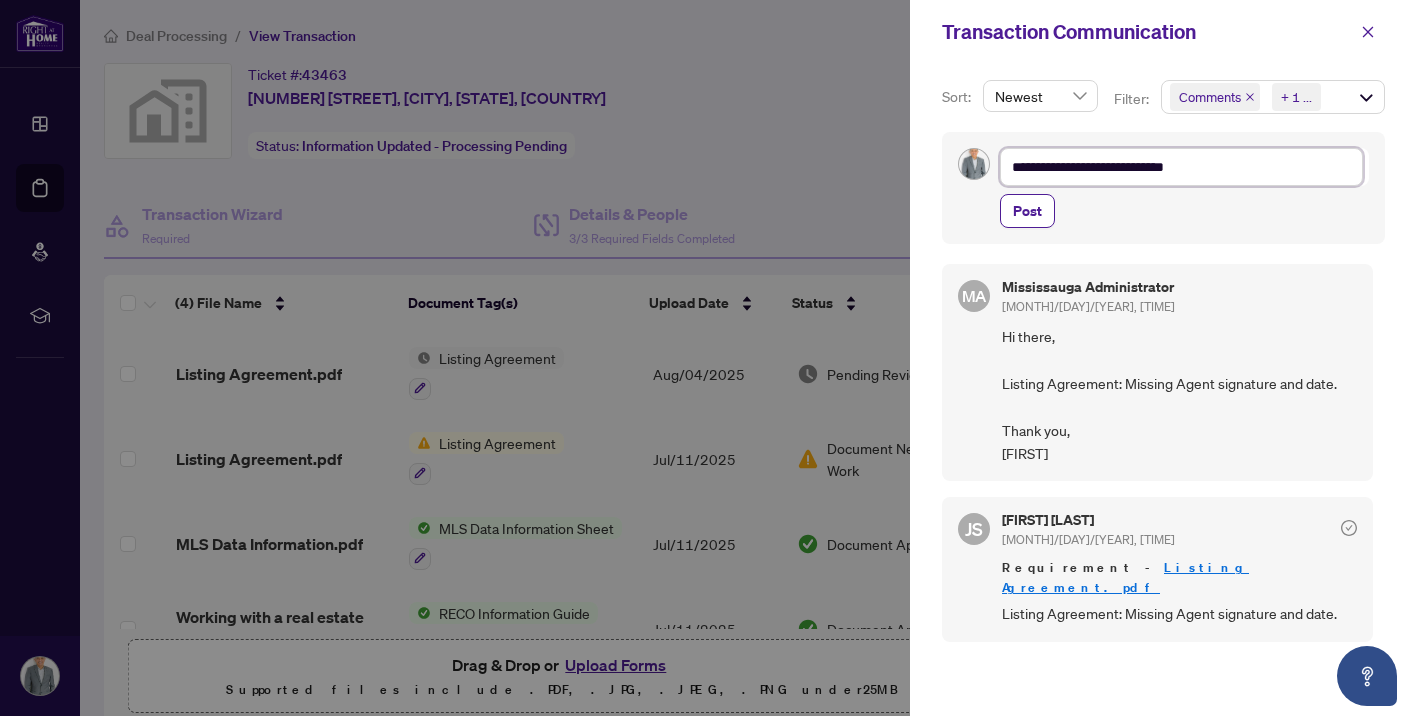 type on "**********" 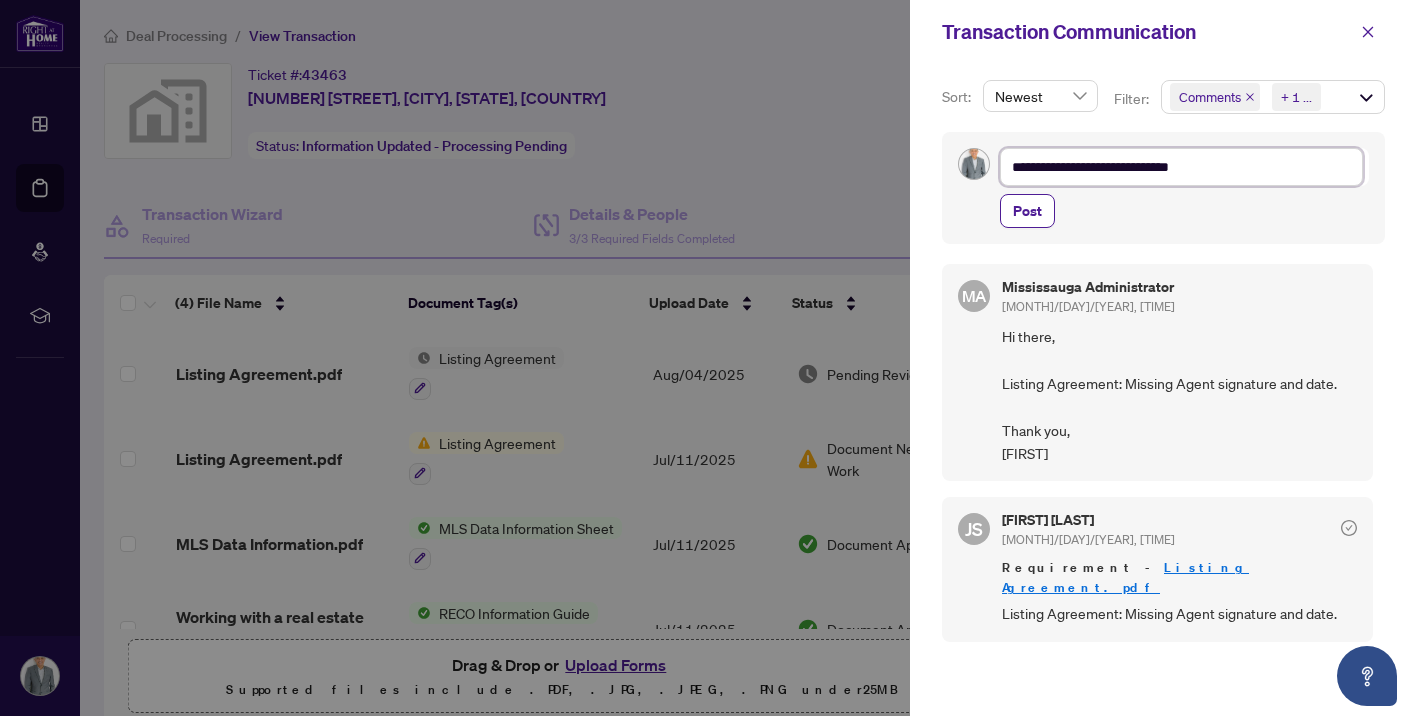 type on "**********" 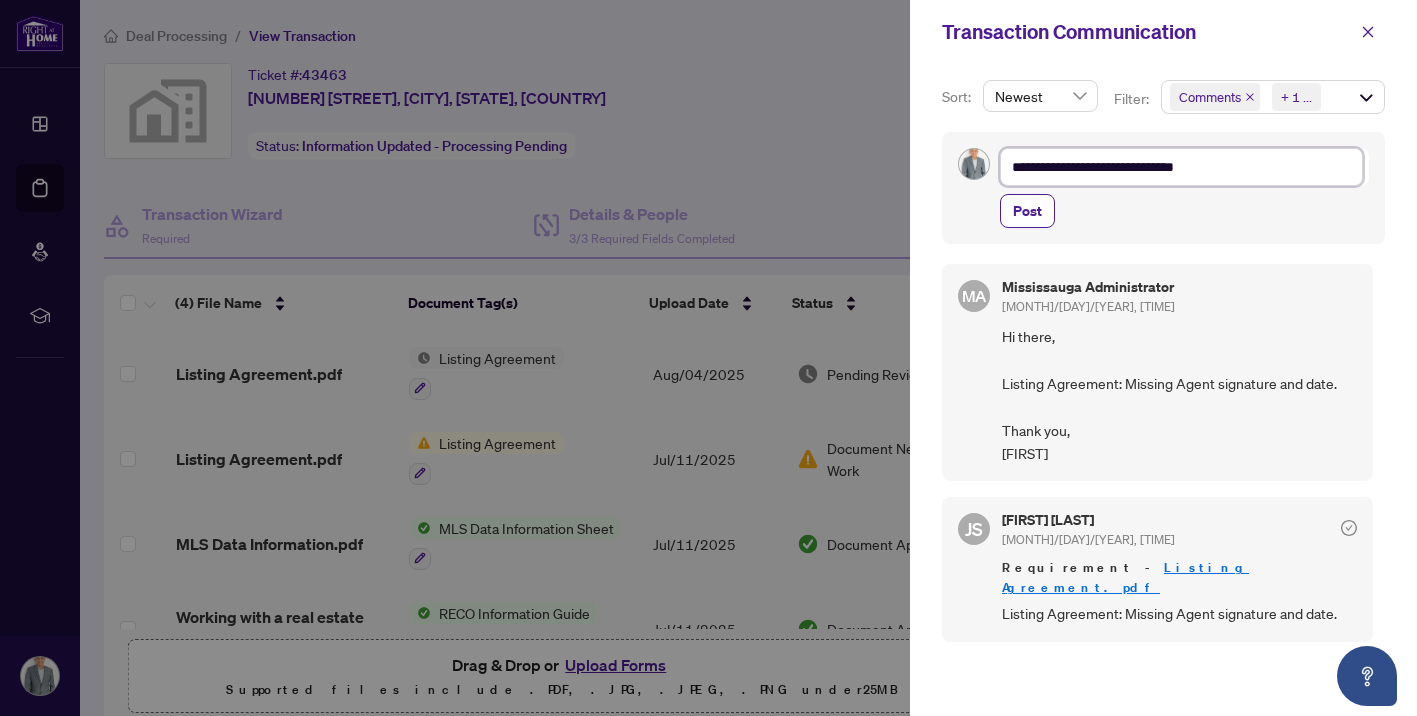 type on "**********" 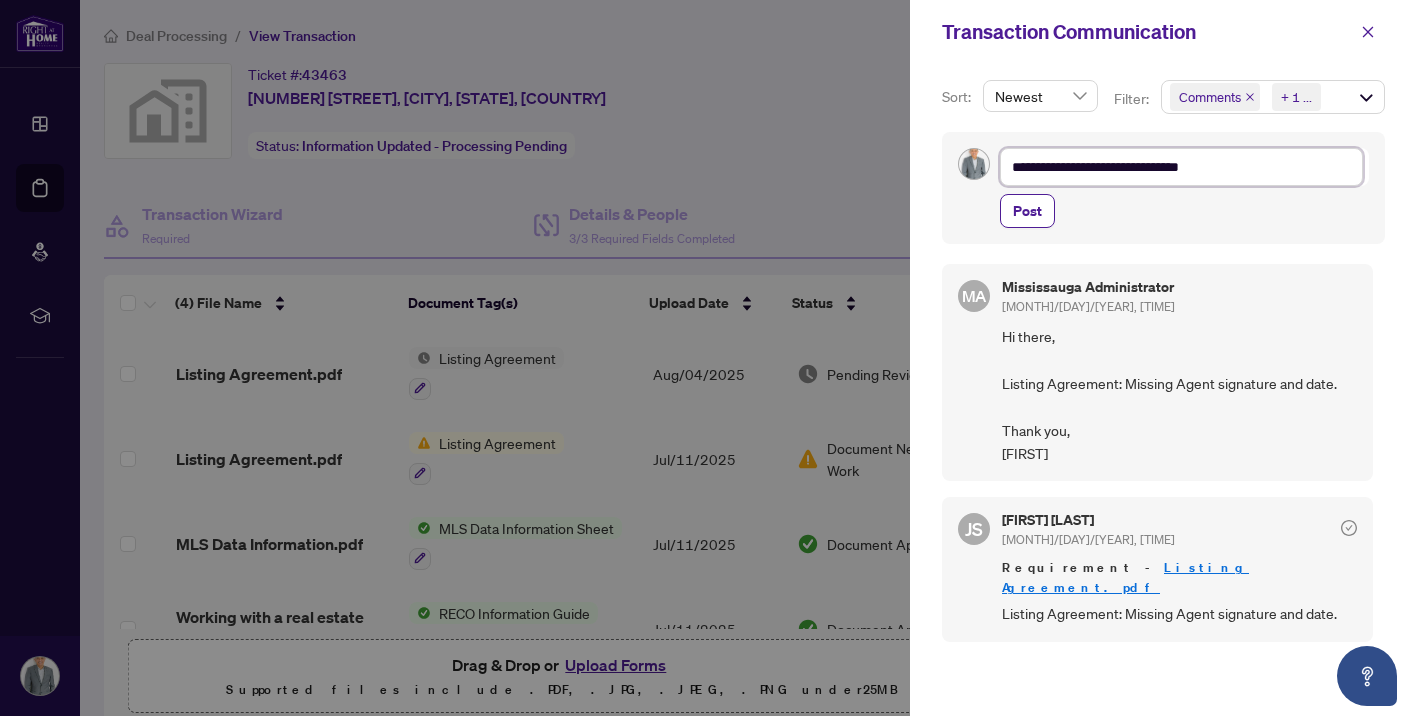 type on "**********" 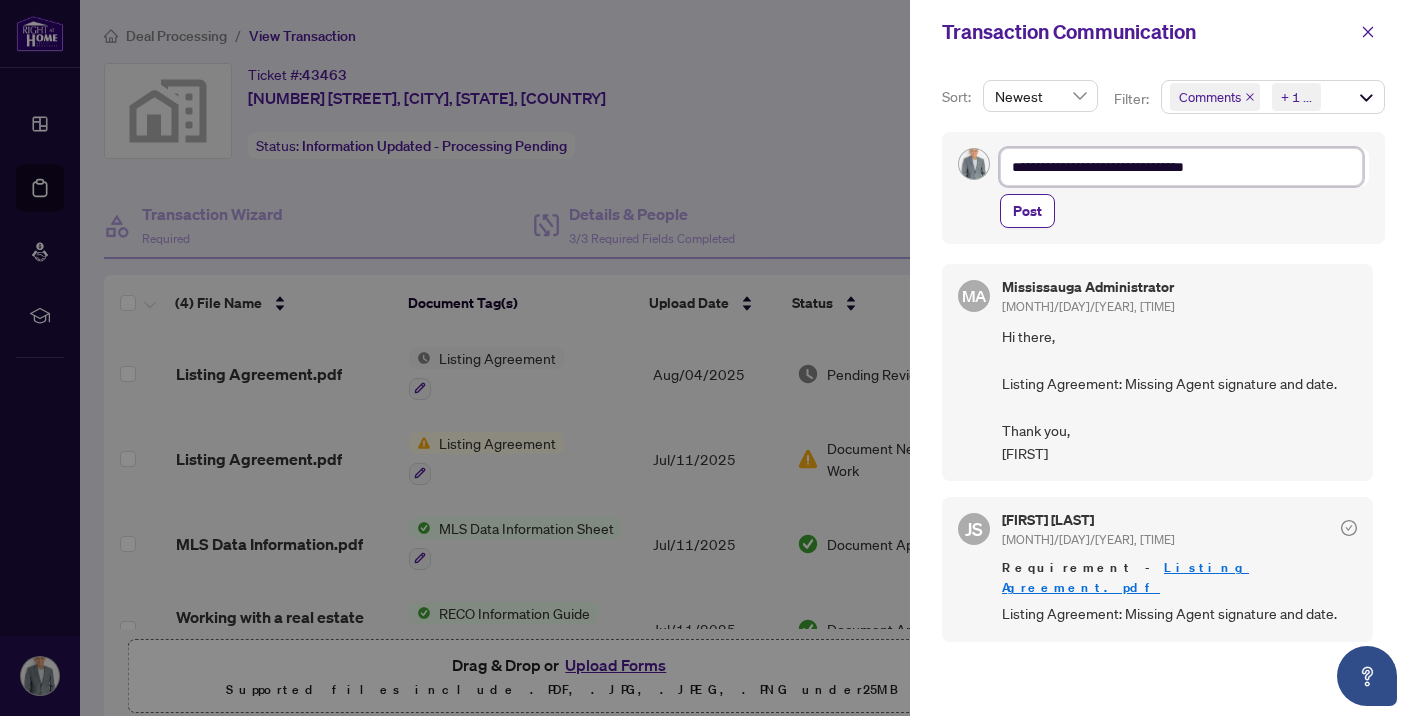 click on "**********" at bounding box center (1181, 167) 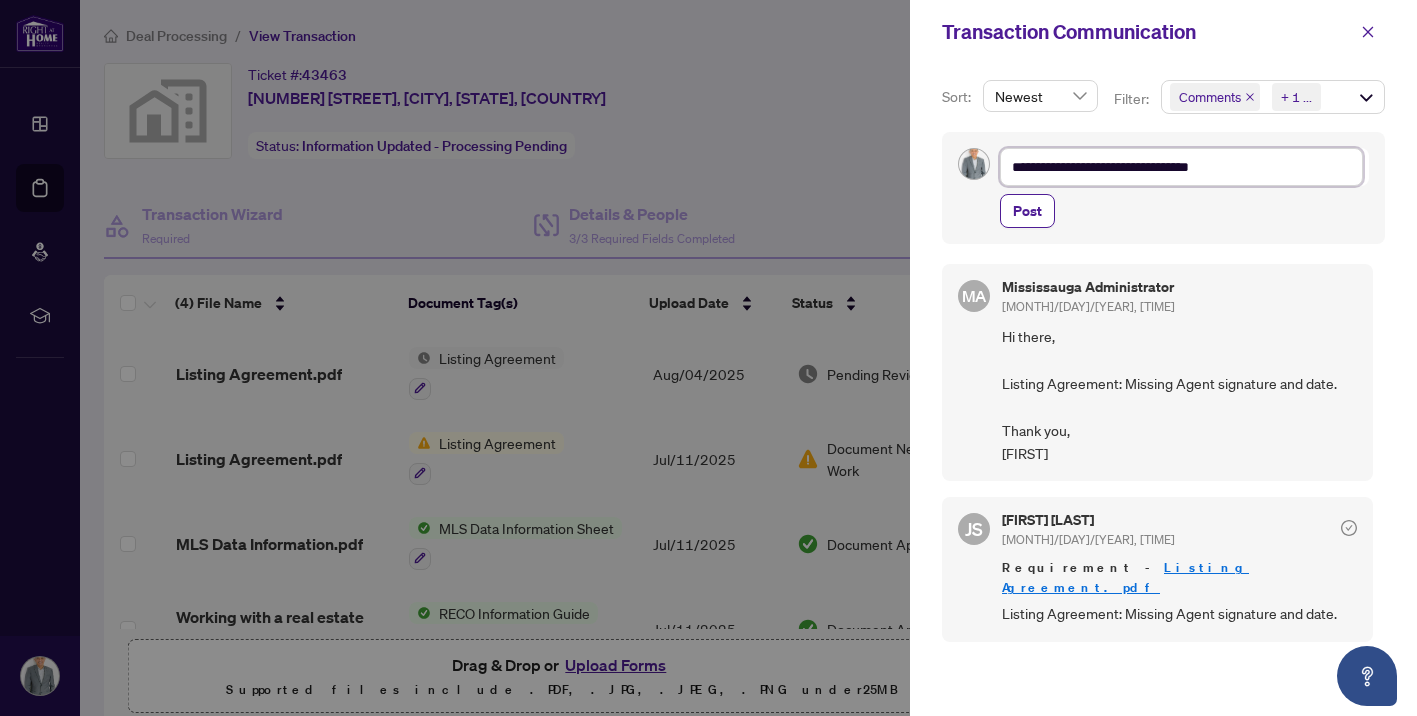 type on "**********" 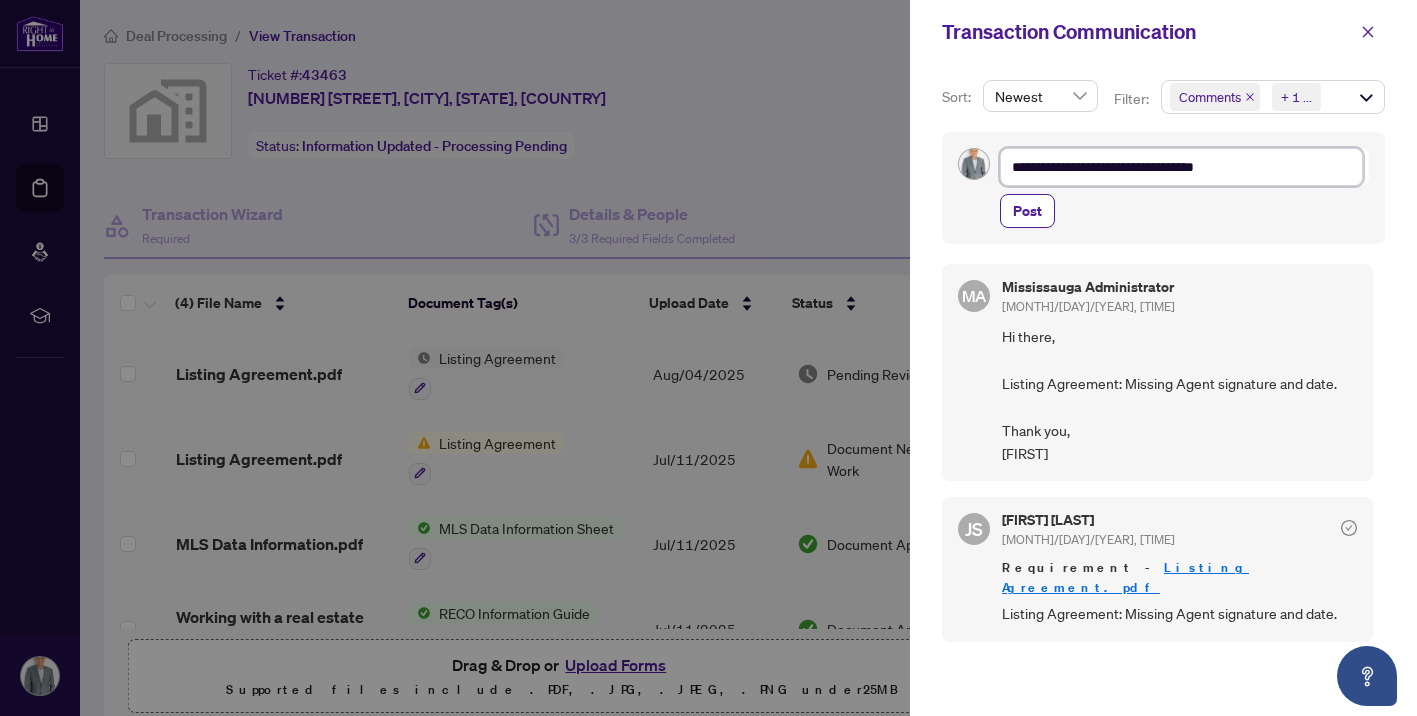 type on "**********" 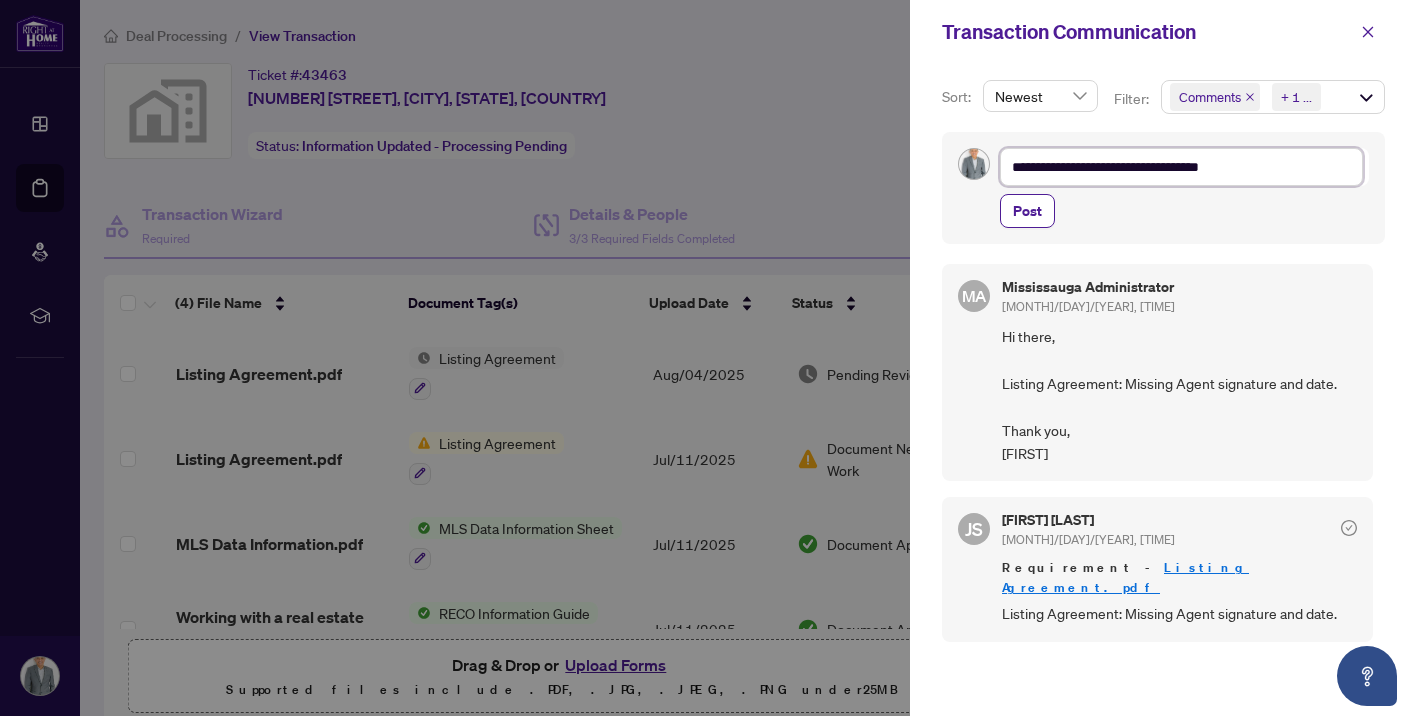 type on "**********" 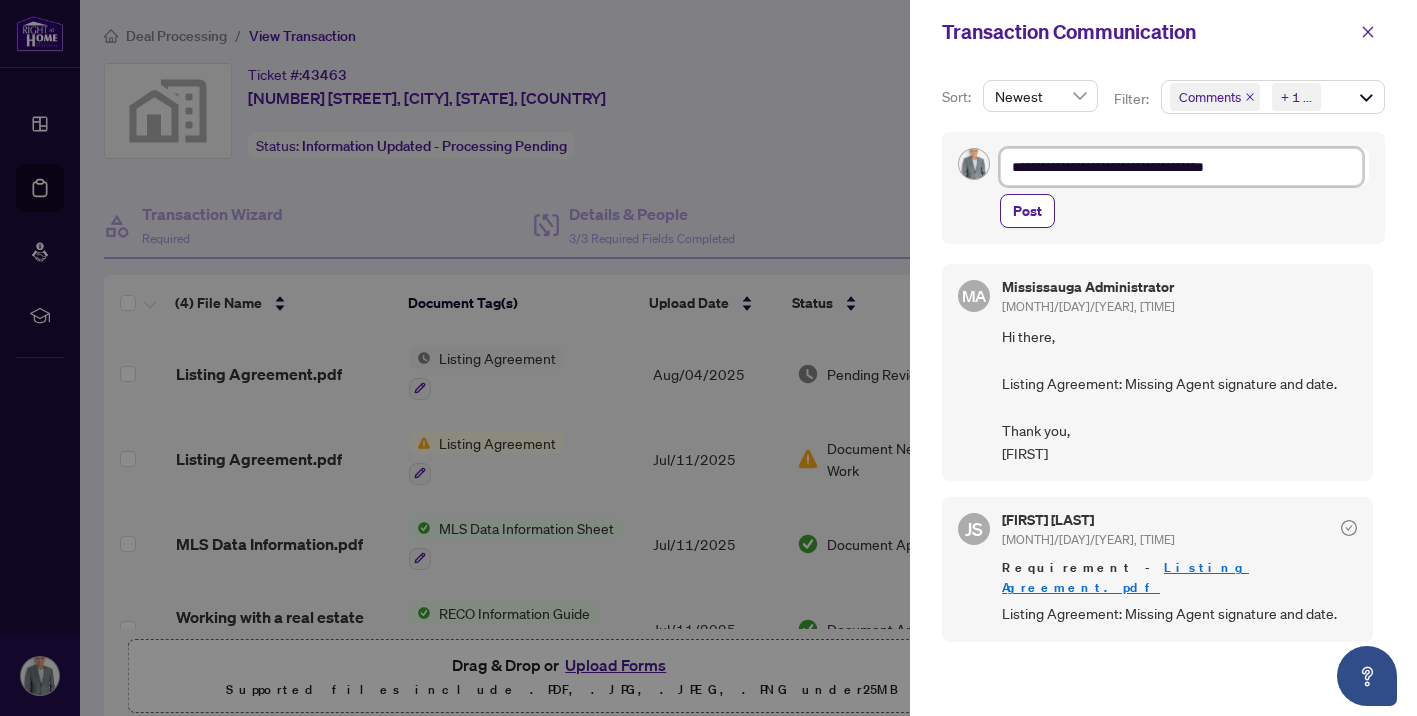 type on "**********" 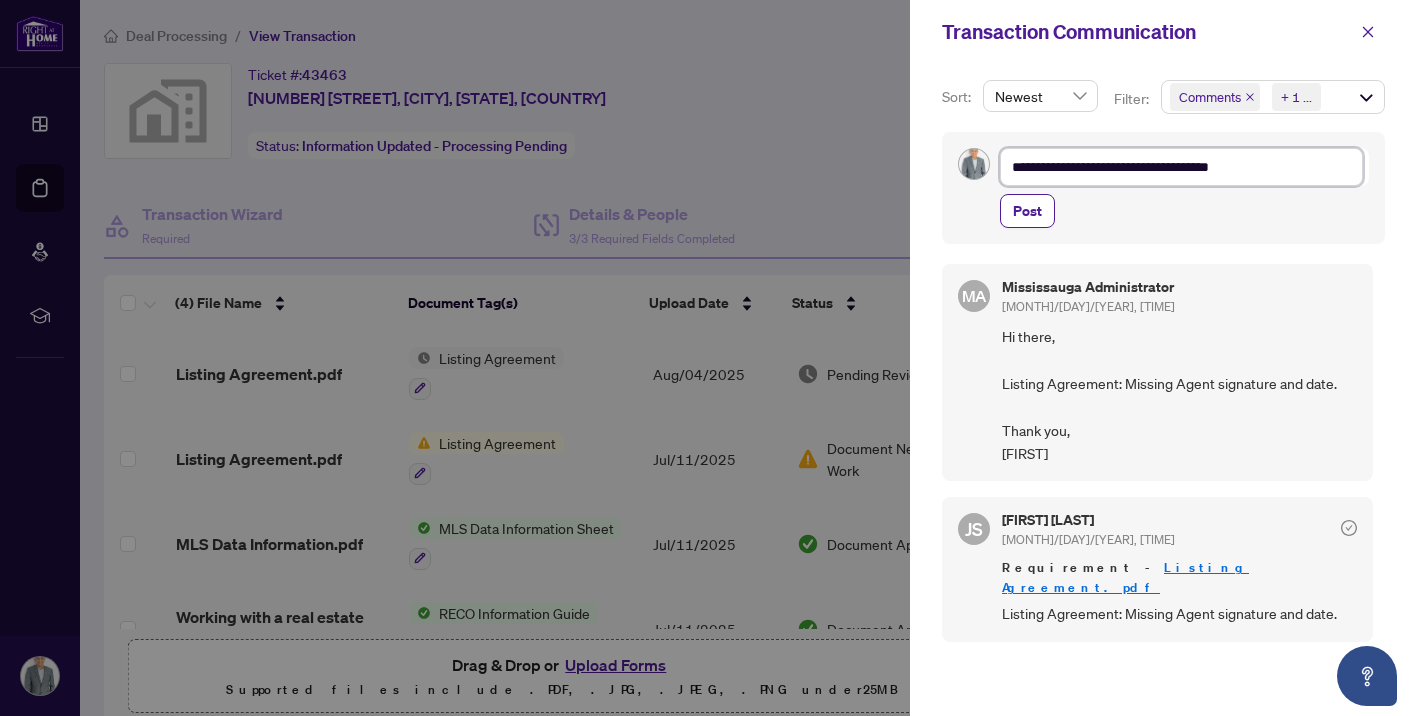 type on "**********" 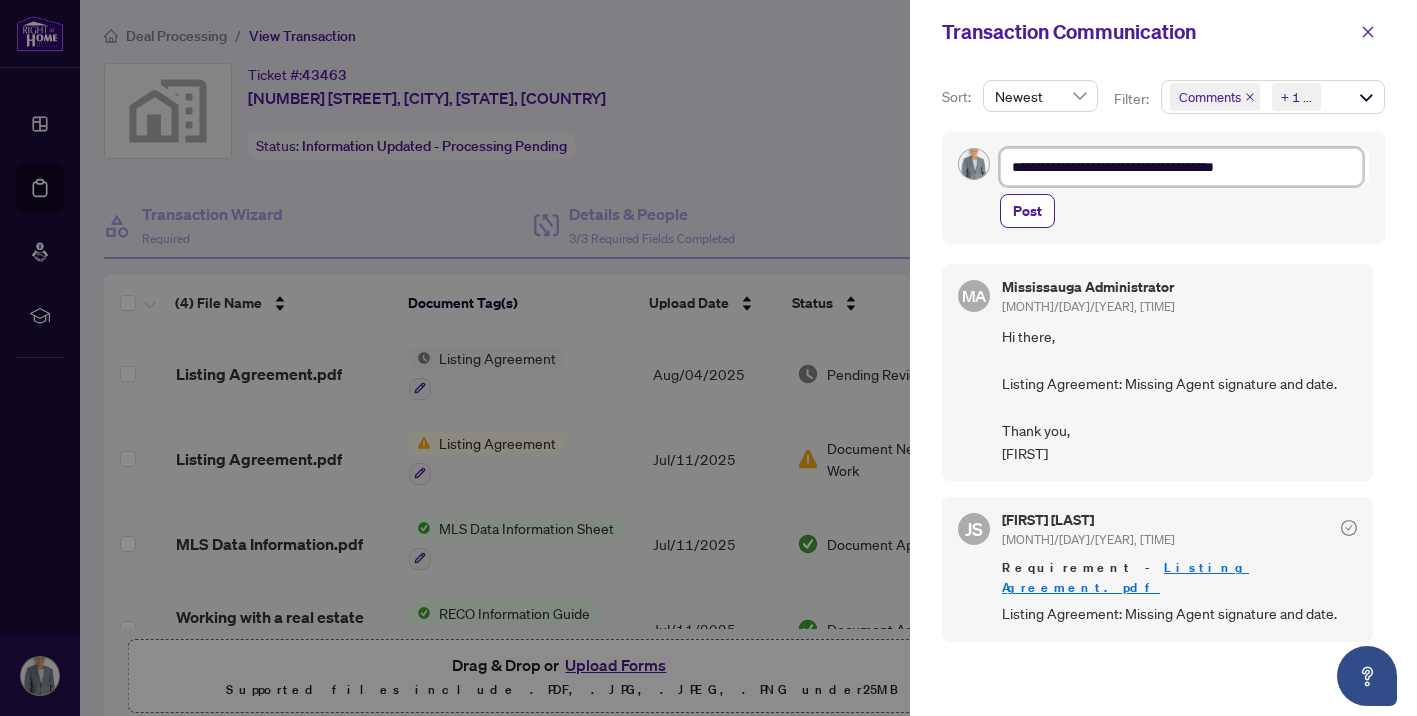 type on "**********" 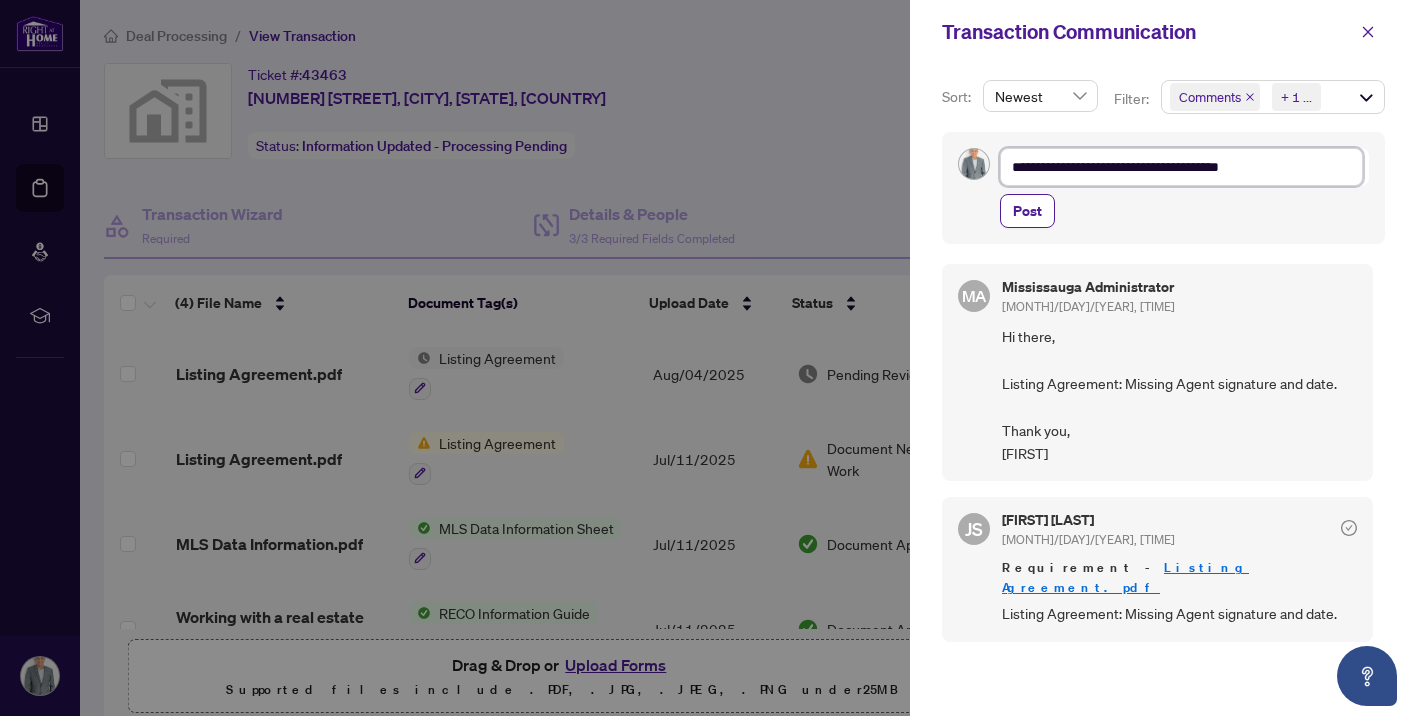type on "**********" 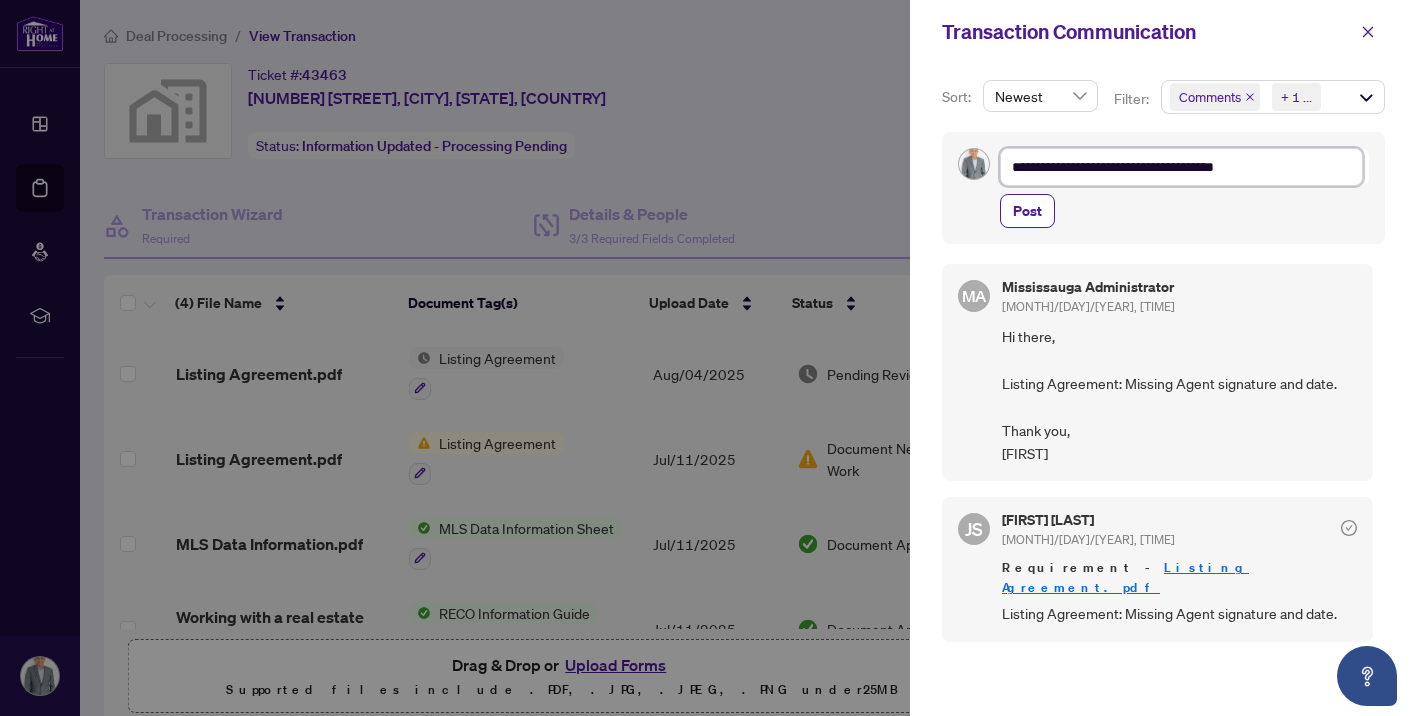 type on "**********" 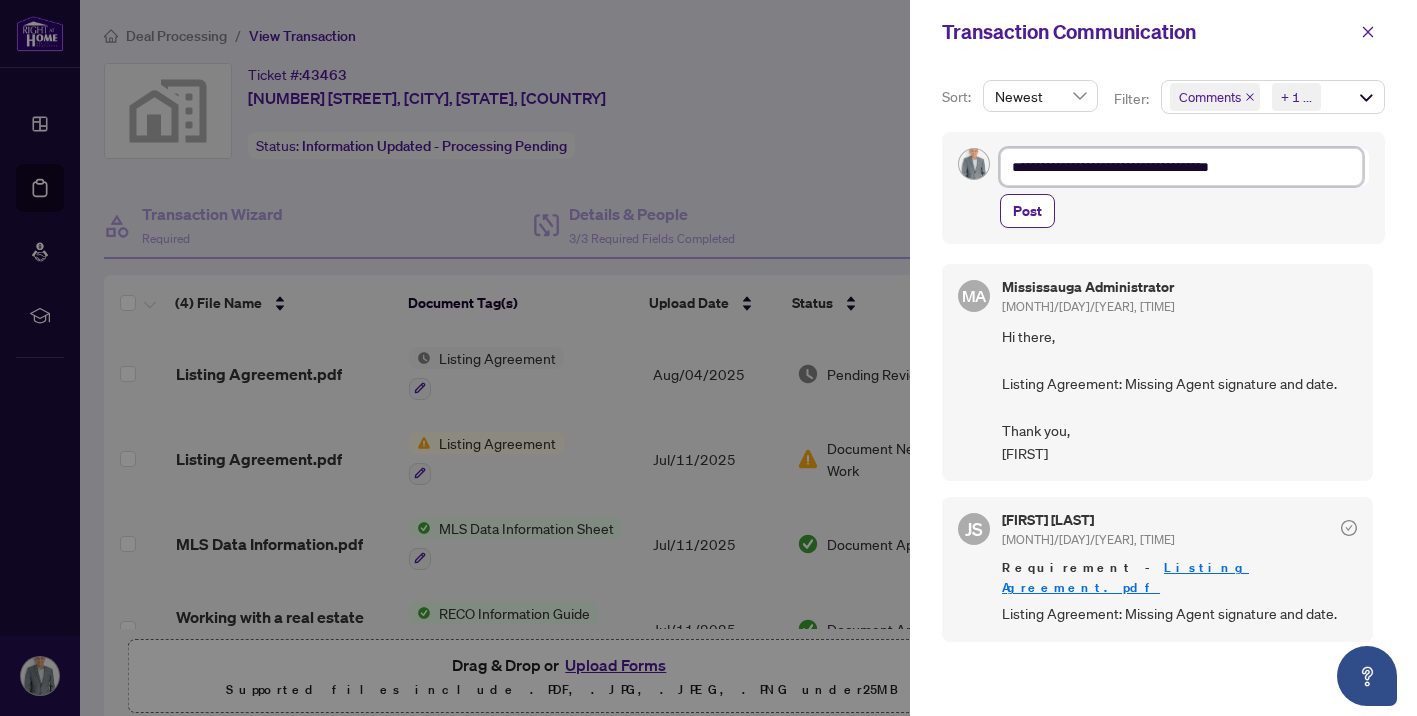type on "**********" 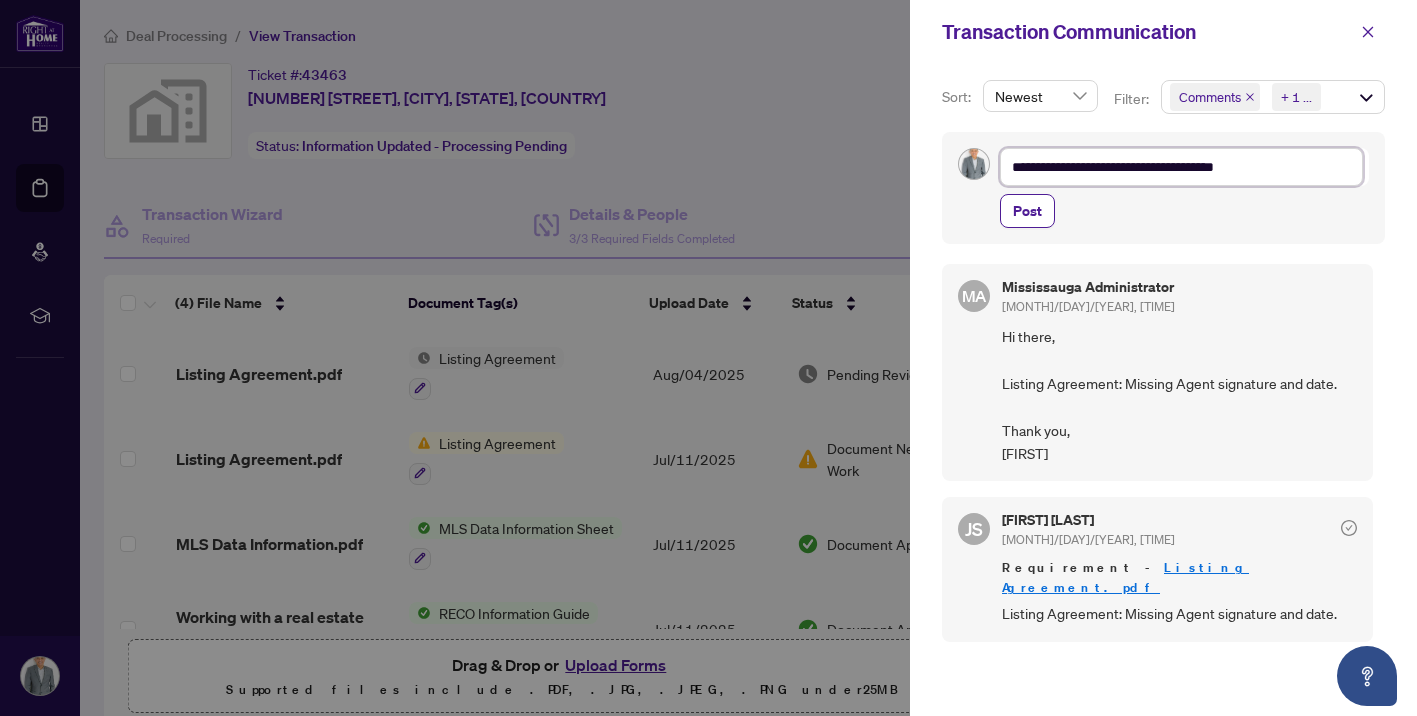 type on "**********" 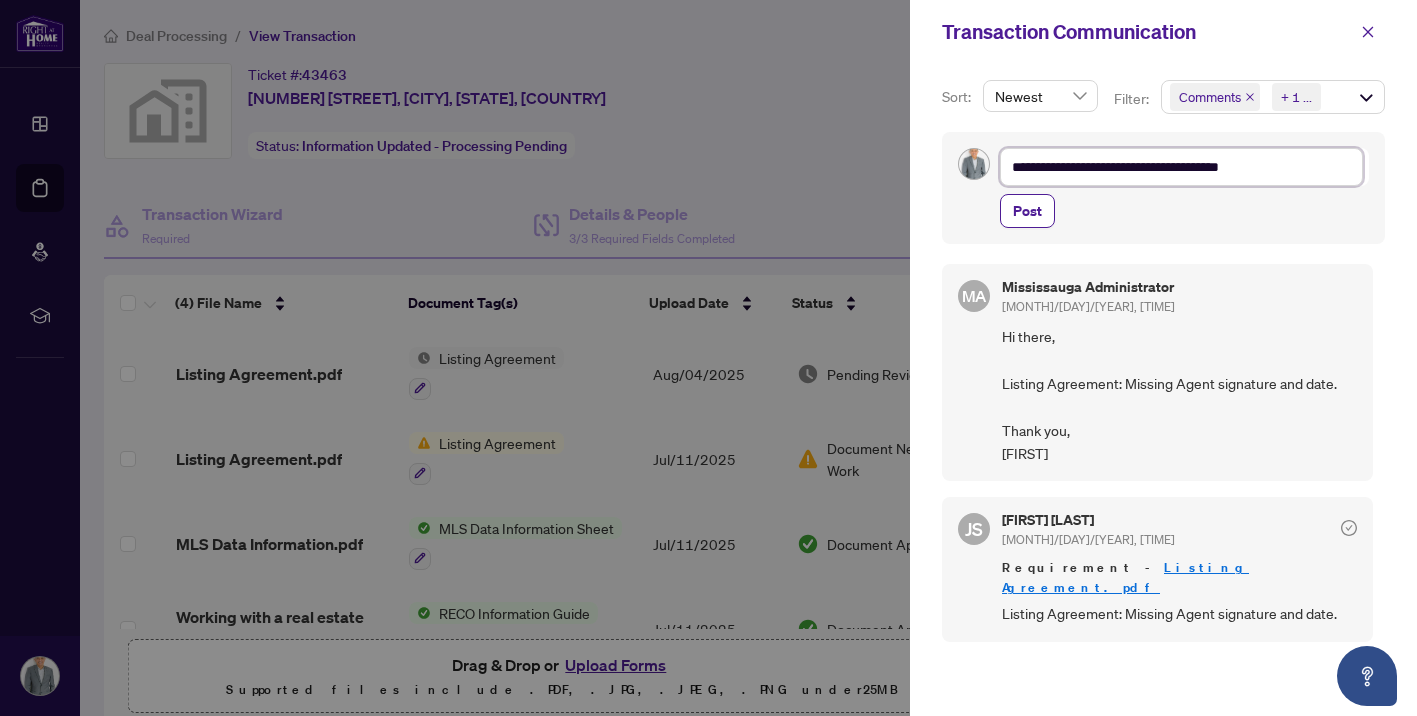 type on "**********" 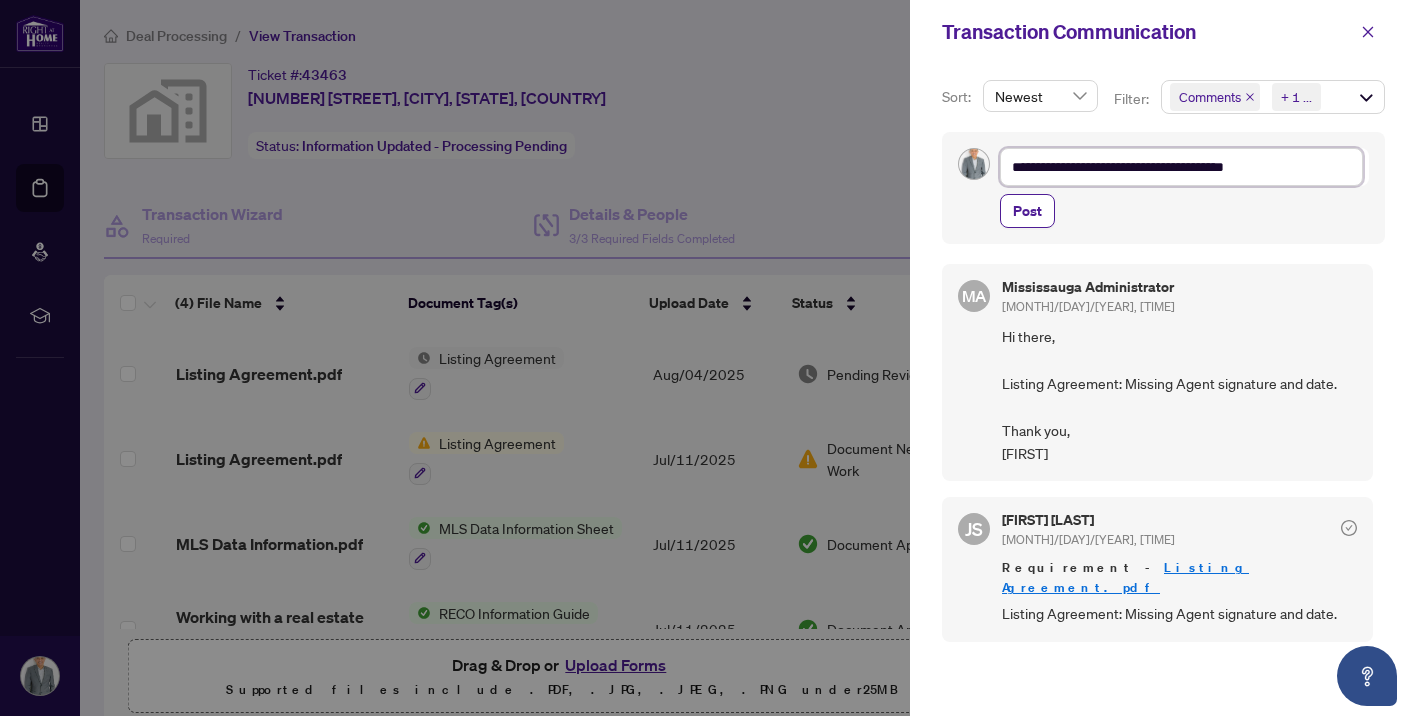 type on "**********" 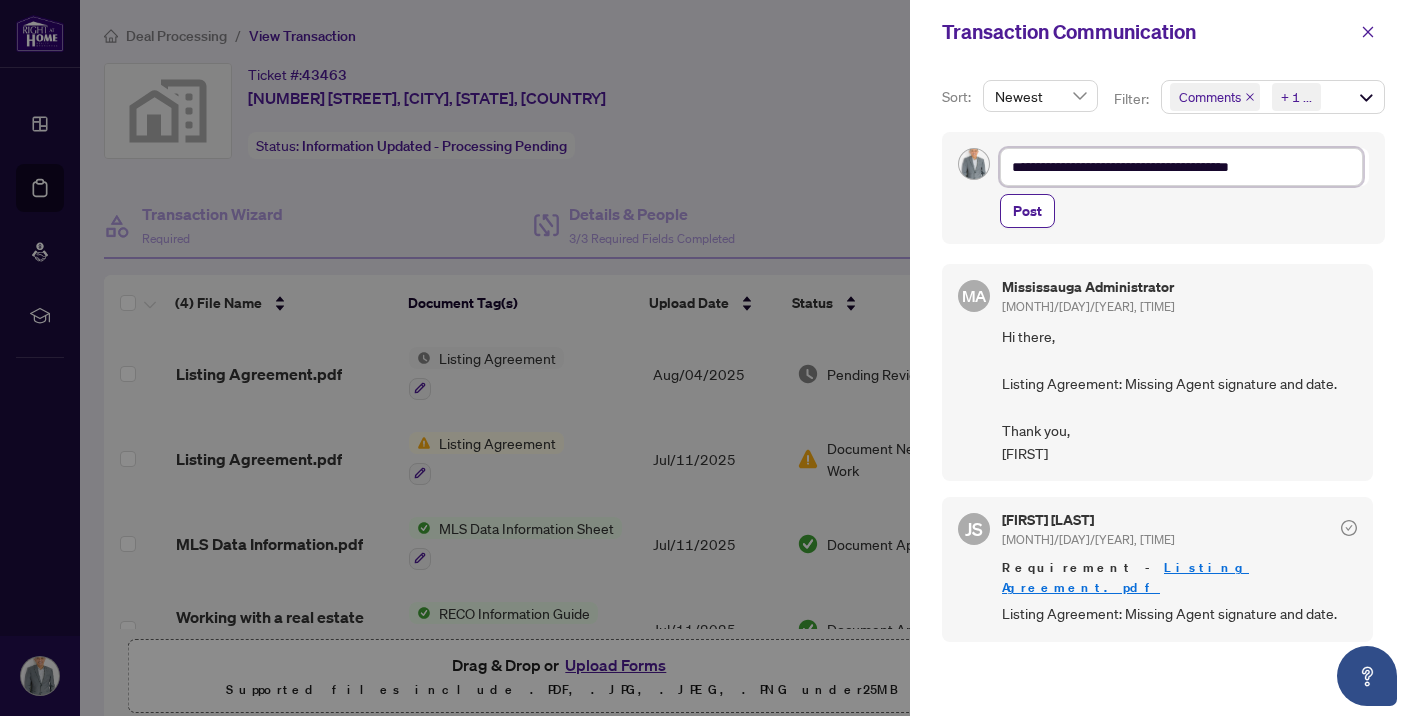 type on "**********" 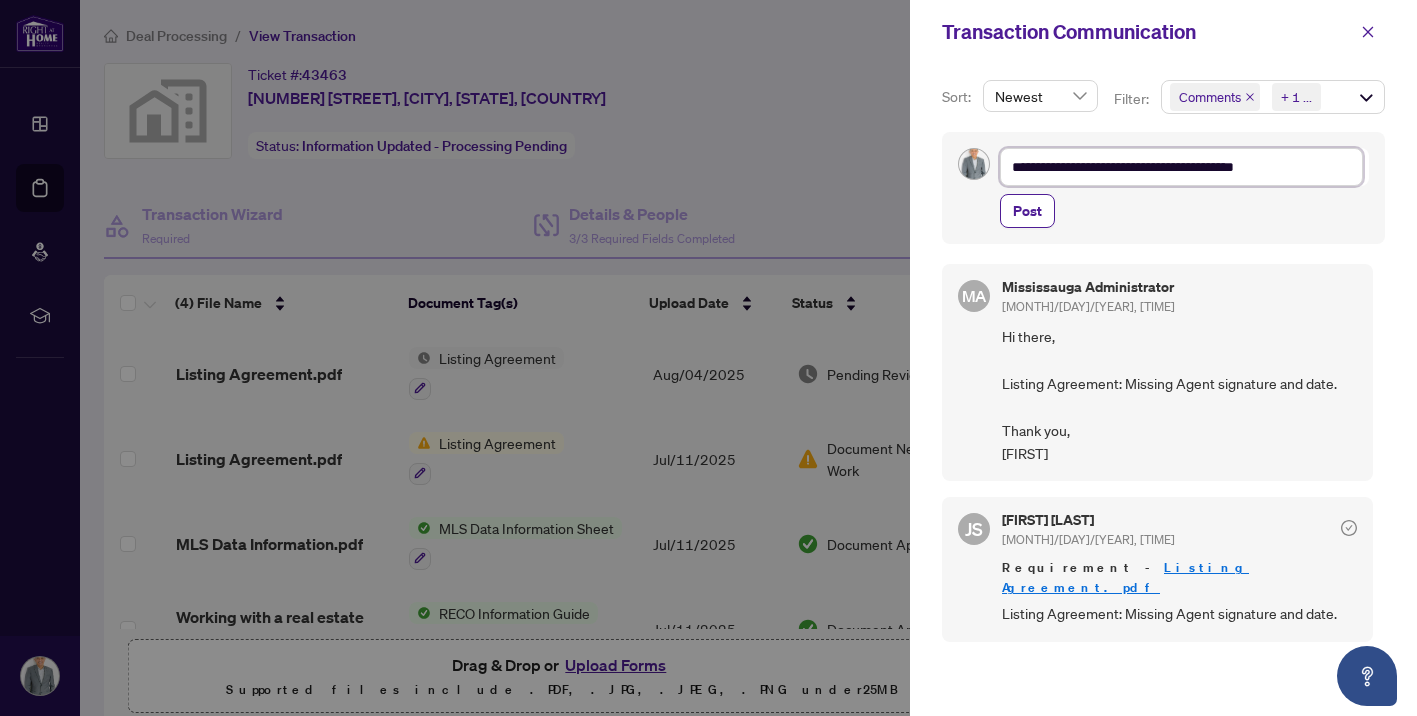 type on "**********" 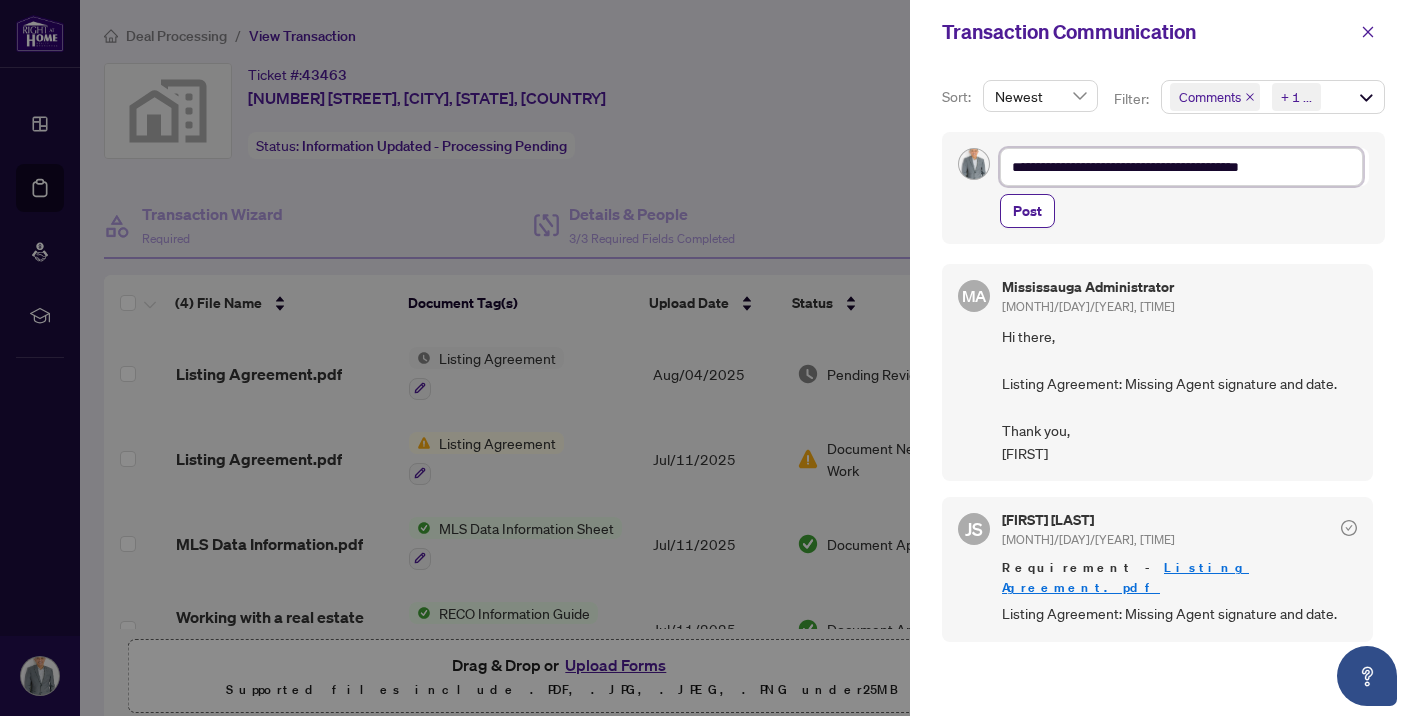 type on "**********" 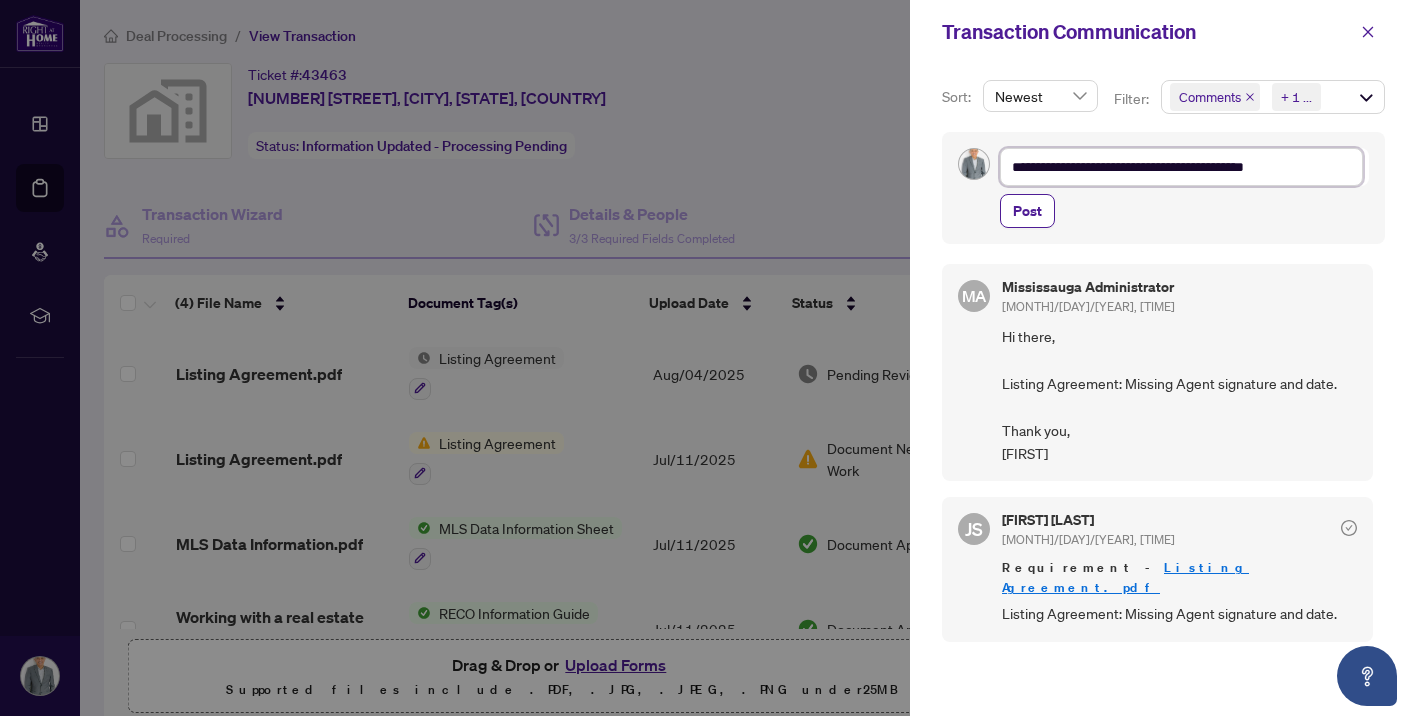 type on "**********" 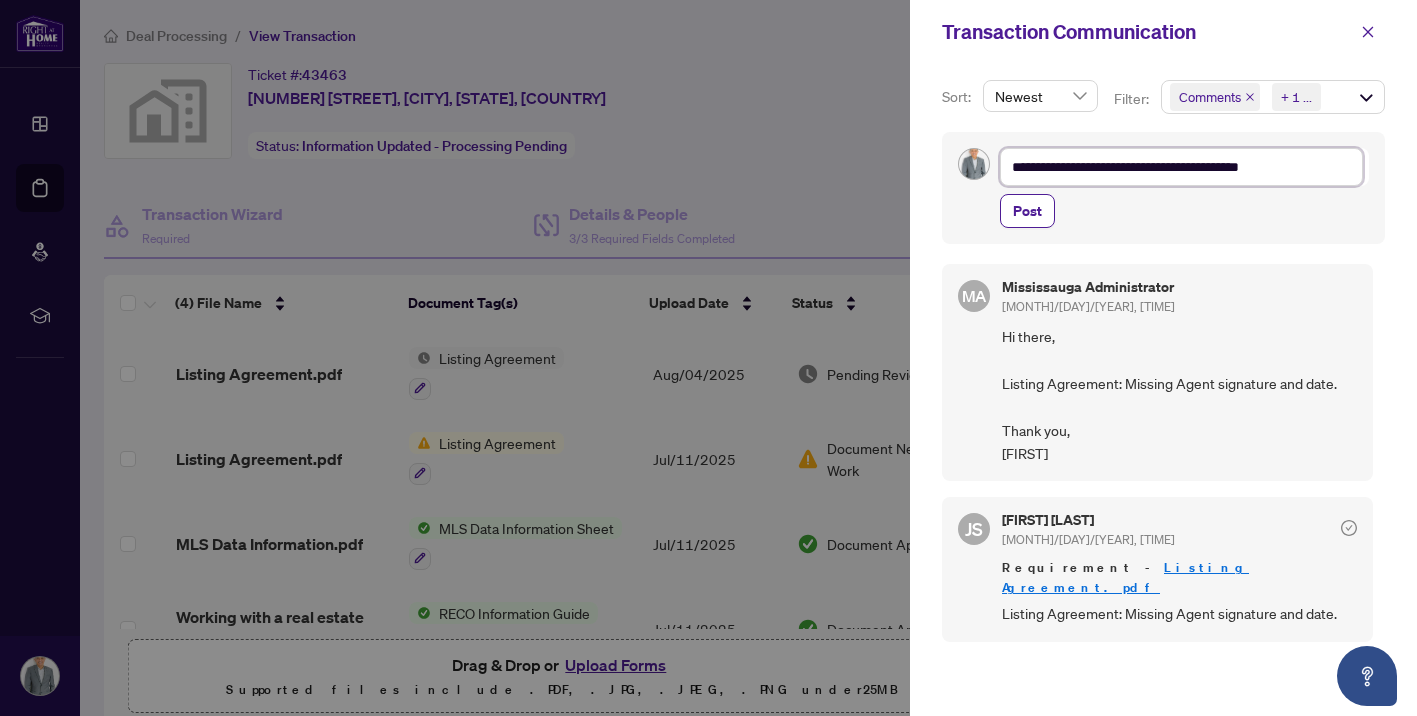 type on "**********" 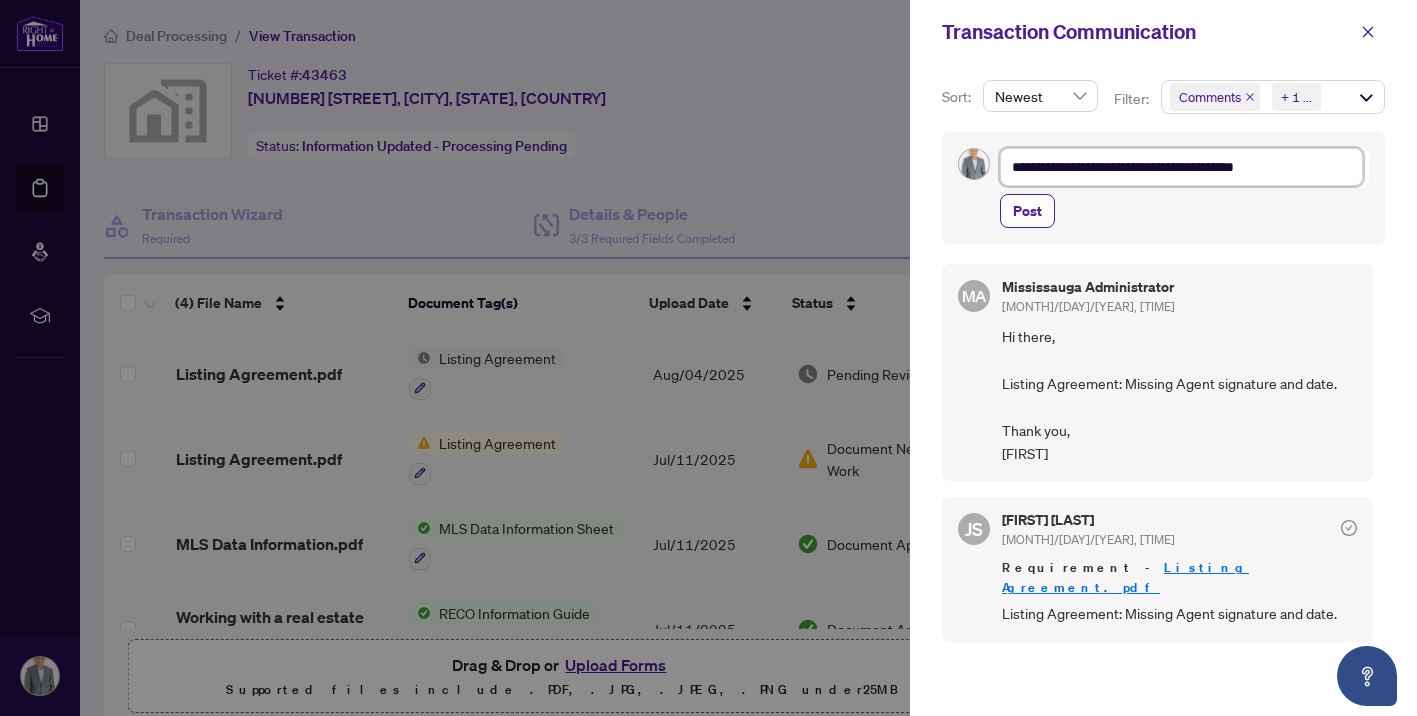 click on "**********" at bounding box center (1181, 167) 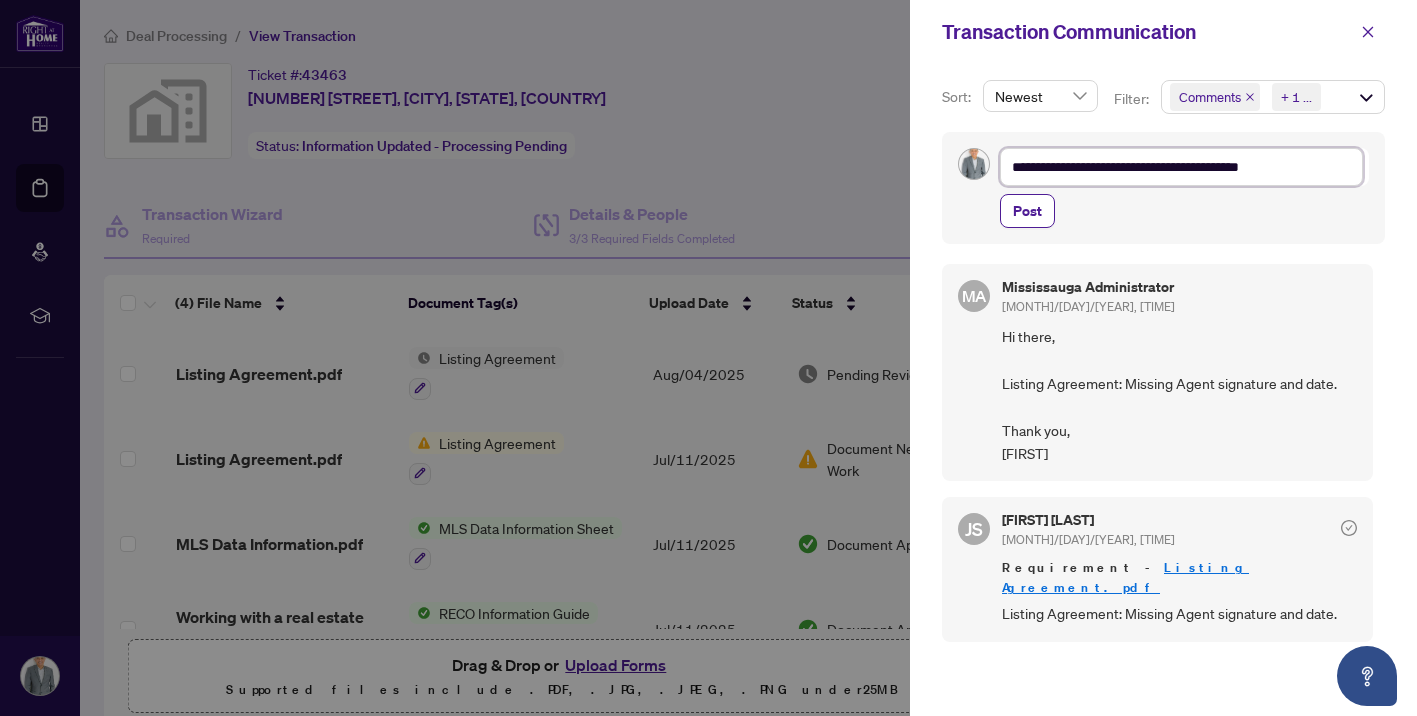 type on "**********" 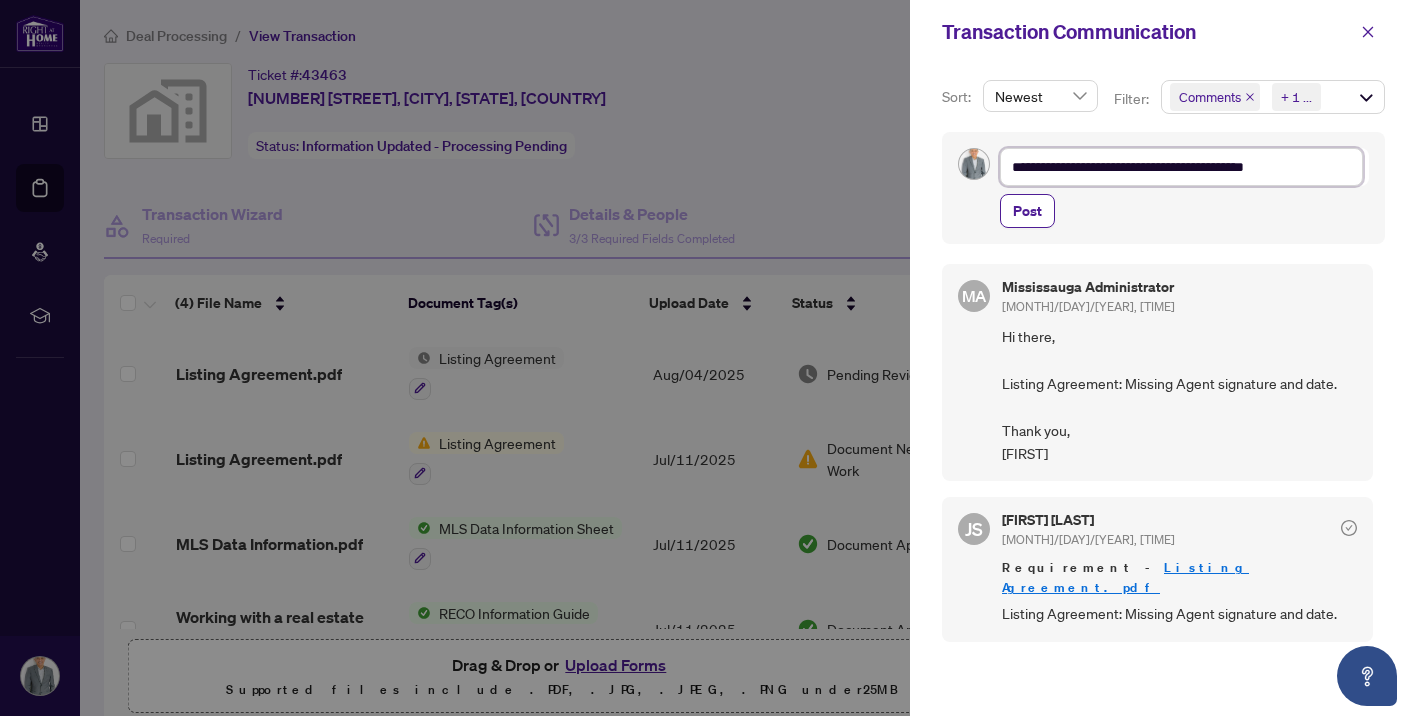 type on "**********" 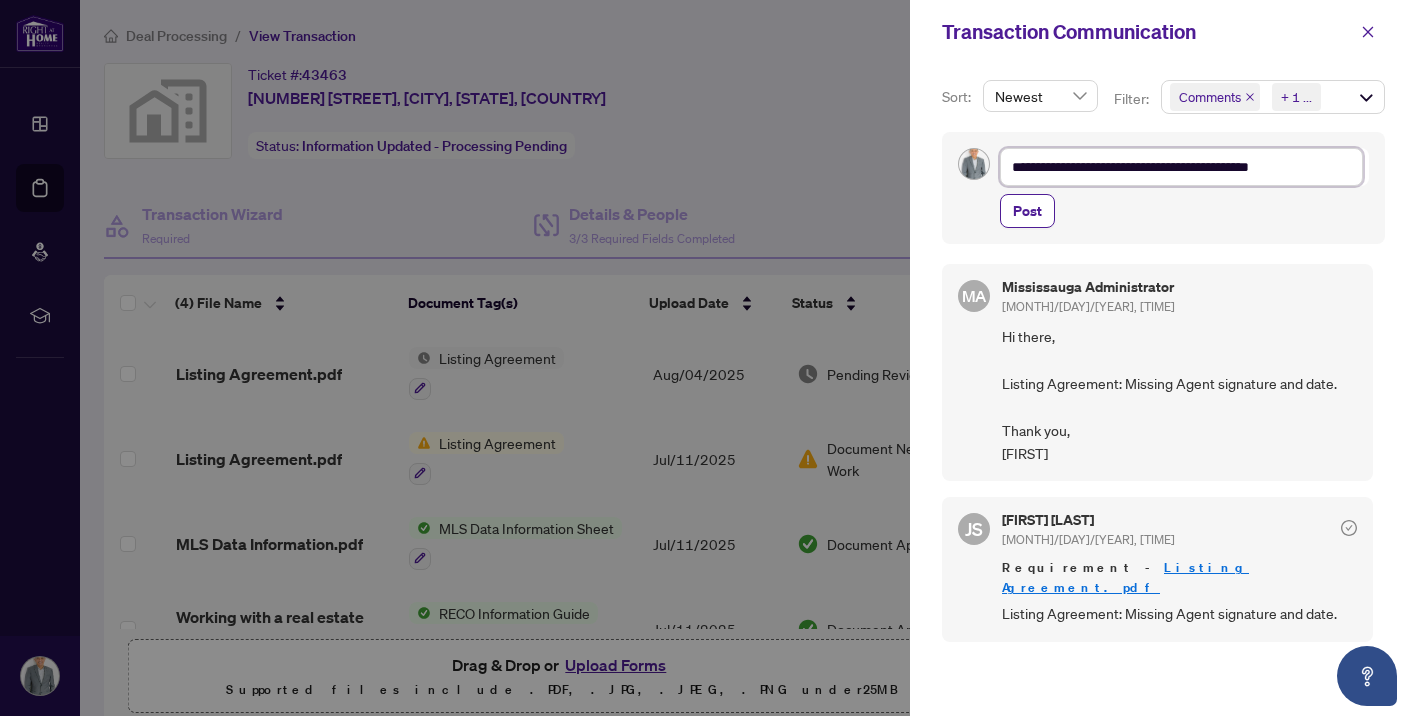 type on "**********" 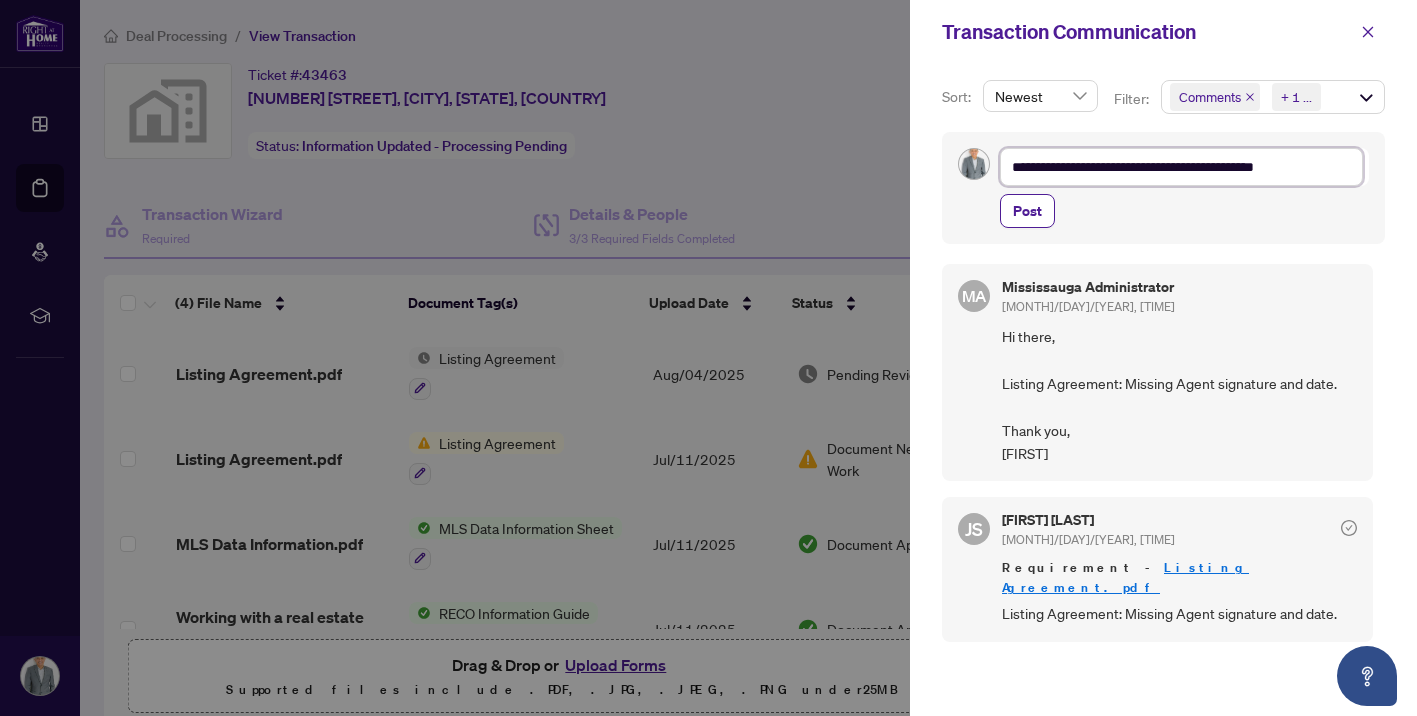type on "**********" 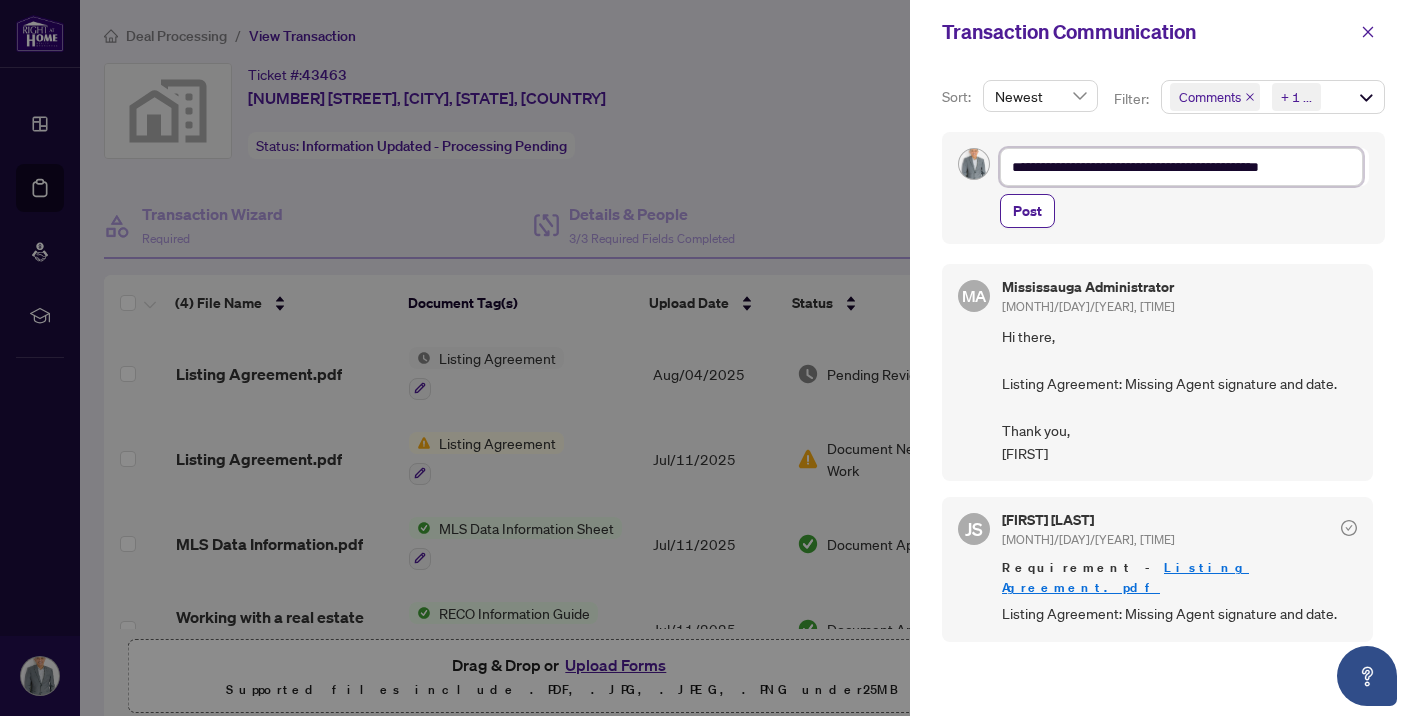 type on "**********" 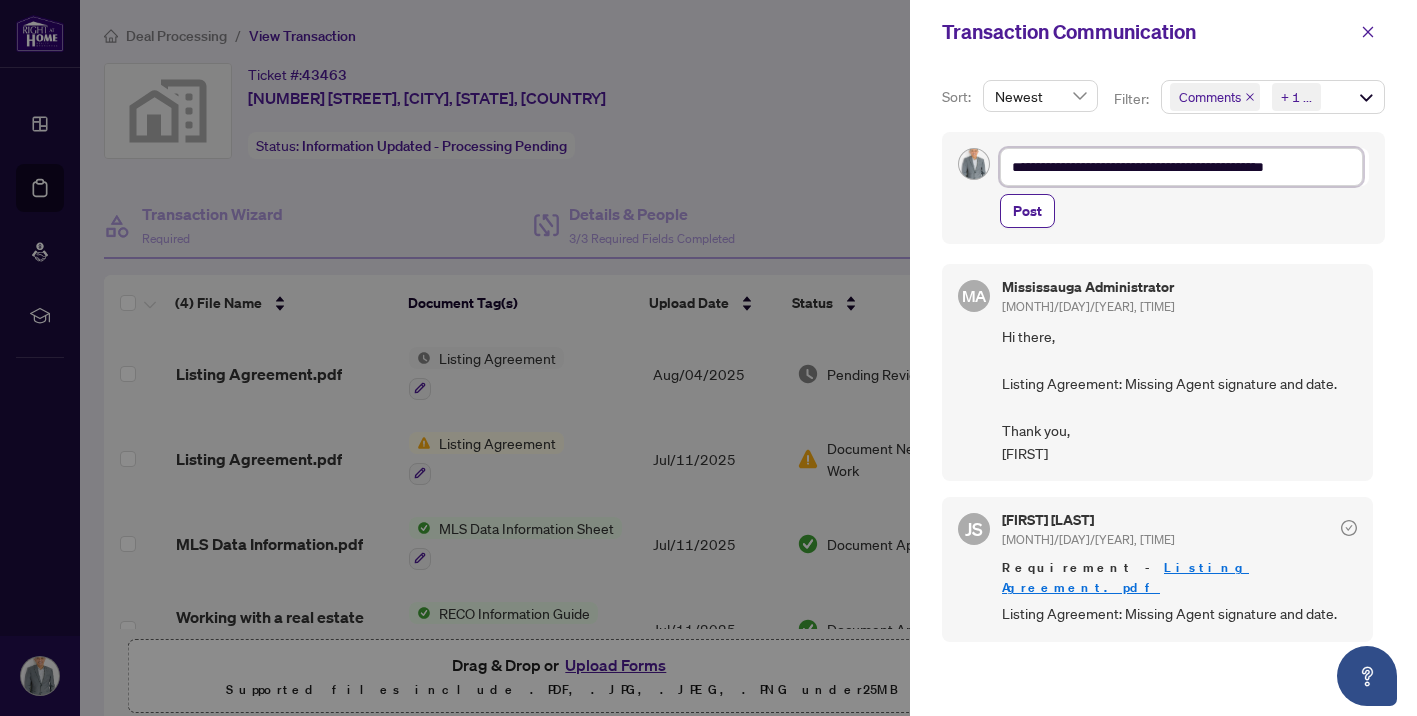 type on "**********" 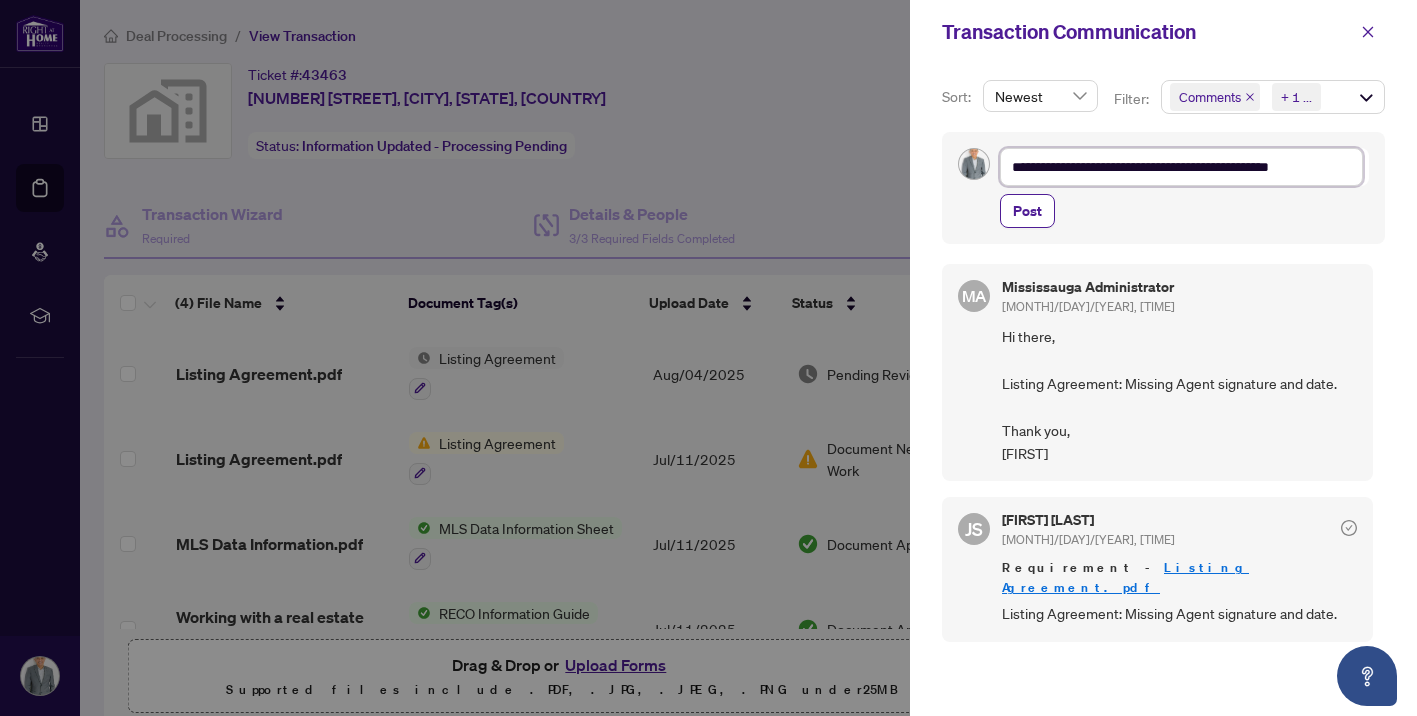 type on "**********" 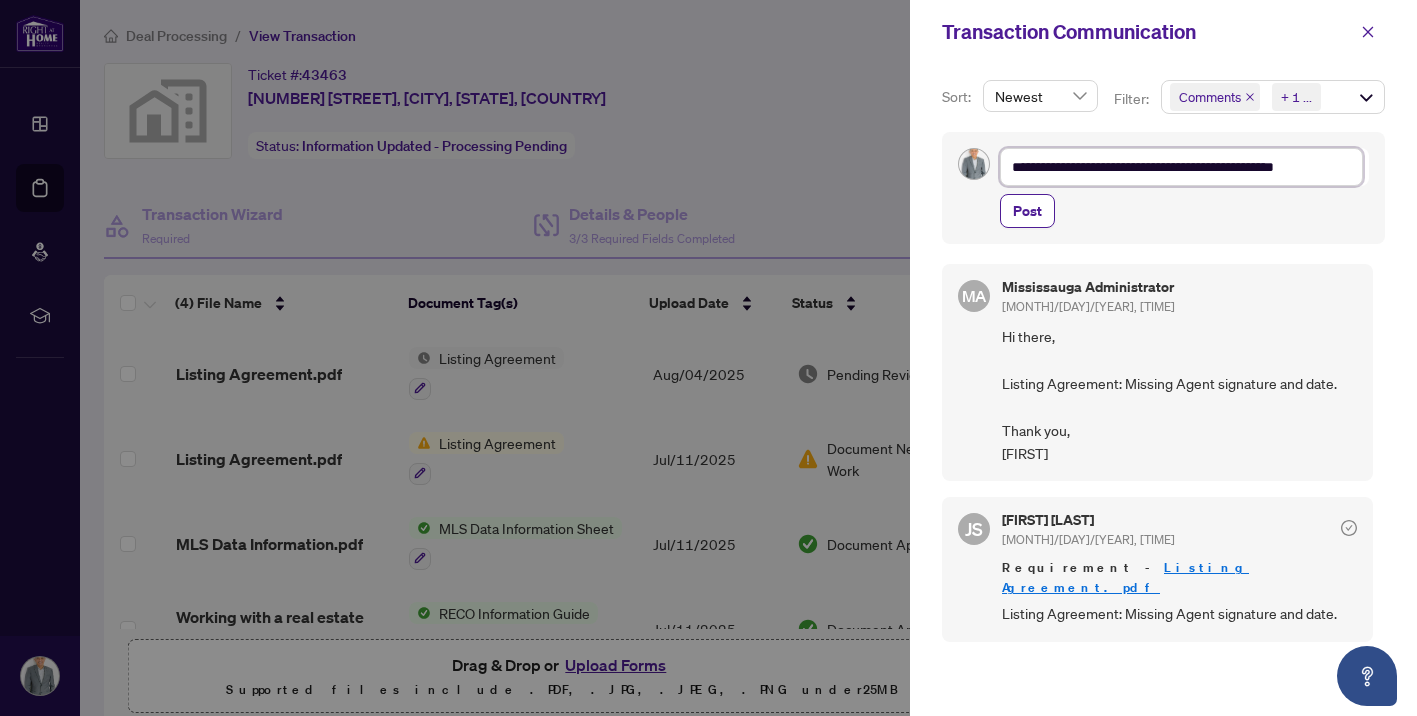 type on "**********" 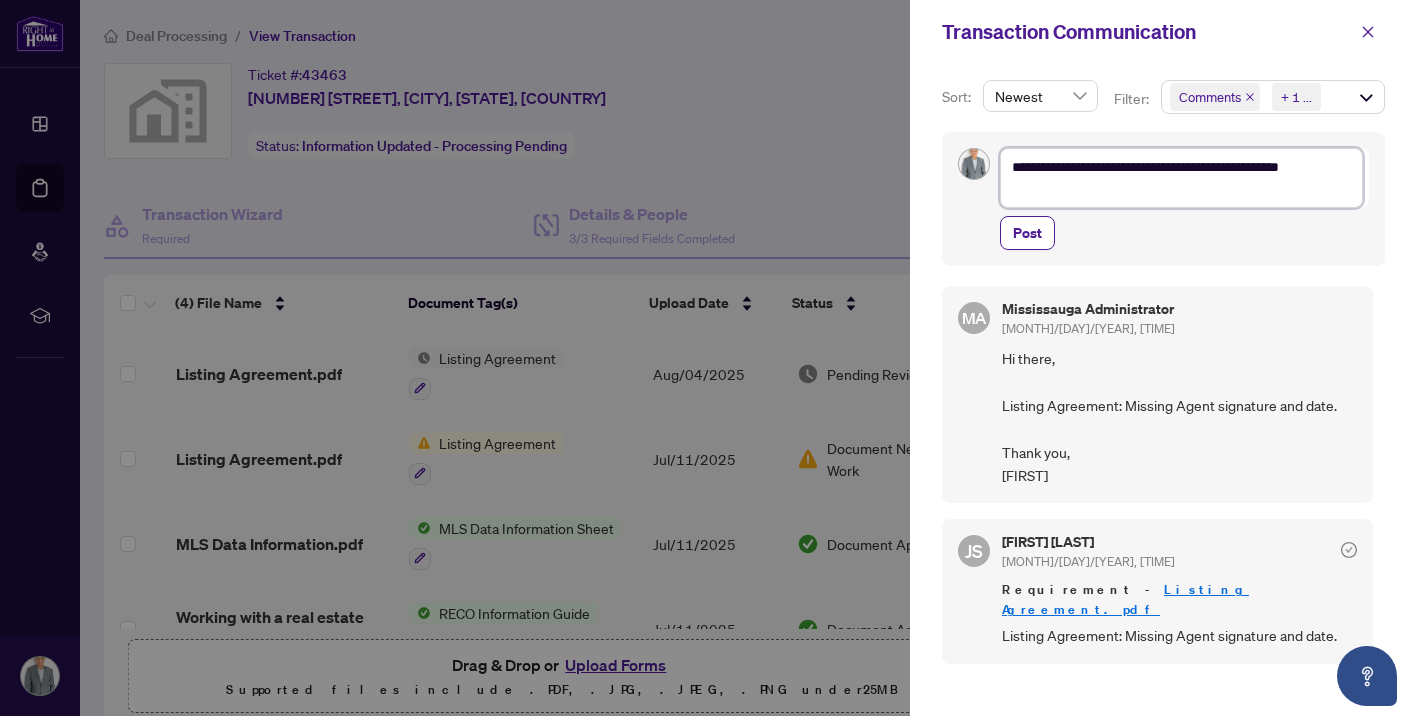 scroll, scrollTop: 26, scrollLeft: 0, axis: vertical 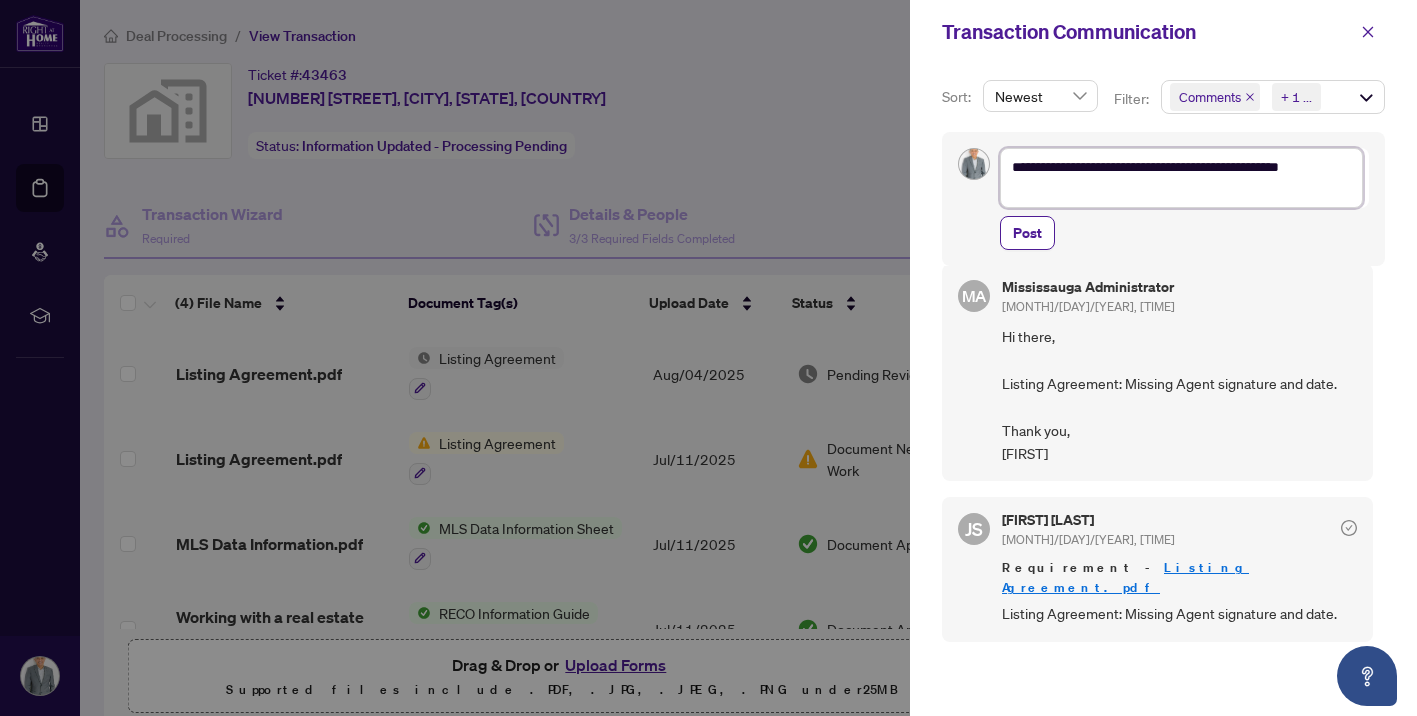 type on "**********" 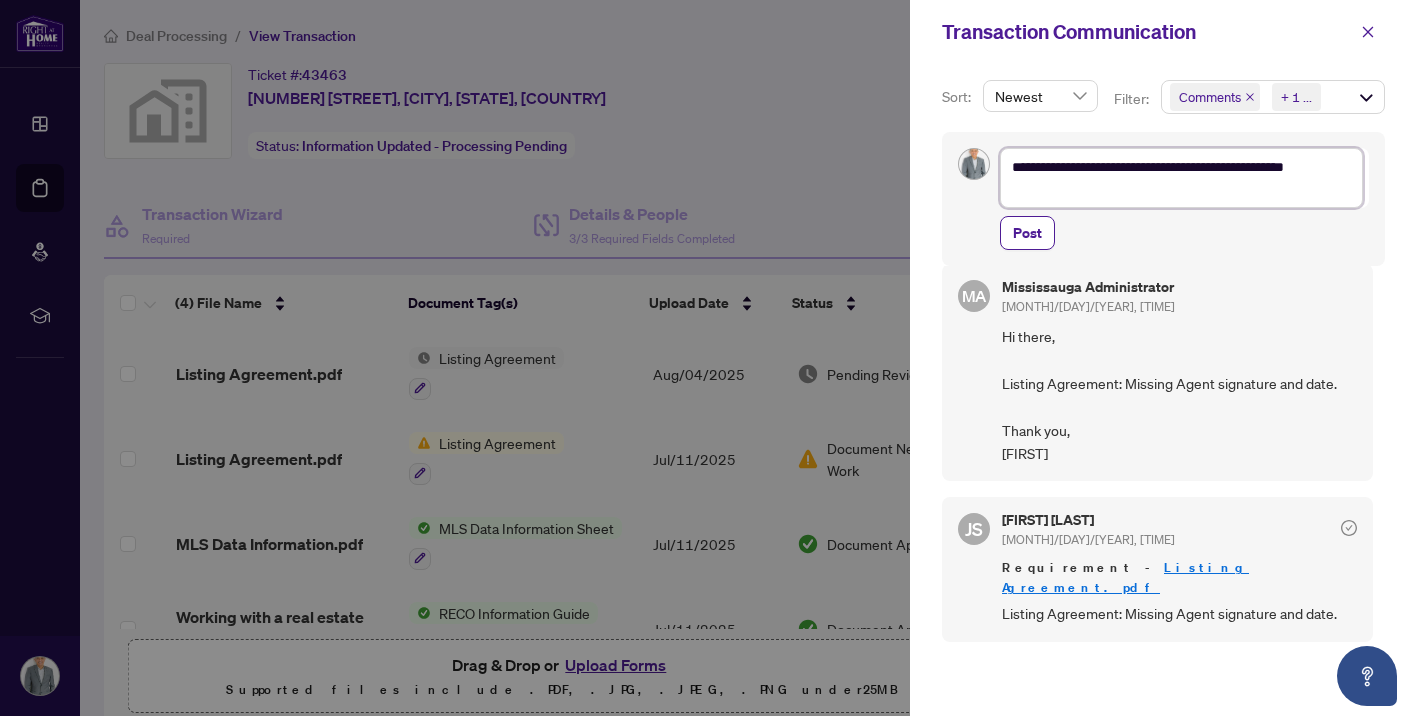 type on "**********" 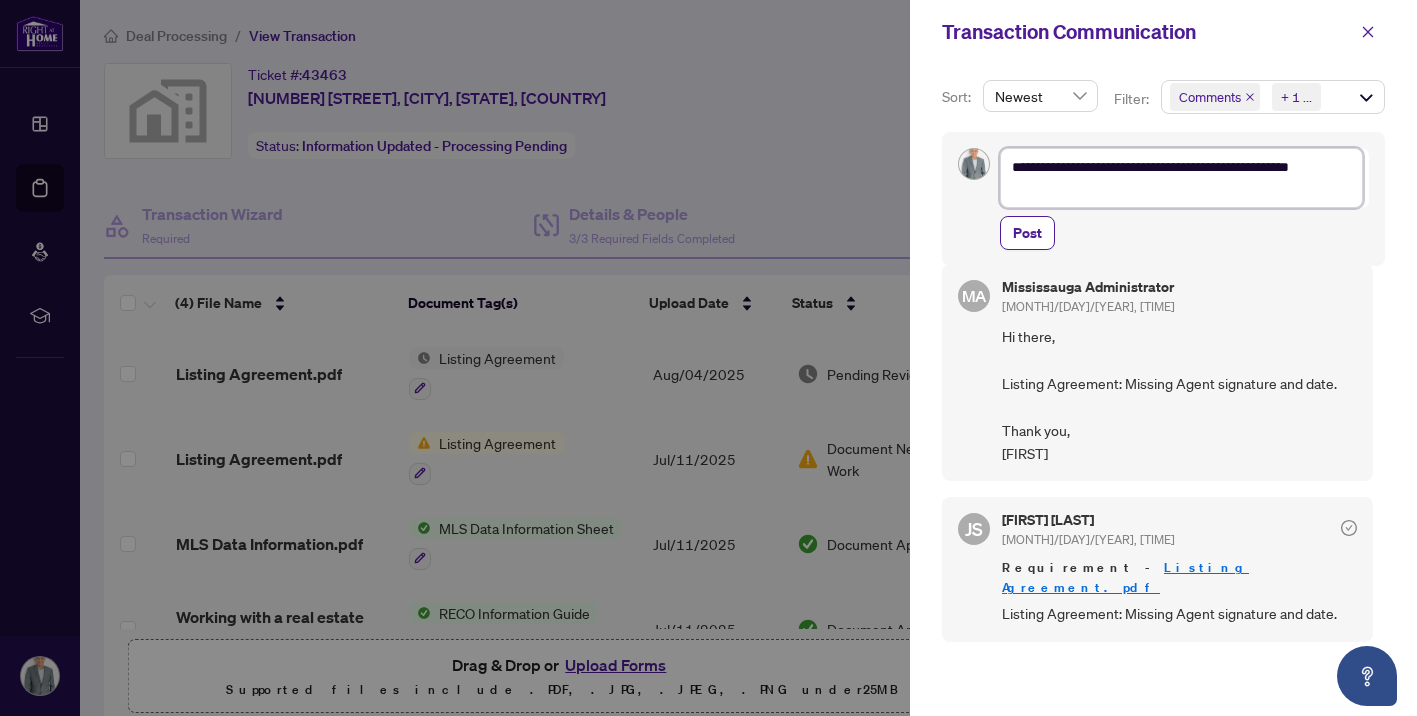 type on "**********" 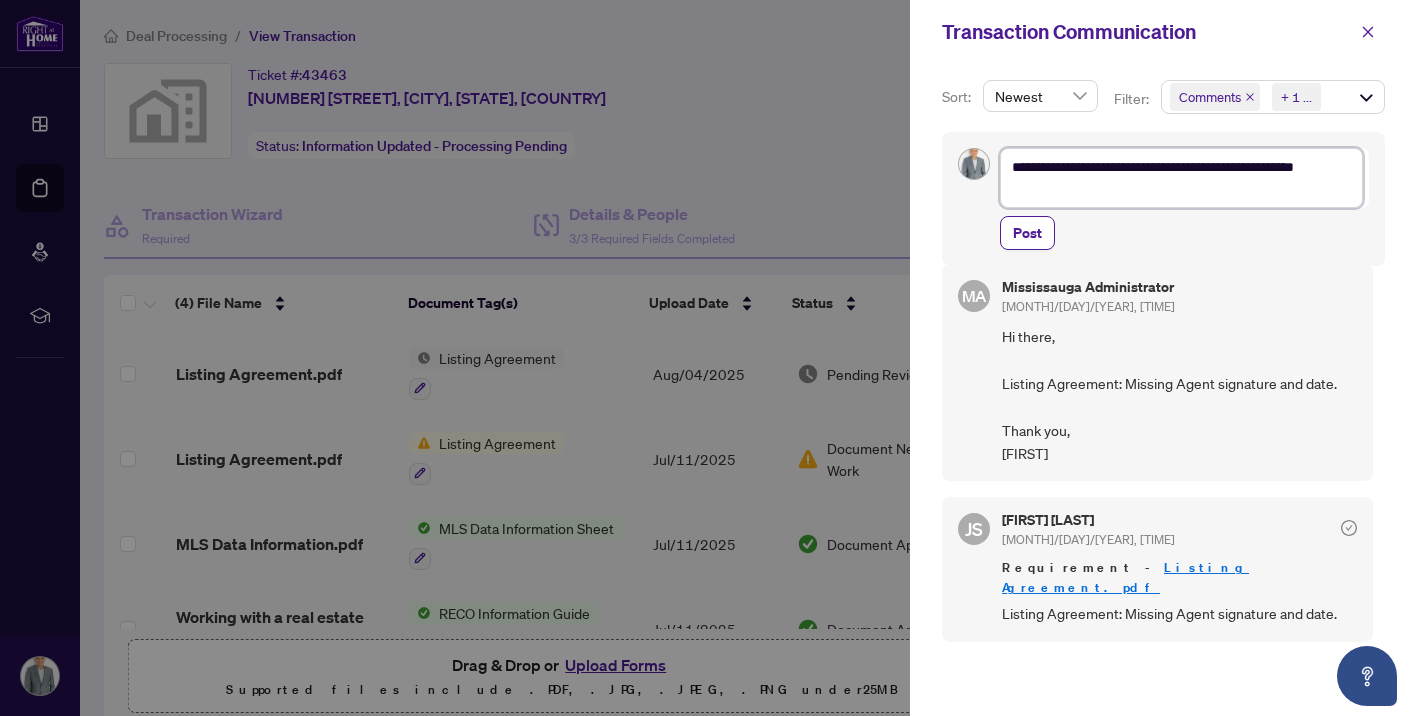 type on "**********" 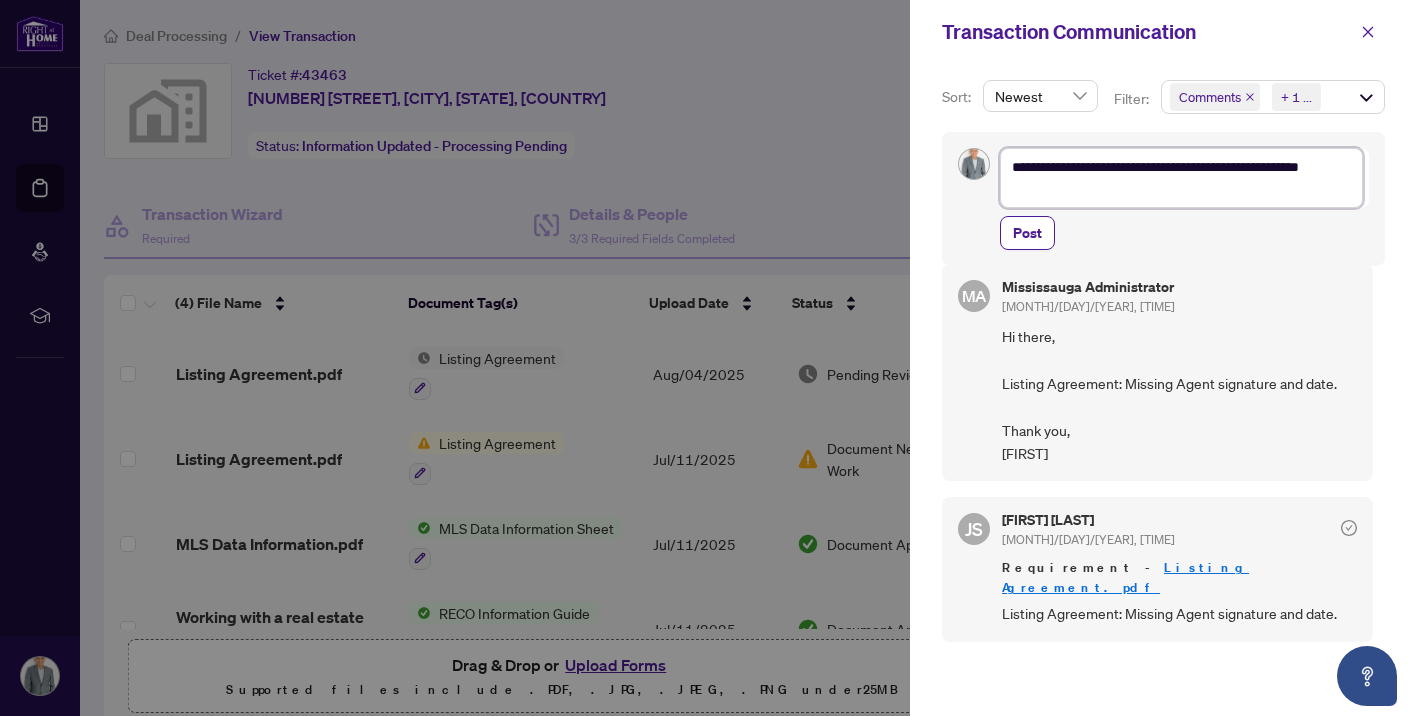 type on "**********" 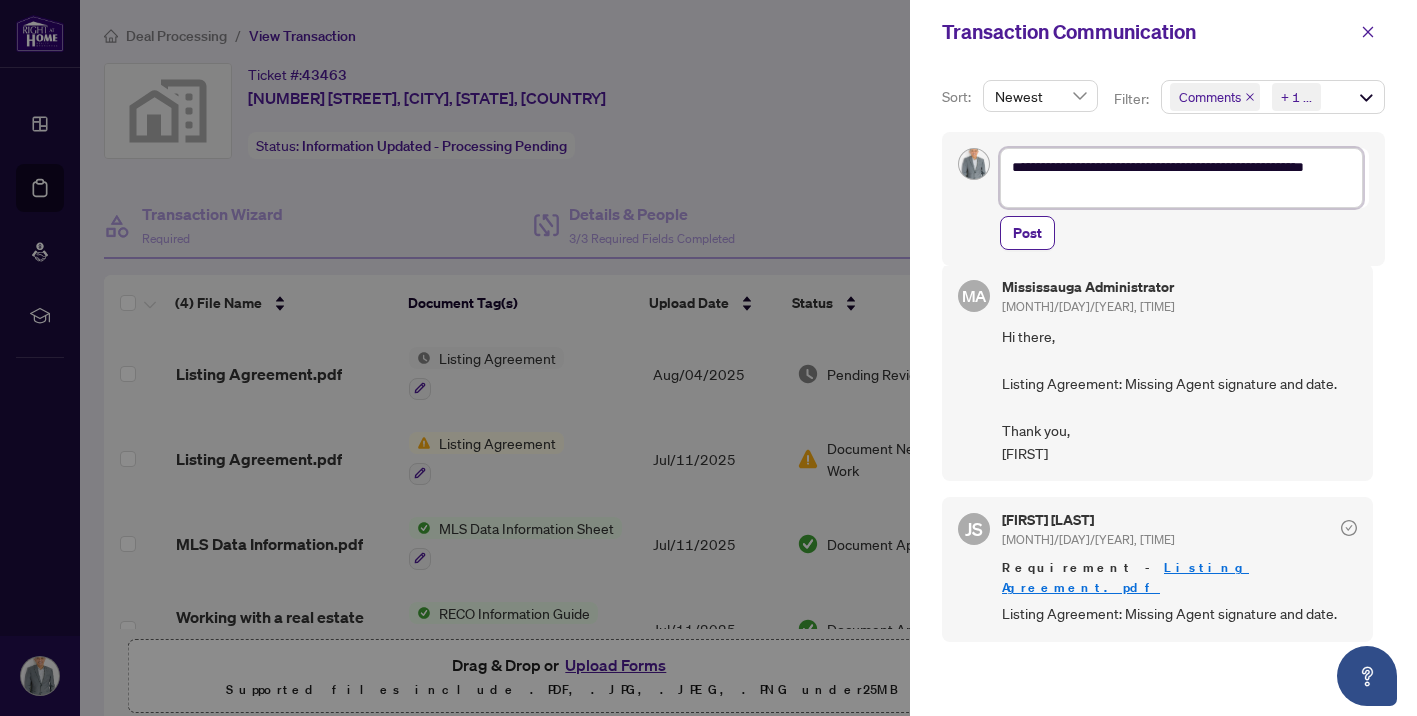 type on "**********" 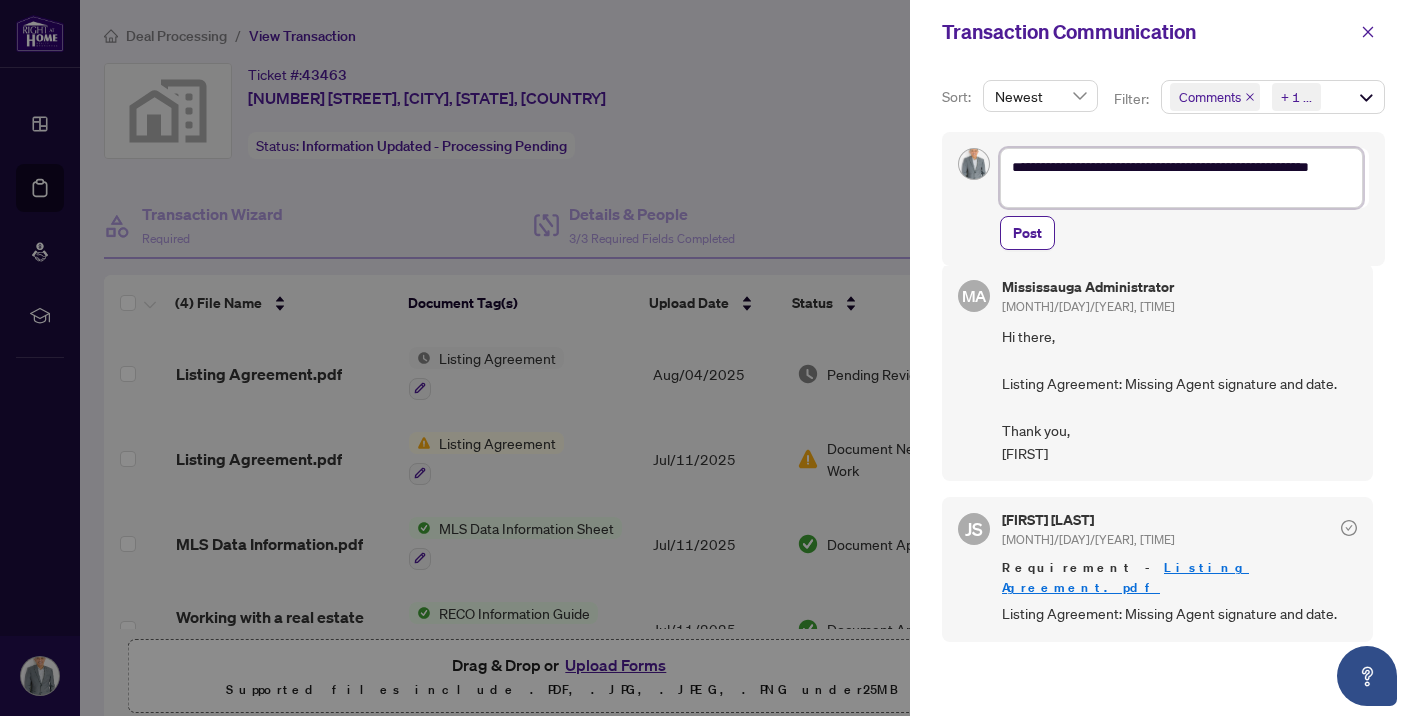 type on "**********" 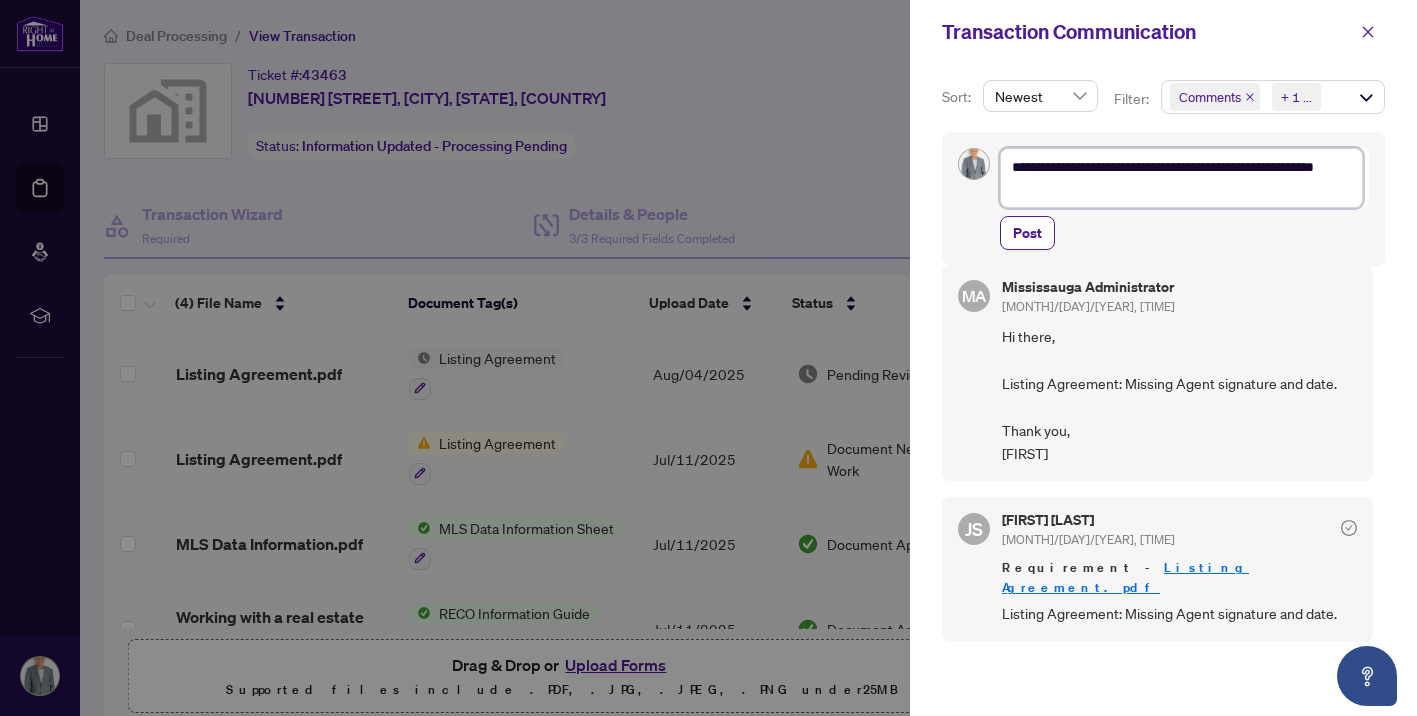 type on "**********" 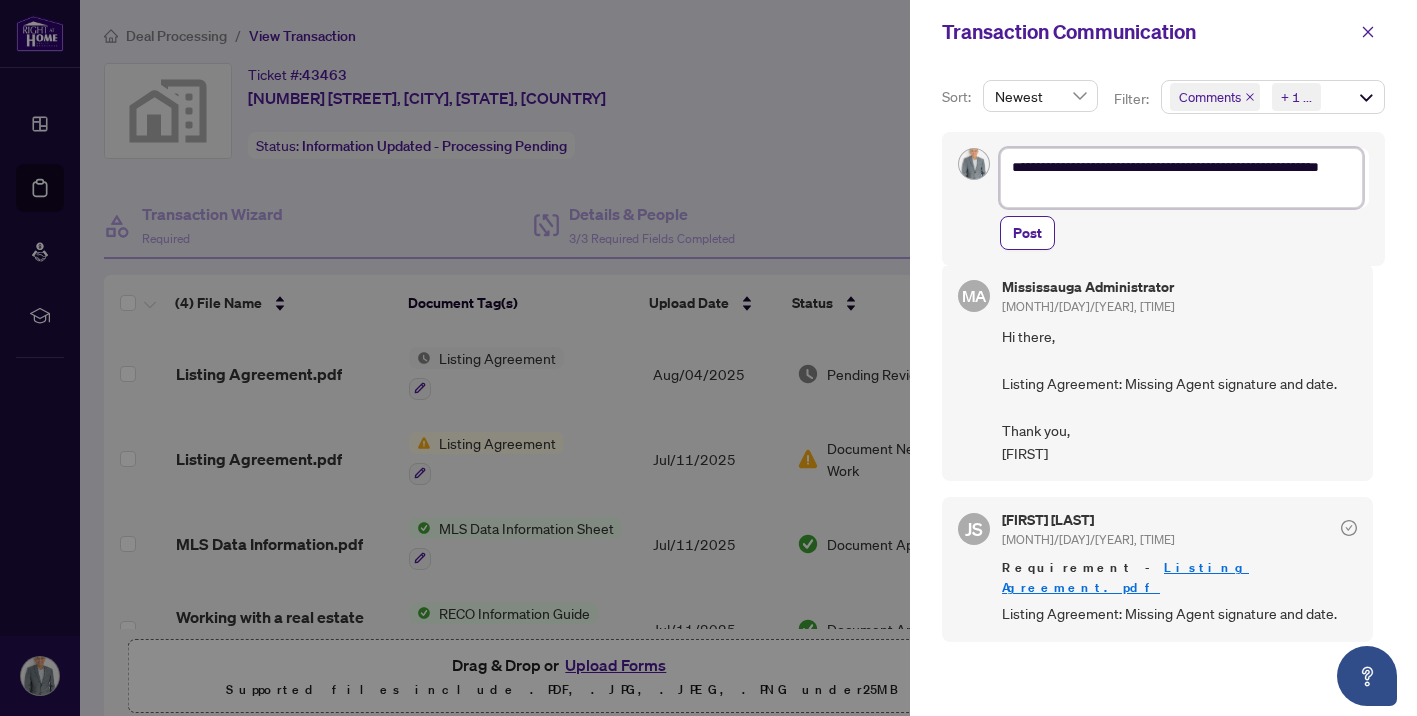 type on "**********" 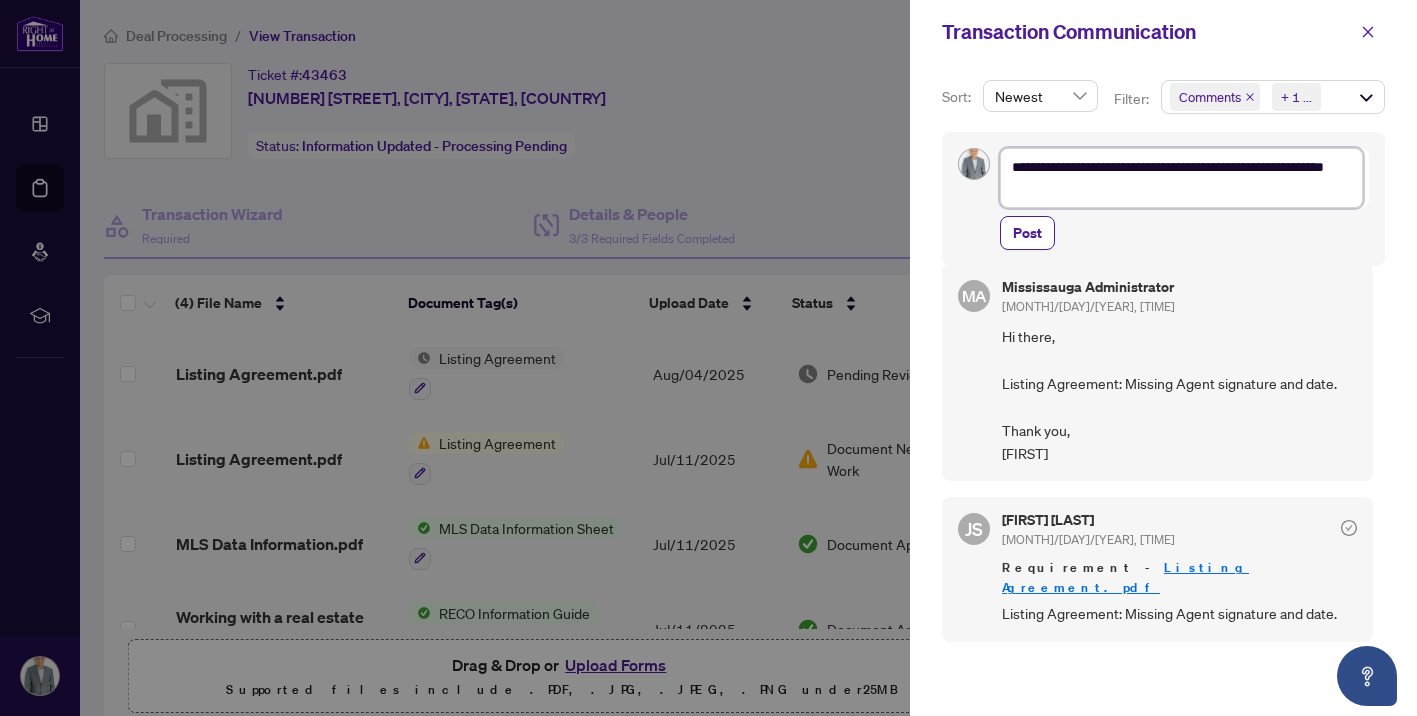 type on "**********" 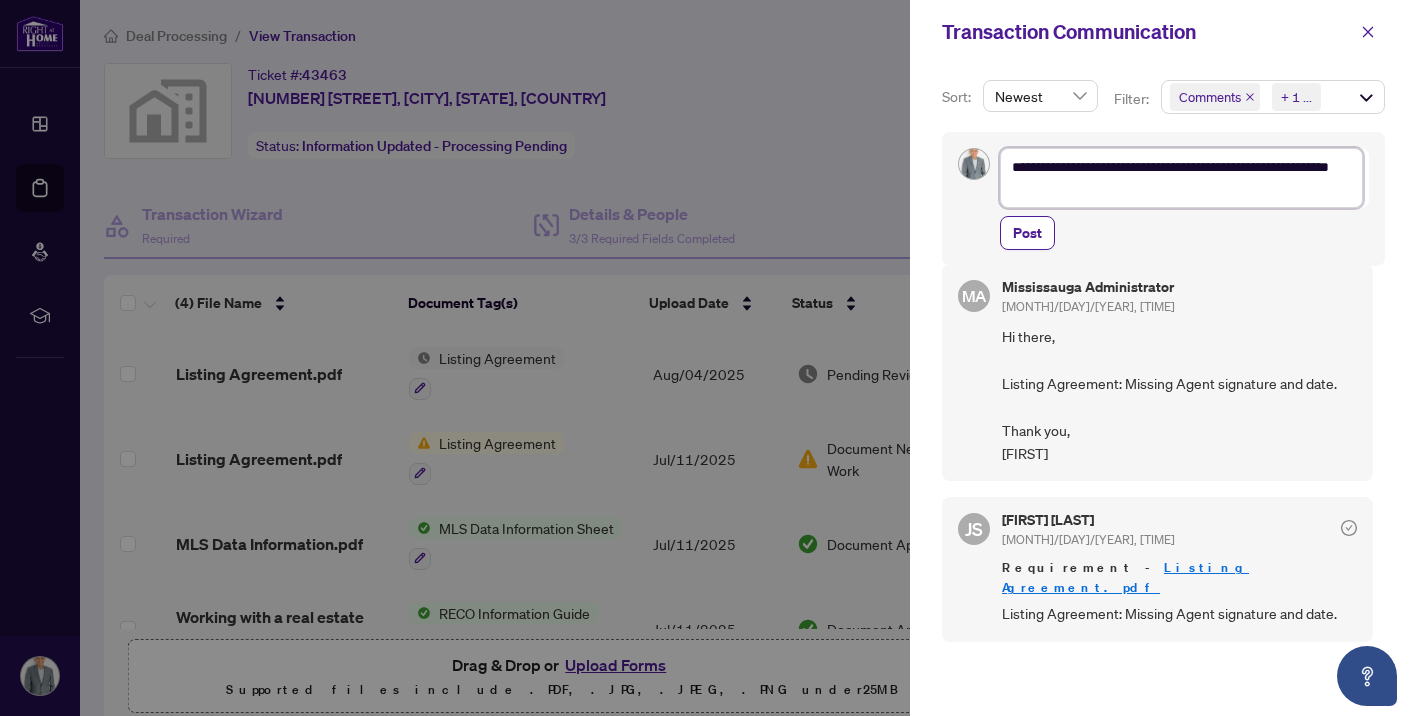 type on "**********" 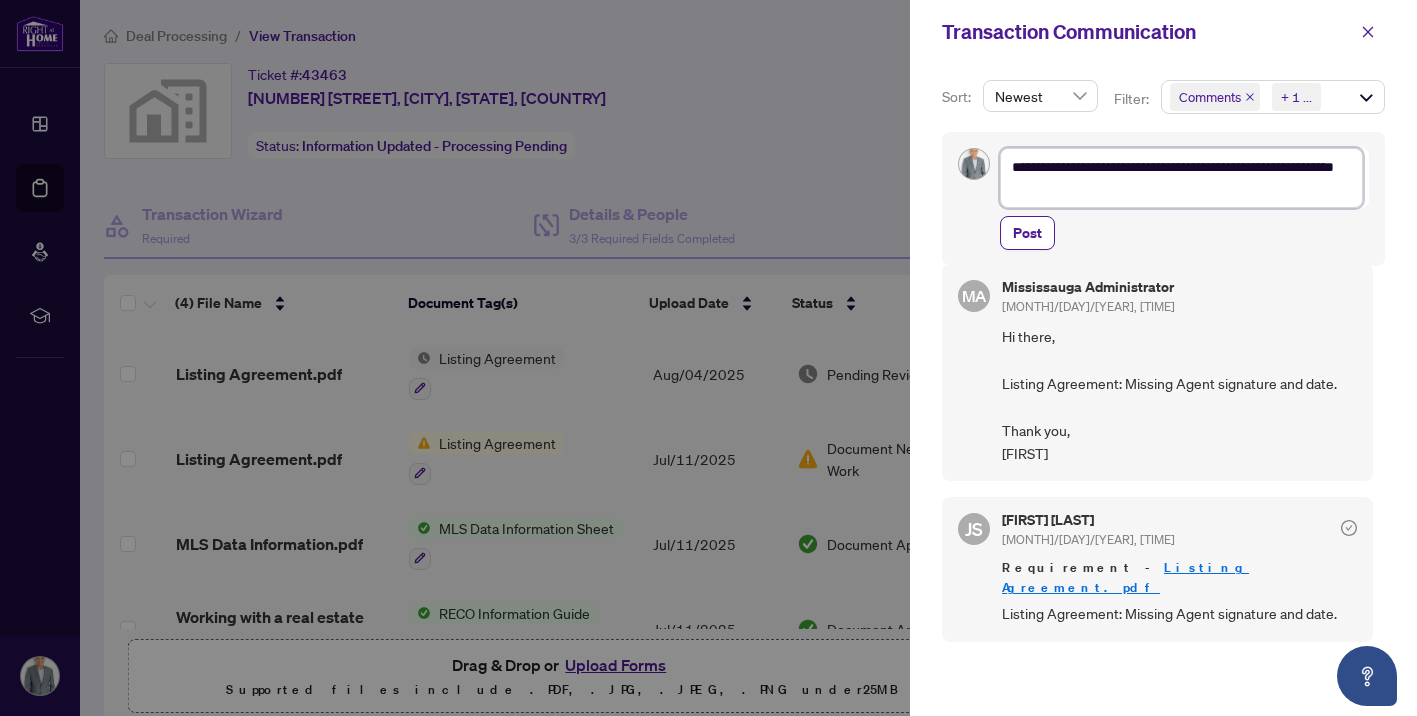 type on "**********" 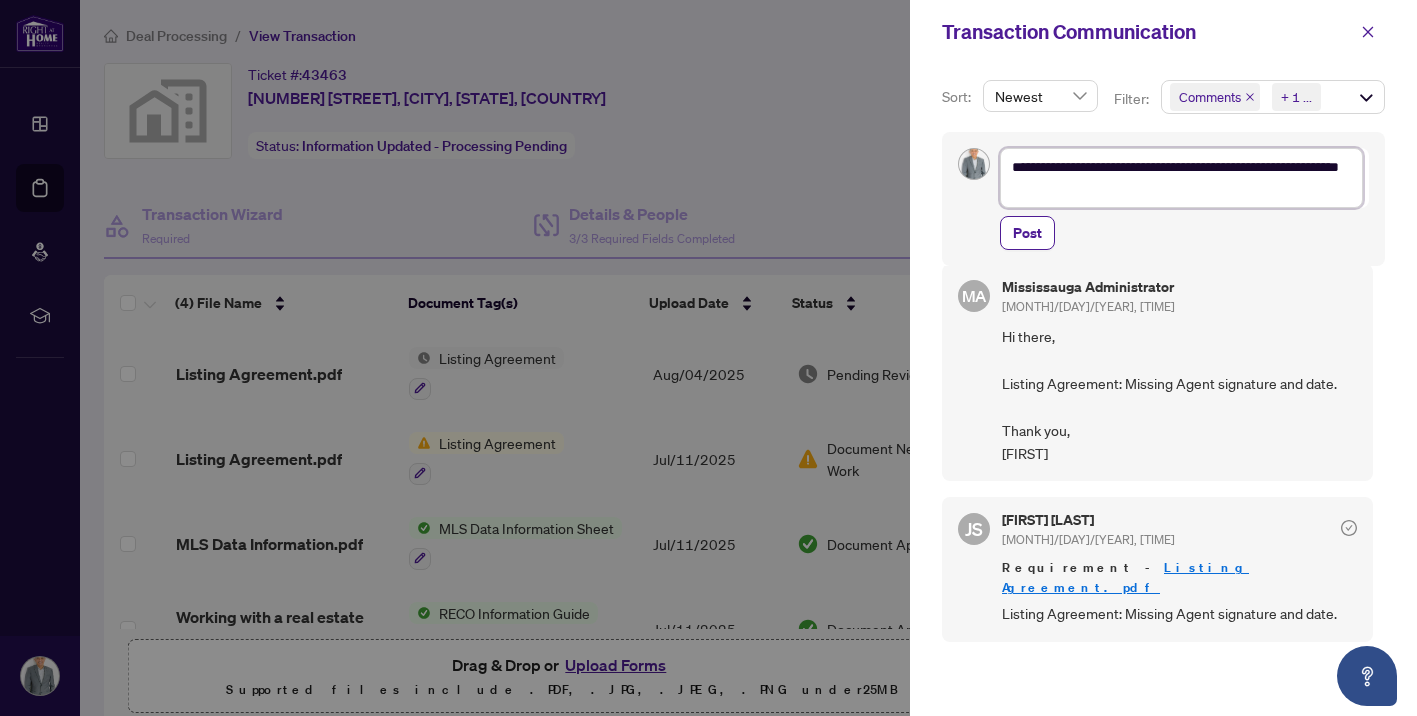type on "**********" 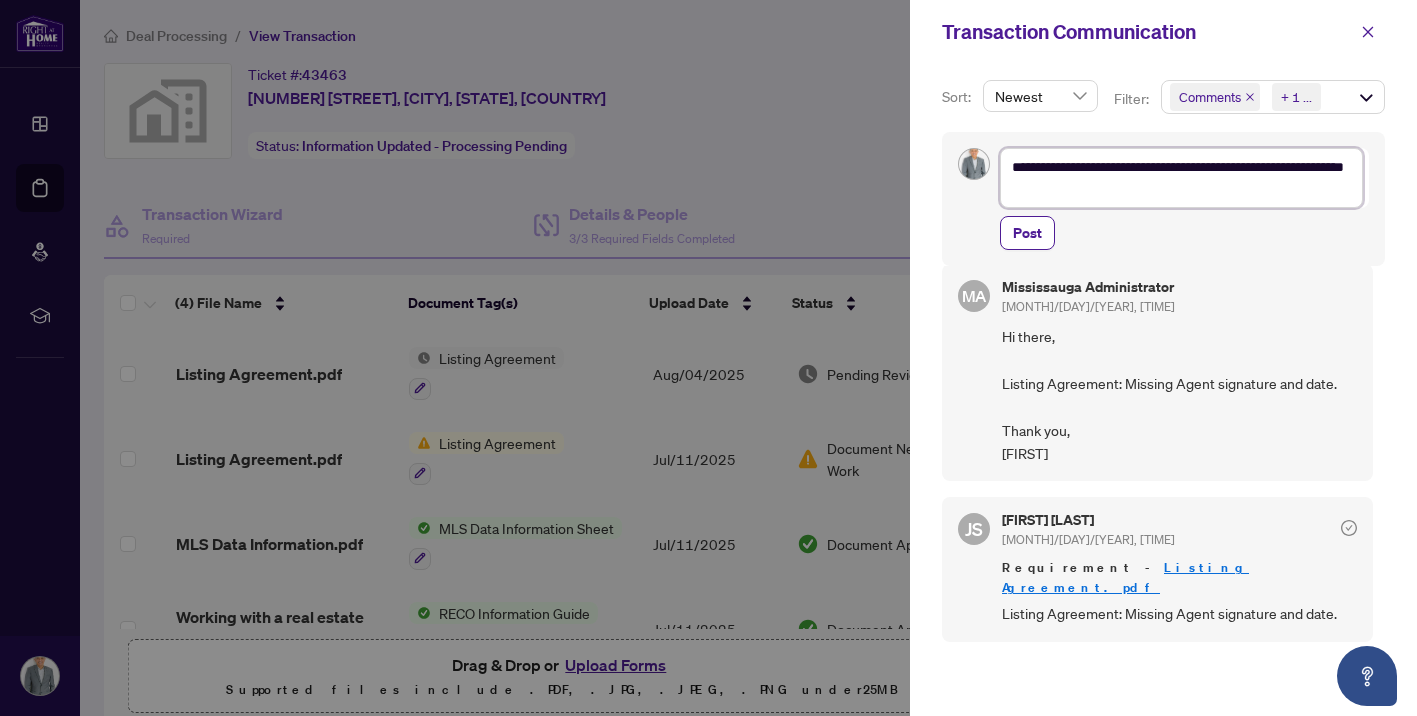 type on "**********" 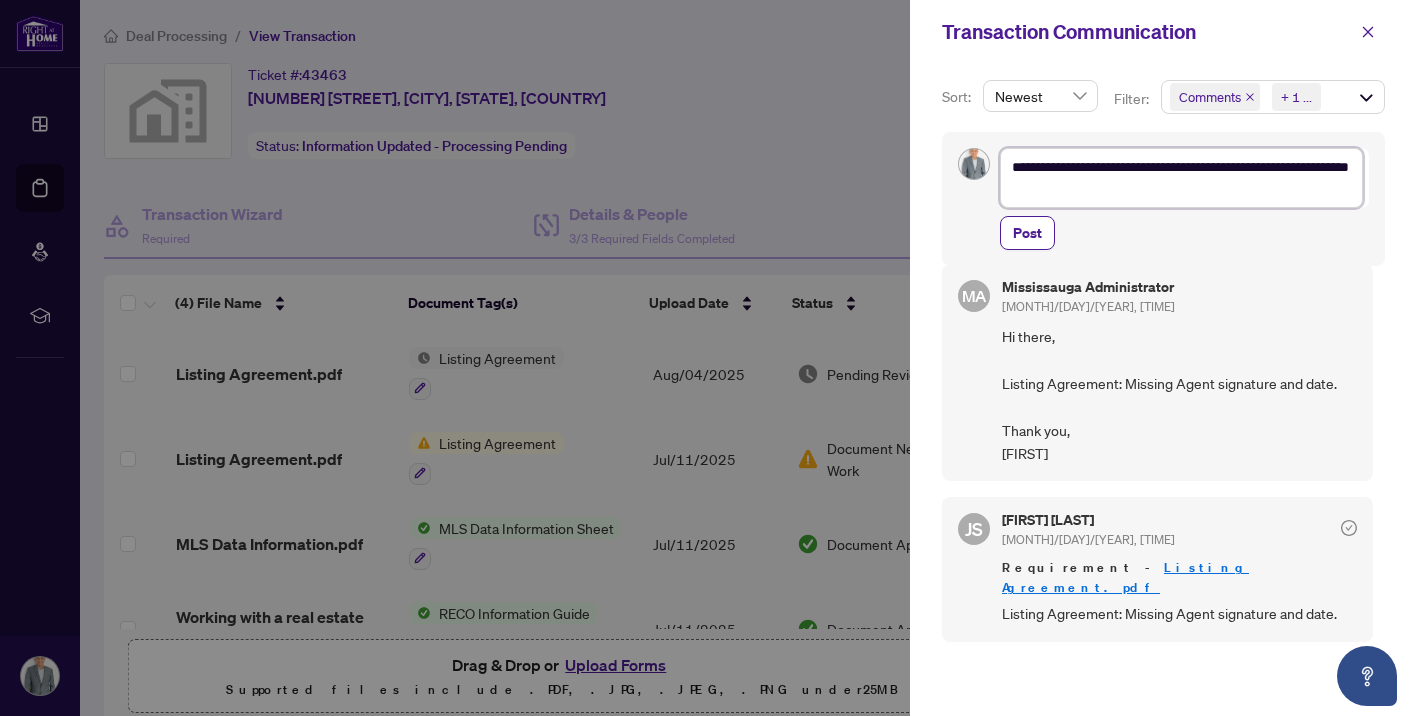 type on "**********" 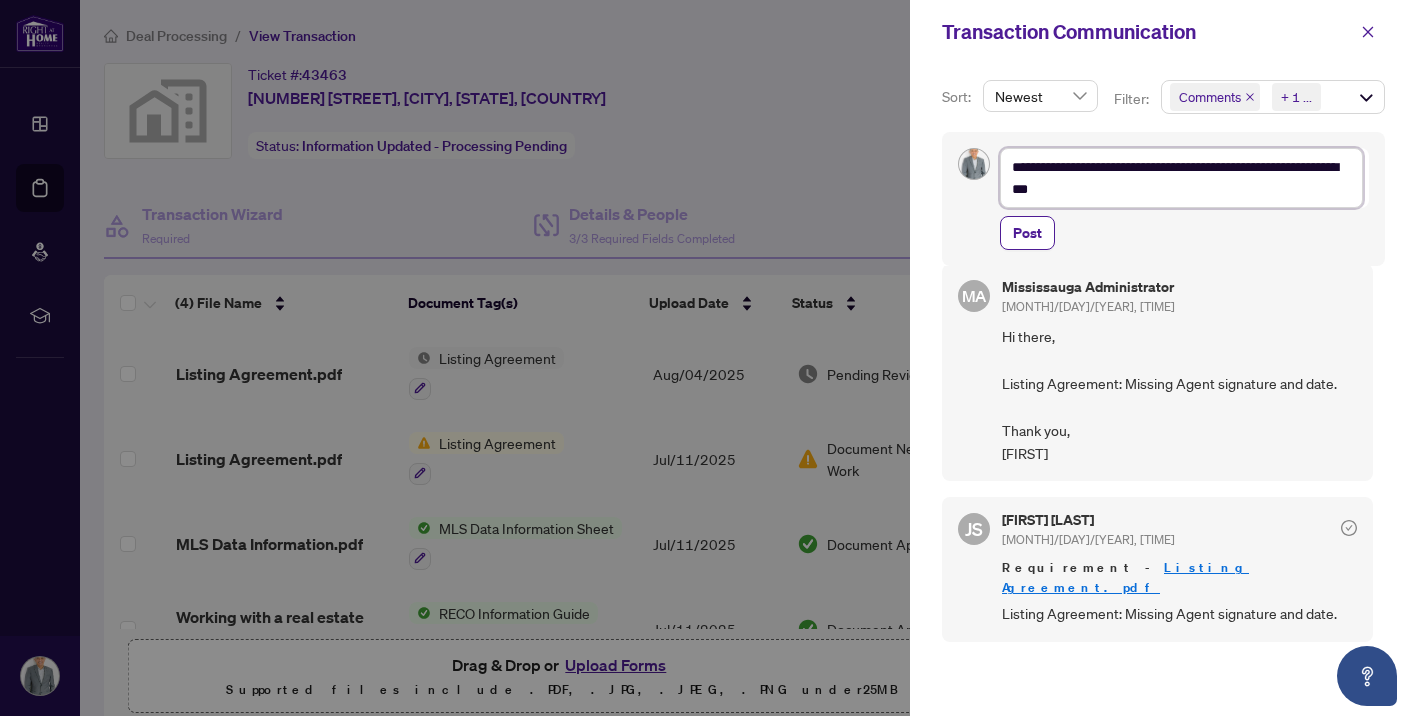 type on "**********" 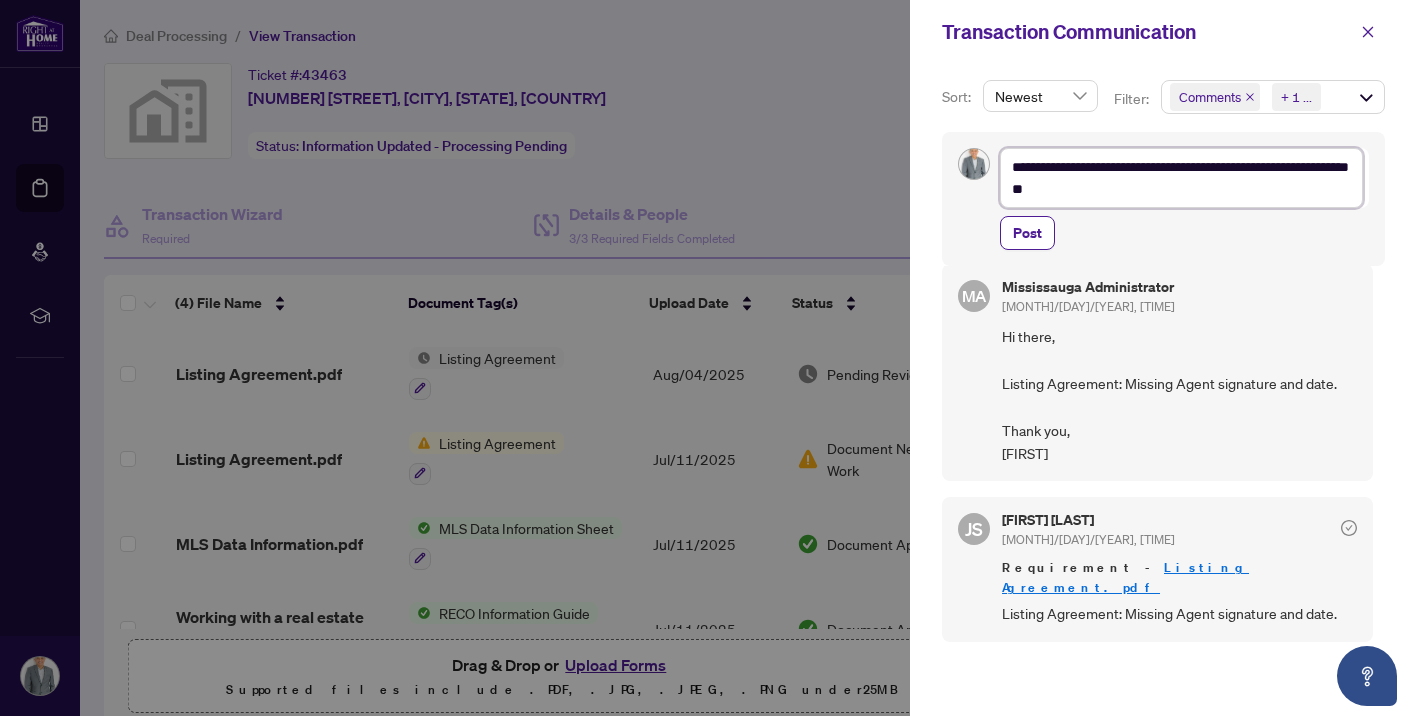 type on "**********" 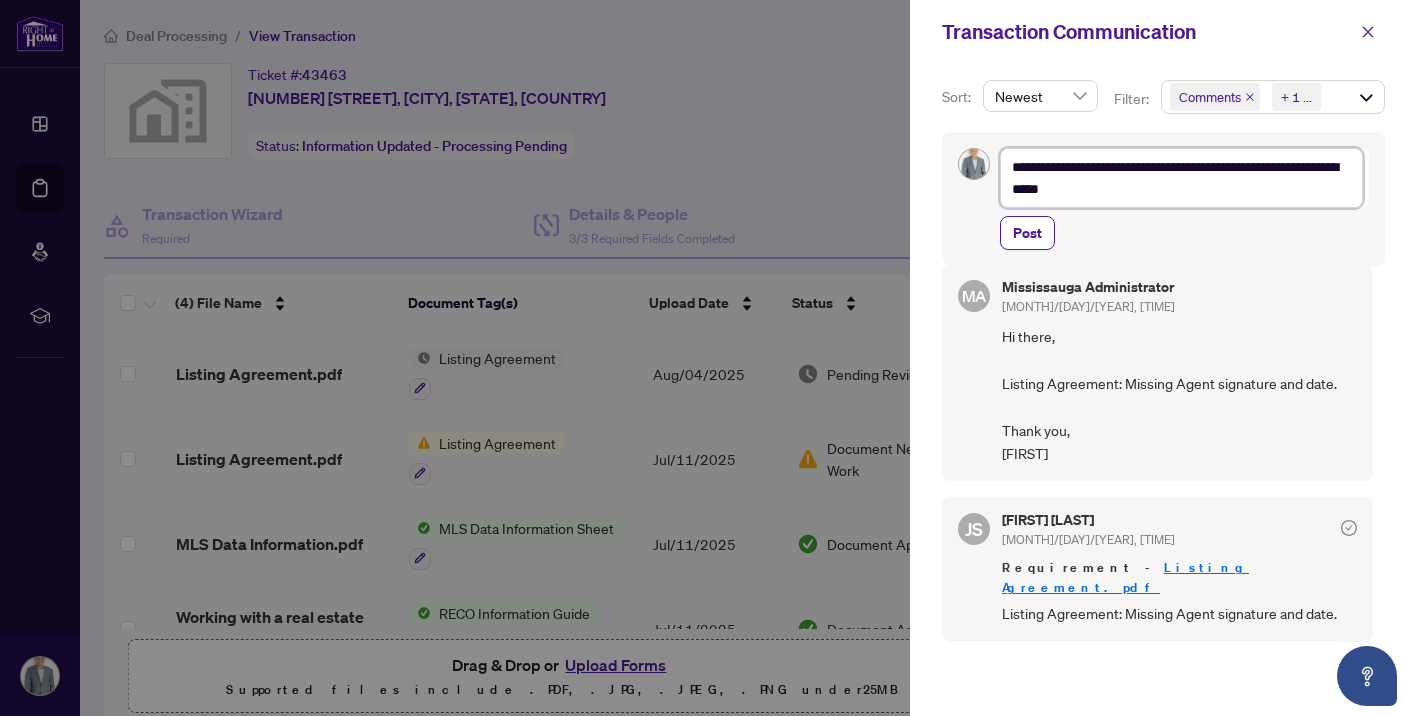 type on "**********" 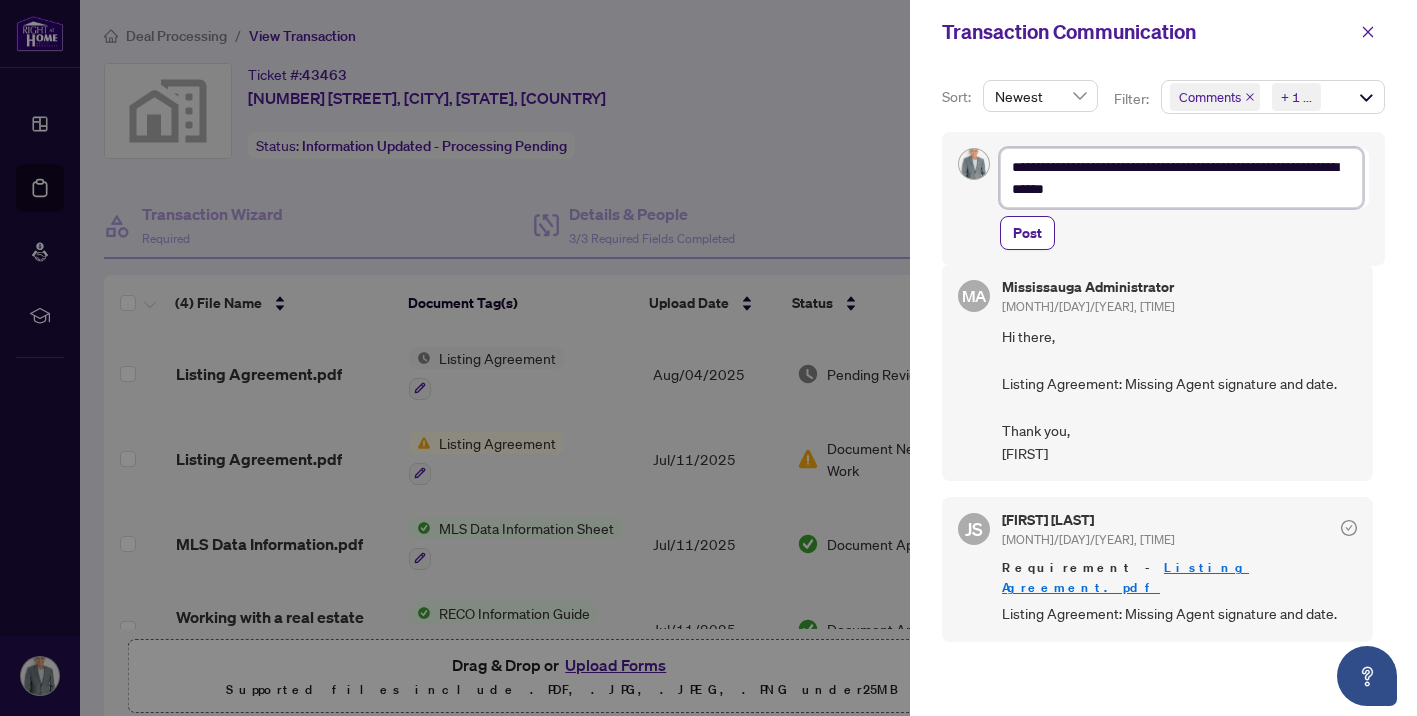 type on "**********" 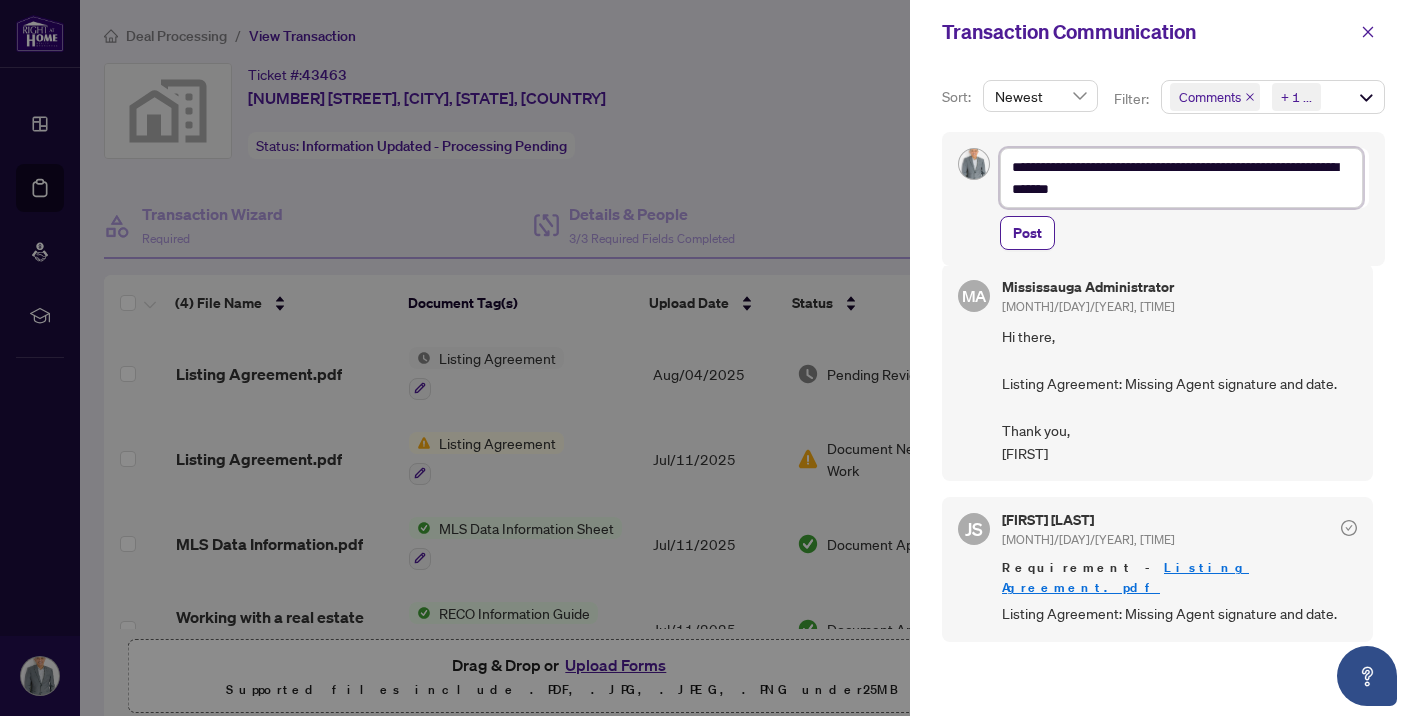type 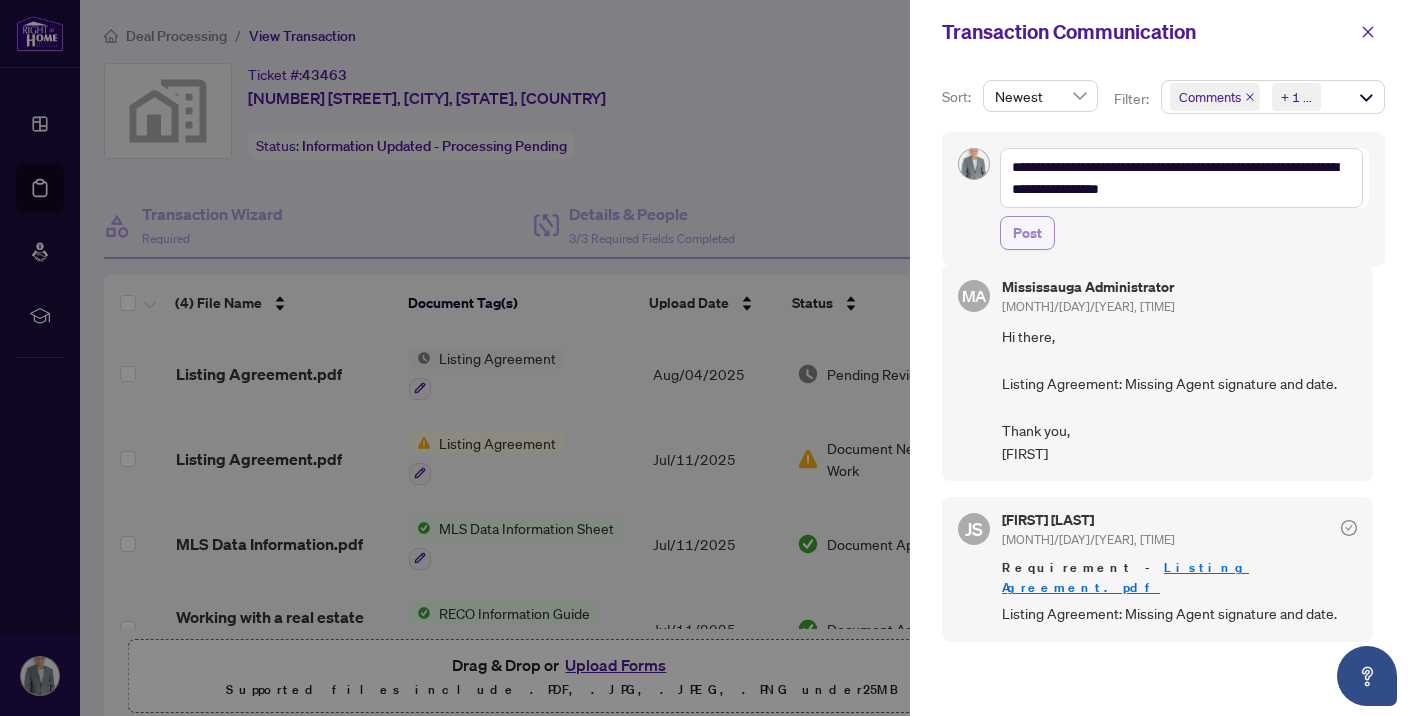 click on "Post" at bounding box center [1027, 233] 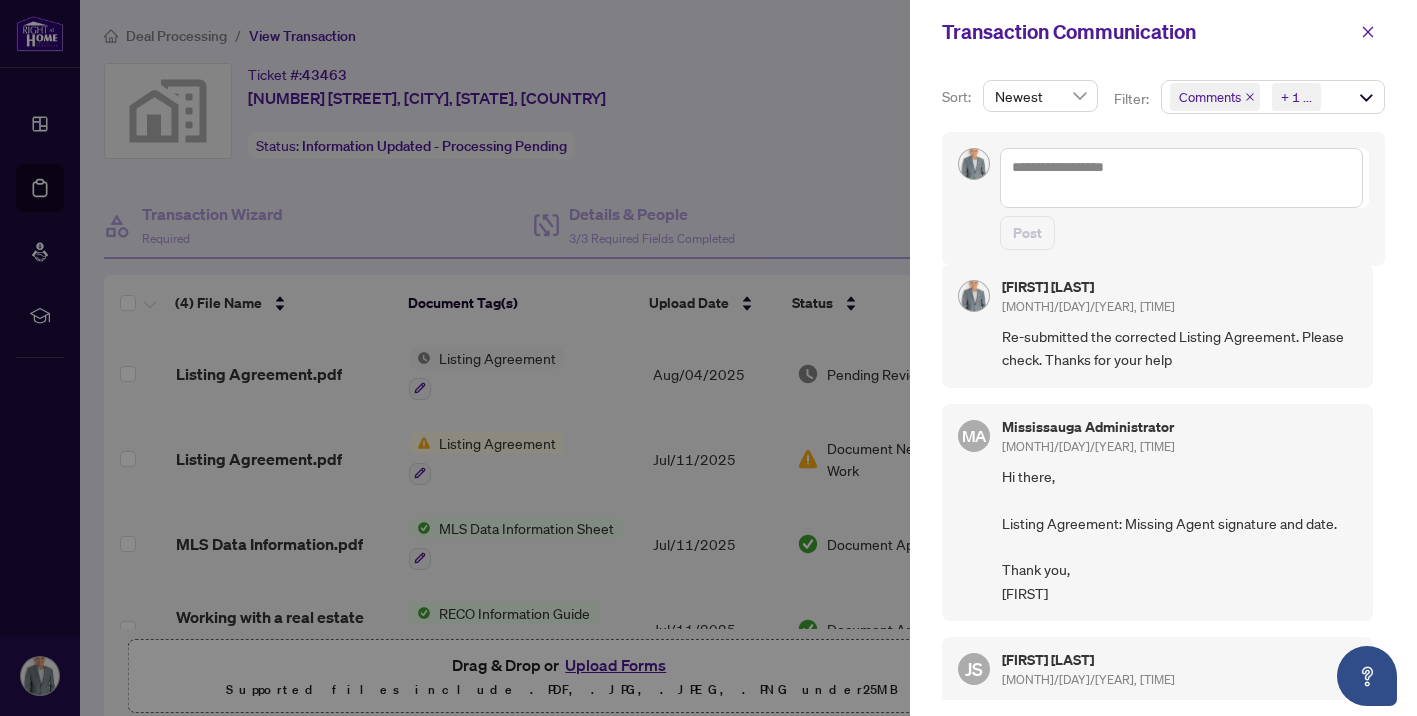 scroll, scrollTop: 4, scrollLeft: 0, axis: vertical 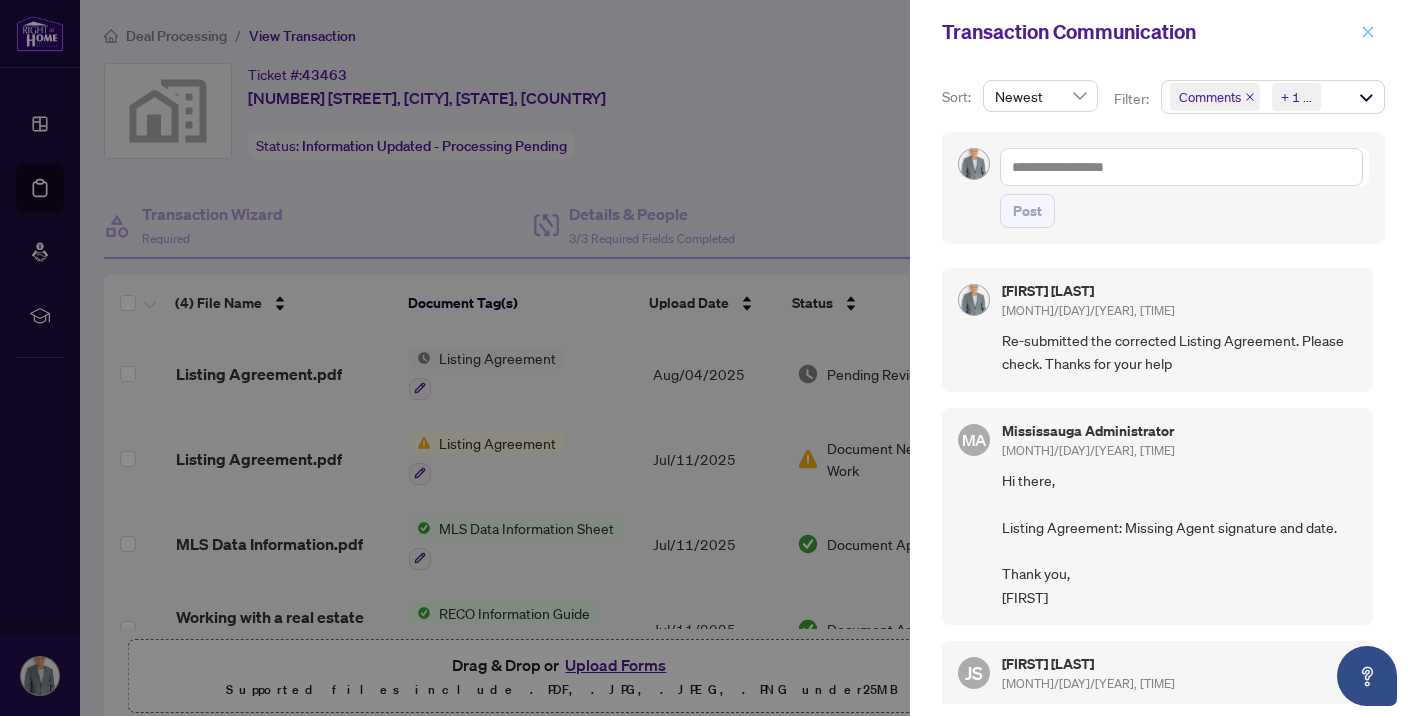 click 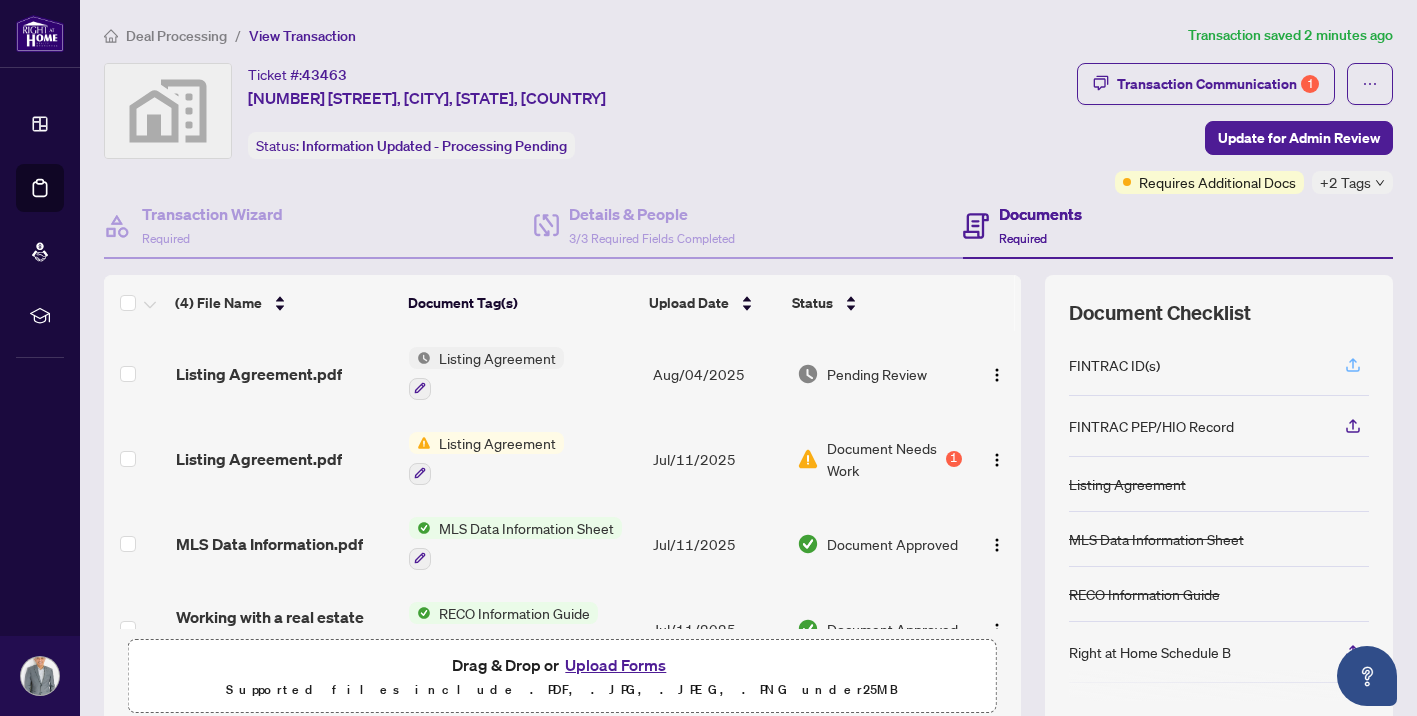 click 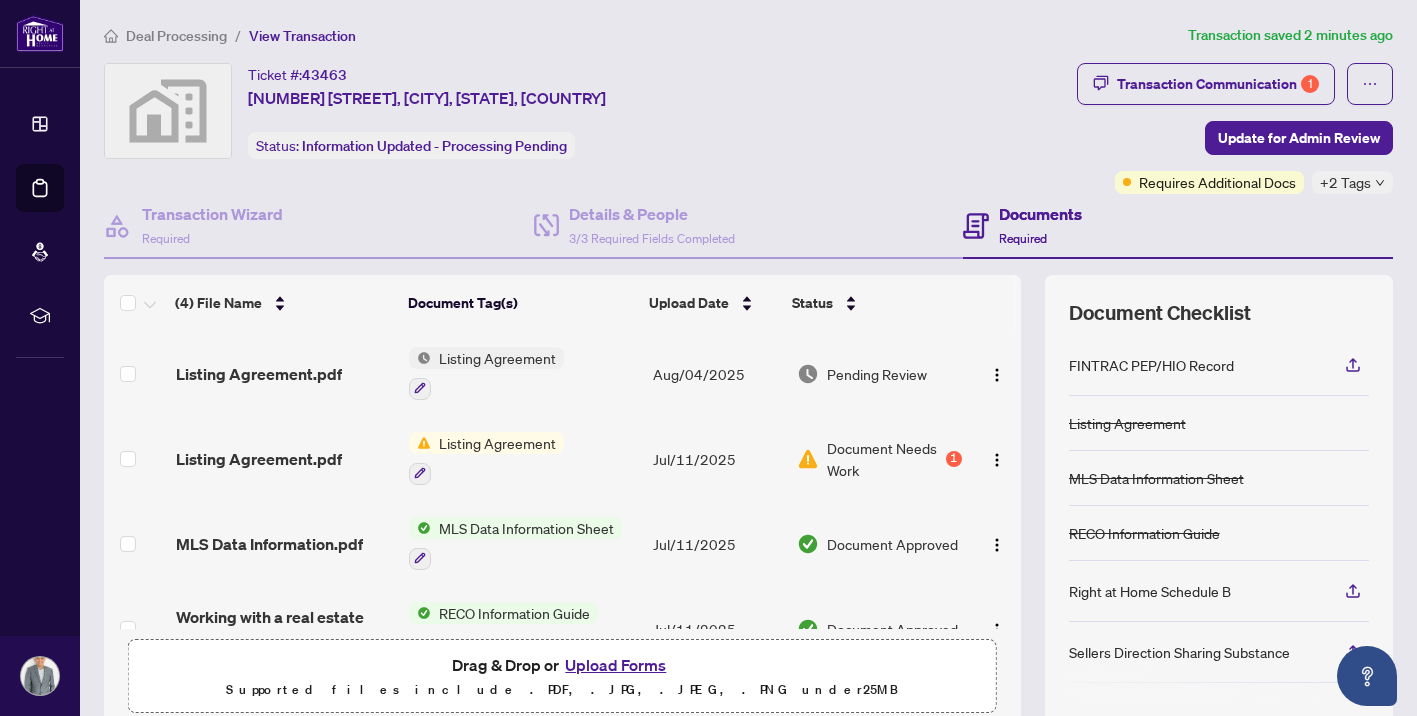 scroll, scrollTop: 0, scrollLeft: 0, axis: both 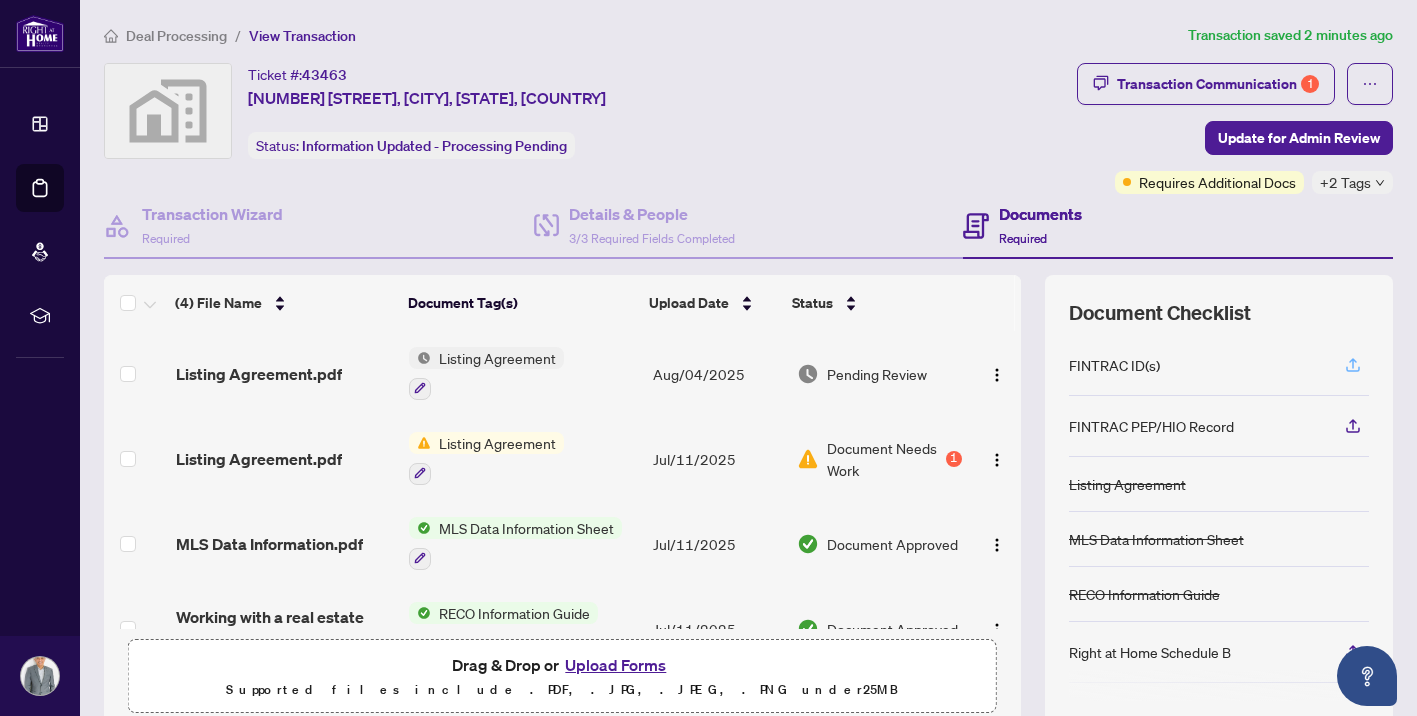click 